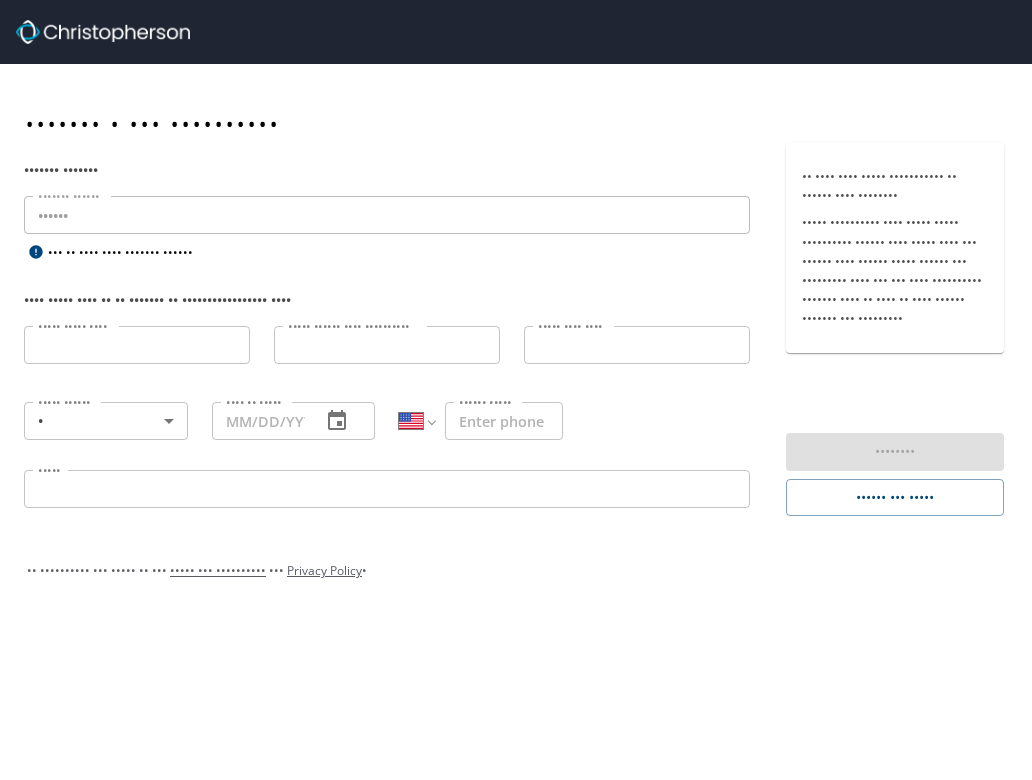 scroll, scrollTop: 0, scrollLeft: 0, axis: both 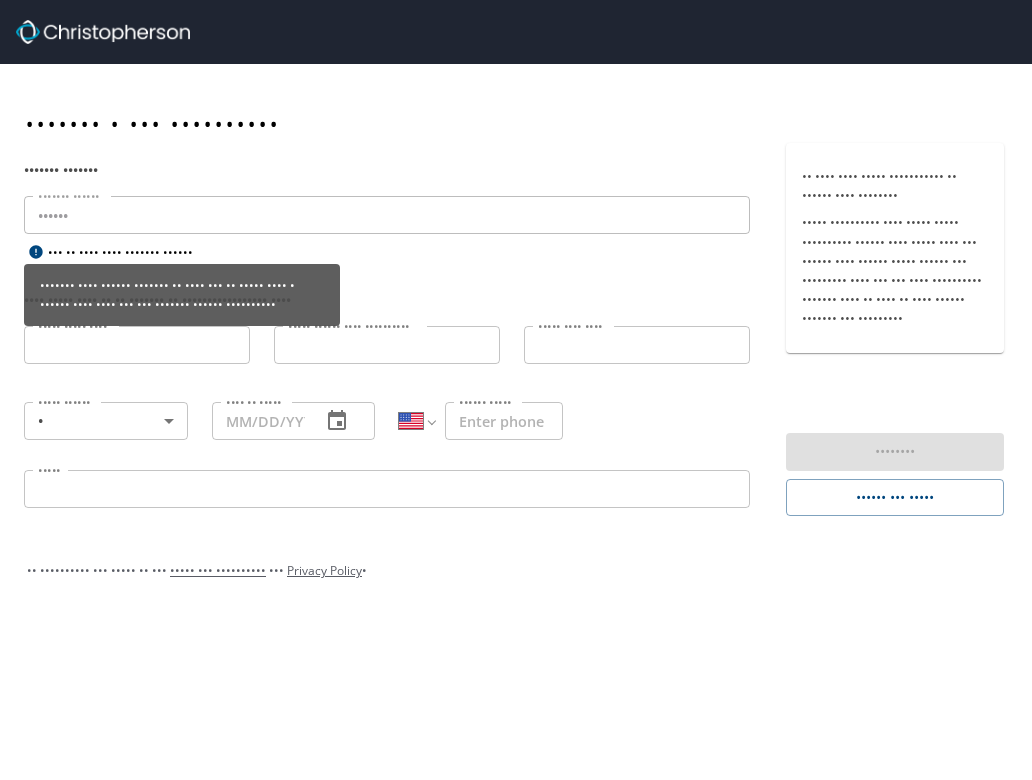 click on "••••••• •••• •••••• ••••••• •• •••• ••• •• ••••• •••• • •••••• •••• •••• ••• ••• ••••••• •••••• ••••••••••" at bounding box center (182, 302) 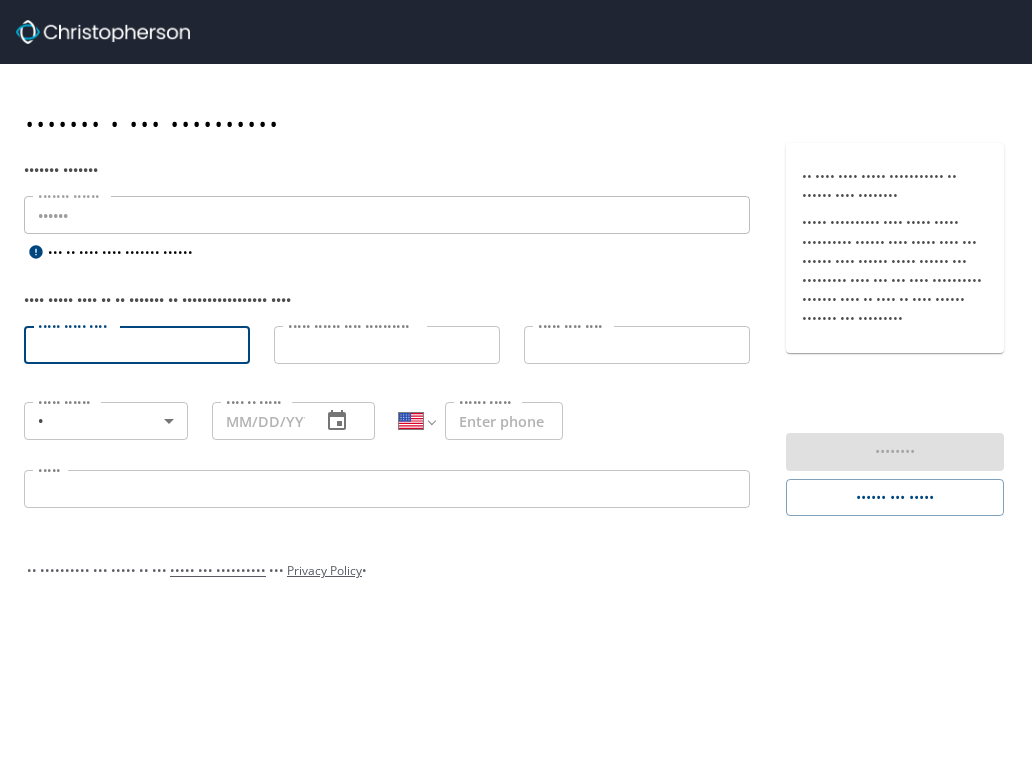 click on "••••• ••••• ••••" at bounding box center [137, 345] 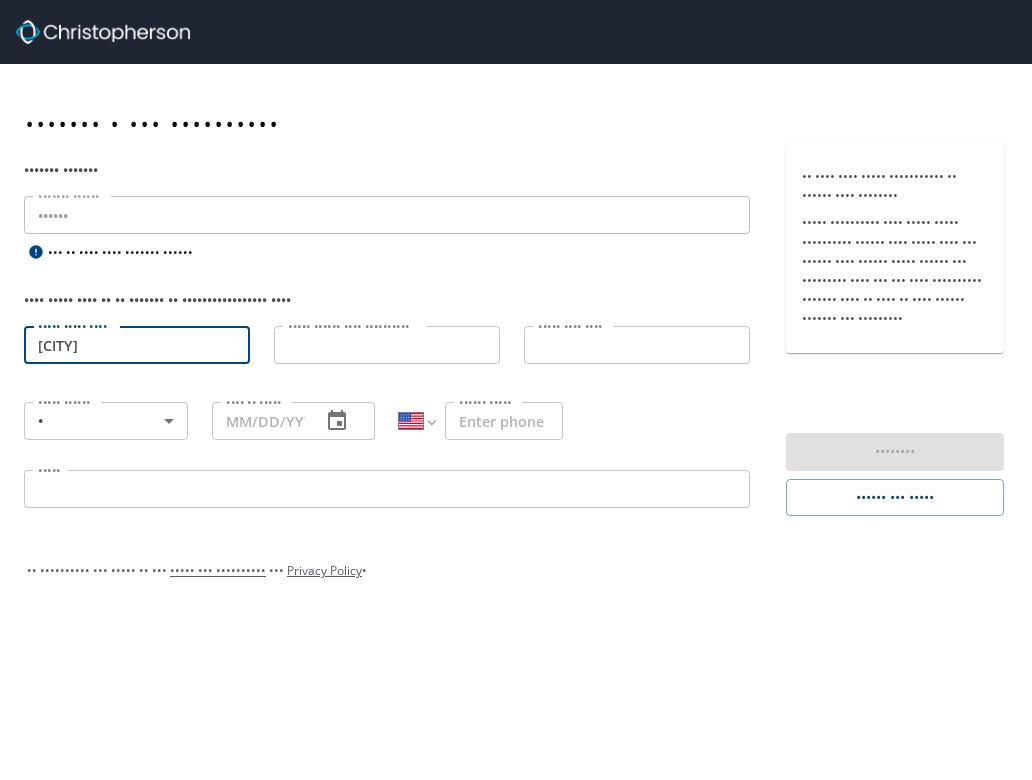 type on "[CITY]" 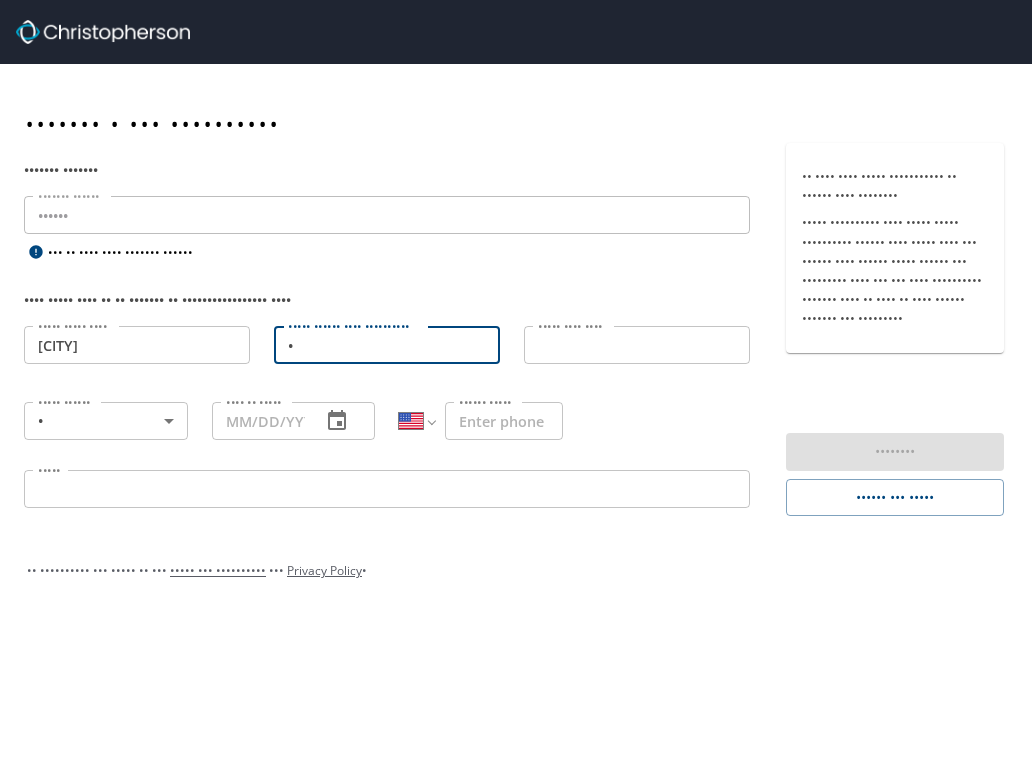 type on "•" 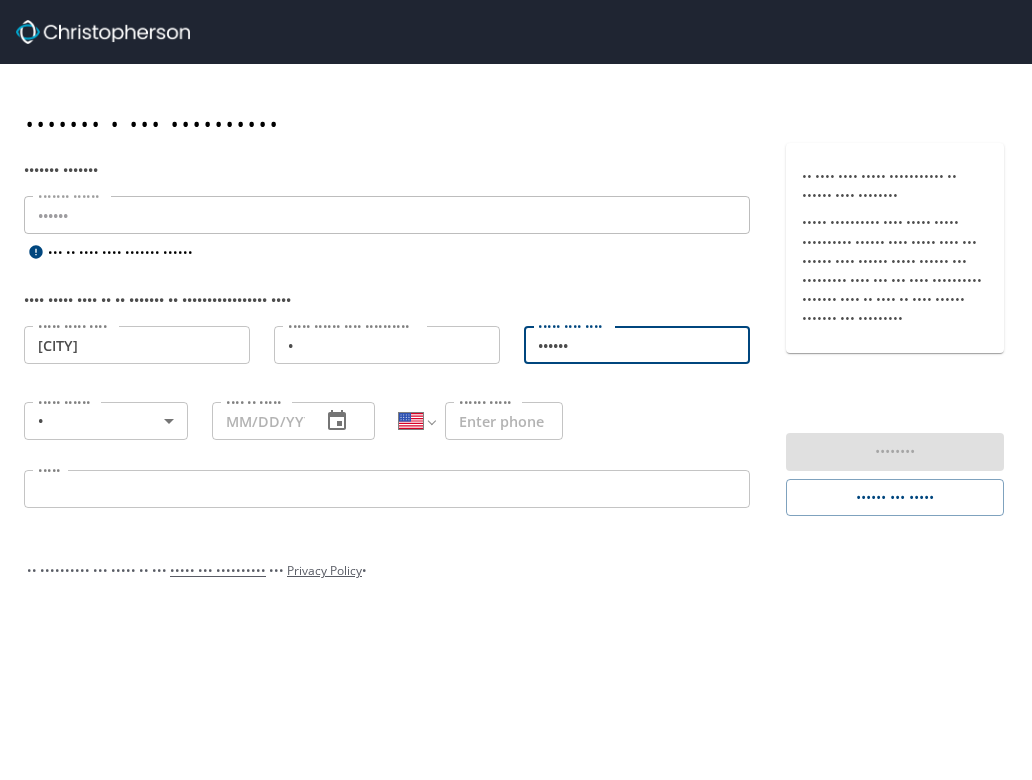 type on "••••••" 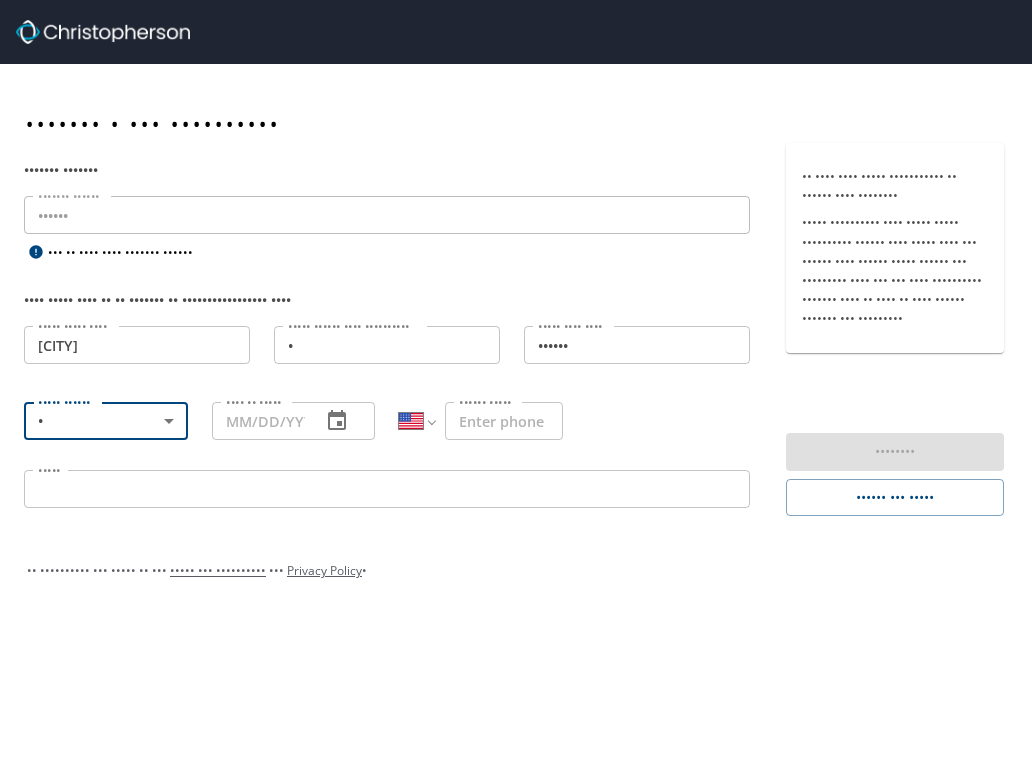 click on "••••••• • ••• •••••••••• ••••••• ••••••• ••••••• •••••• •••••• ••••••• ••••••  ••• •• •••• •••• ••••••• •••••• •••• ••••• •••• •• •• ••••••• •• ••••••••••••••••• •••• ••••• ••••• •••• •••••• ••••• ••••• •••• ••••• •••••• •••• •••••••••• • ••••• •••••• •••• •••••••••• ••••• •••• •••• •••••• ••••• •••• •••• ••••• •••••• • ••••• •••••• •••• •• ••••• •••• •• ••••• ••••••••••••• ••••••••••• ••••• ••••••• ••••••• ••••••• •••••••• ••••• ••••••• •••••• •••••••• ••••••• ••• ••••••• ••••••••• ••••••• ••••• ••••••••• •••••• ••••••••• ••••••• •••••••••• ••••••• ••••••• •••••••••• •••••••• ••••••• ••••••• •••••• ••••• ••••••• •••••• ••••••• •••••••• •••• ••••••••• ••• •••• •••••• ••• ••••••••••• •••••••• •••••• ••••••• •••••• ••••• ••••••••• •••••• •••••••••• •••••••• ••••••• •••• ••••• ••••••• •••••••• •••••••• •••••• •••• ••••• •••••• ••••••• ••••••• ••••••• •••••••• •••• ••••• ••••• ••••••••• •••••• ••••• ••••••••• ••••••• •••••••• ••••••• ••••• •••••• •••••••••• •••••••• •• ••• •••• ••••••• ••••• •••• •••• ••••••••" at bounding box center [516, 390] 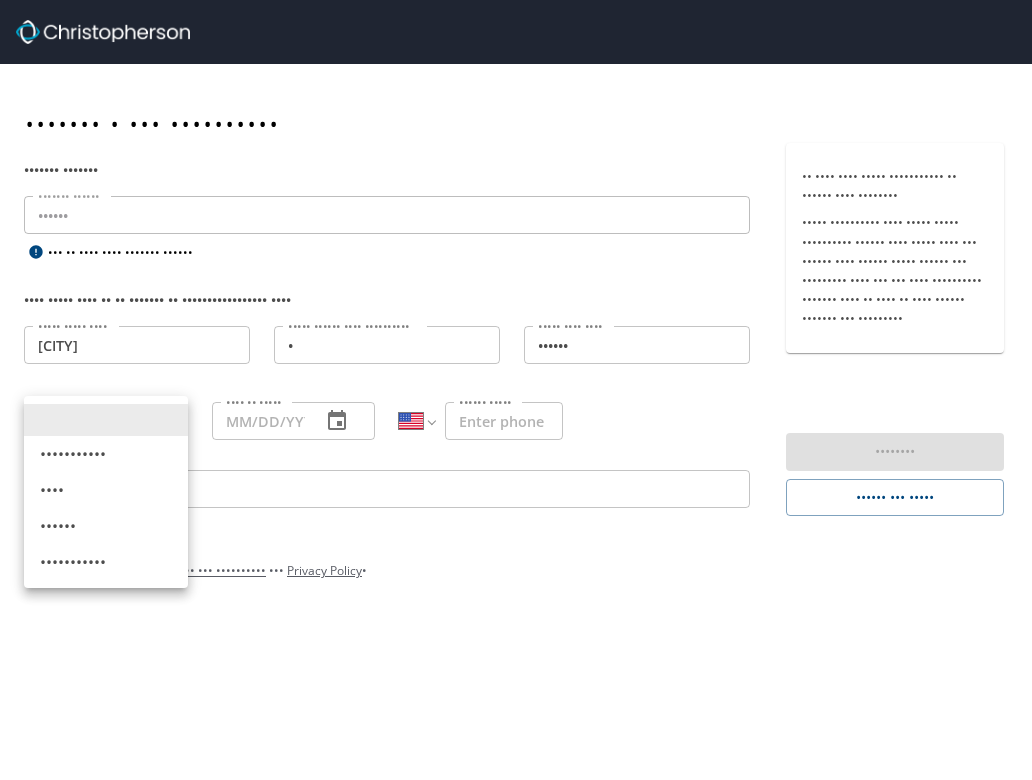 click on "••••••" at bounding box center (106, 526) 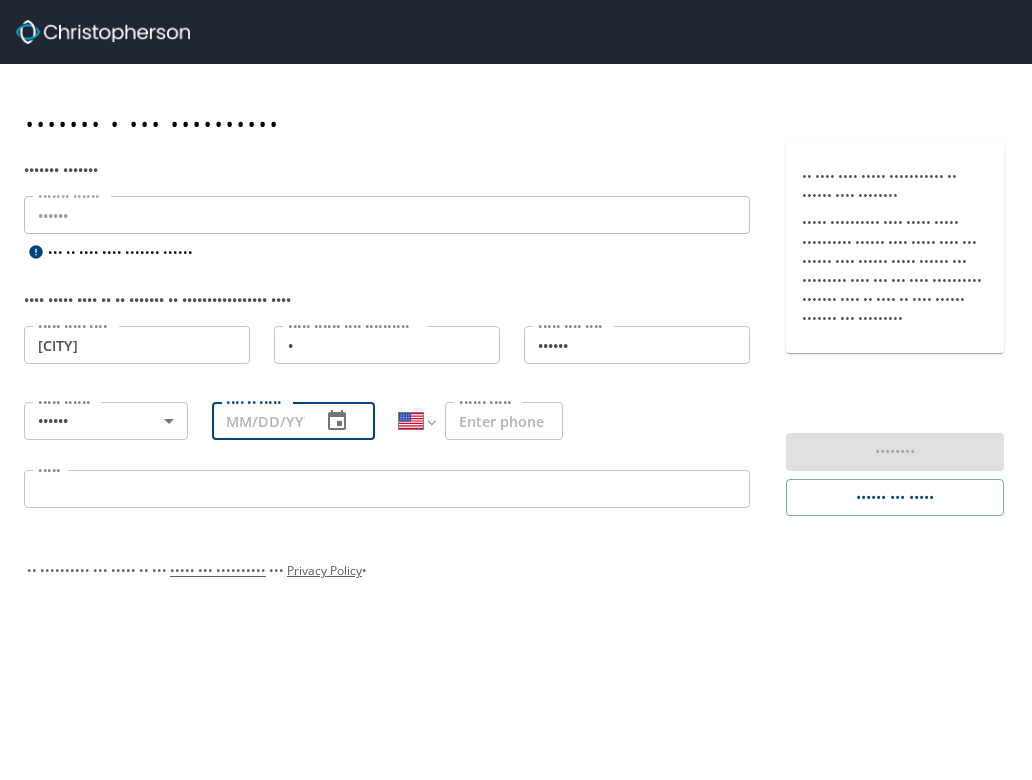click on "•••• •• •••••" at bounding box center (259, 421) 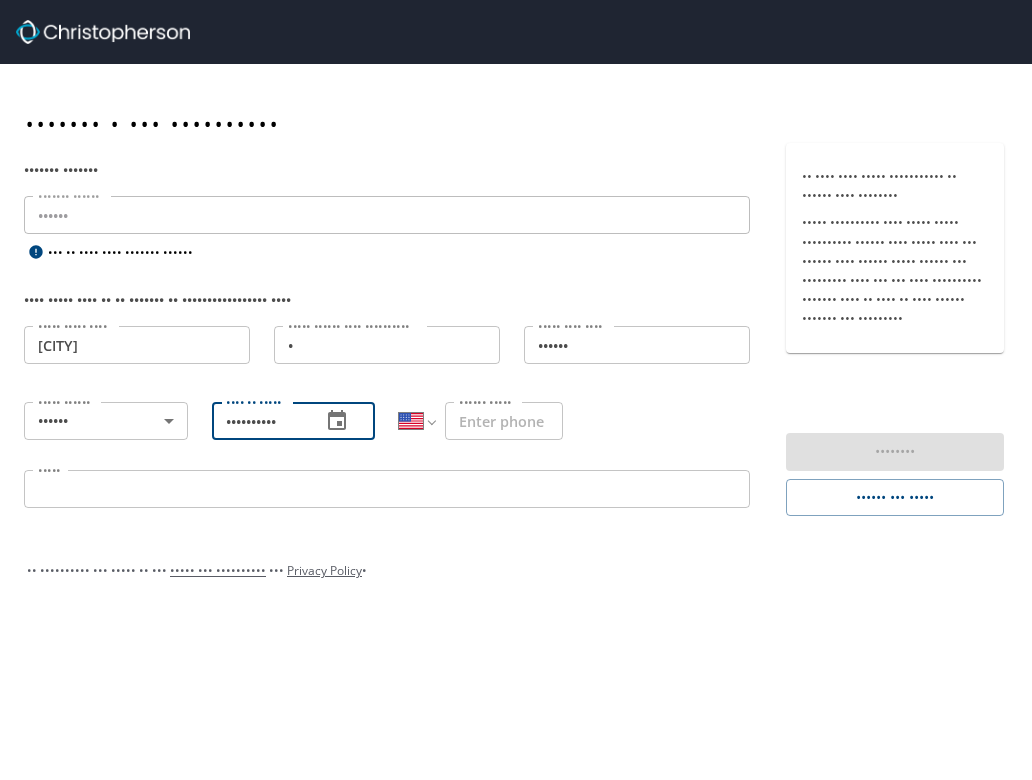 type on "••••••••••" 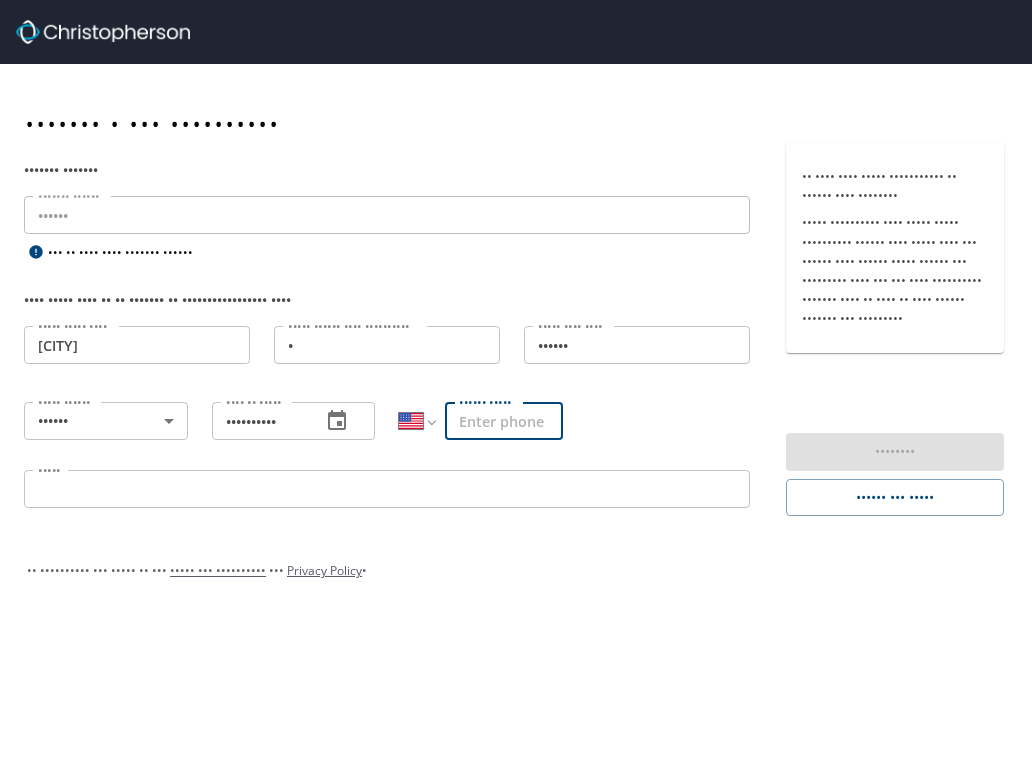click on "•••••• •••••" at bounding box center [504, 421] 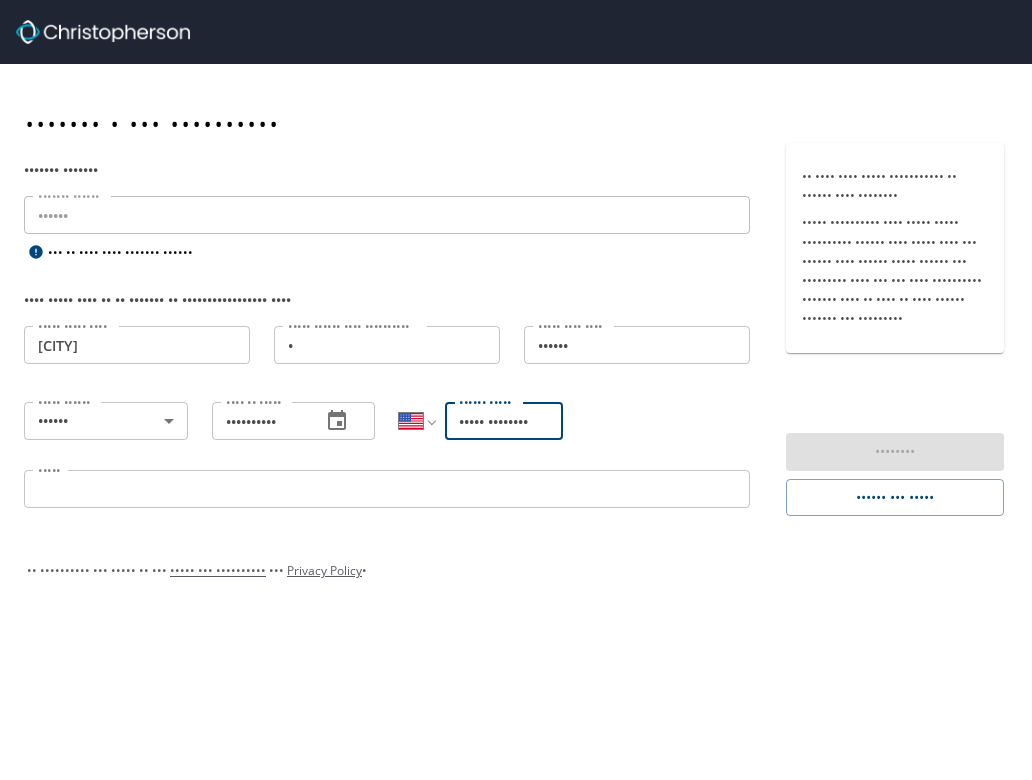scroll, scrollTop: 0, scrollLeft: 10, axis: horizontal 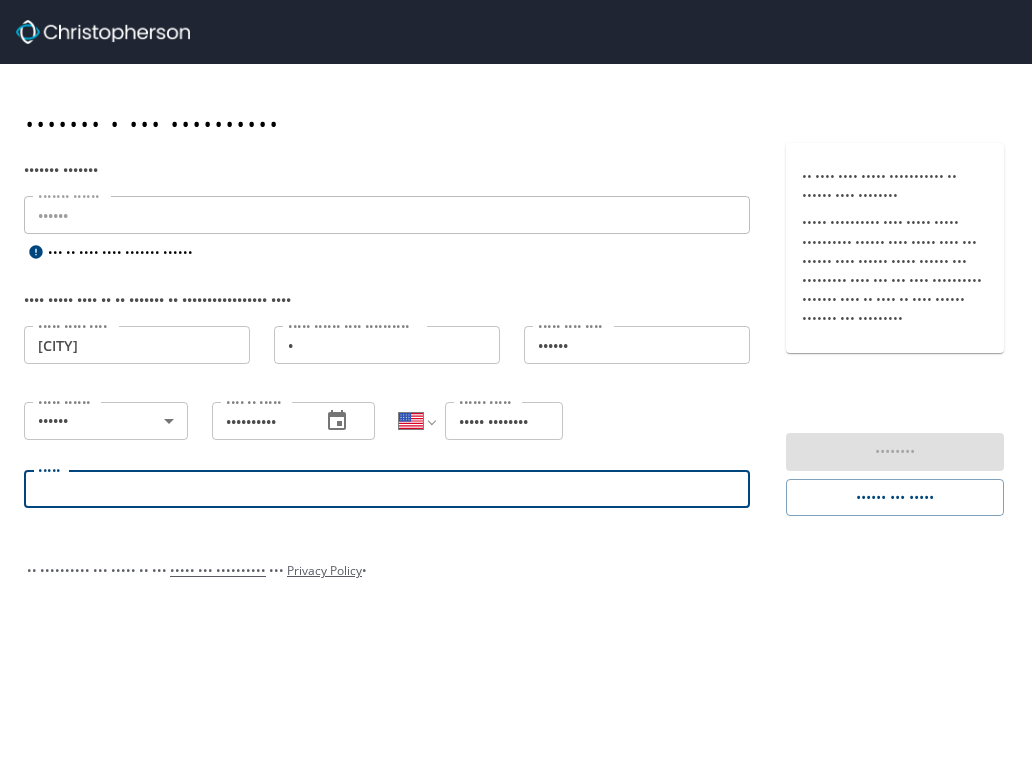click on "•••••" at bounding box center [387, 489] 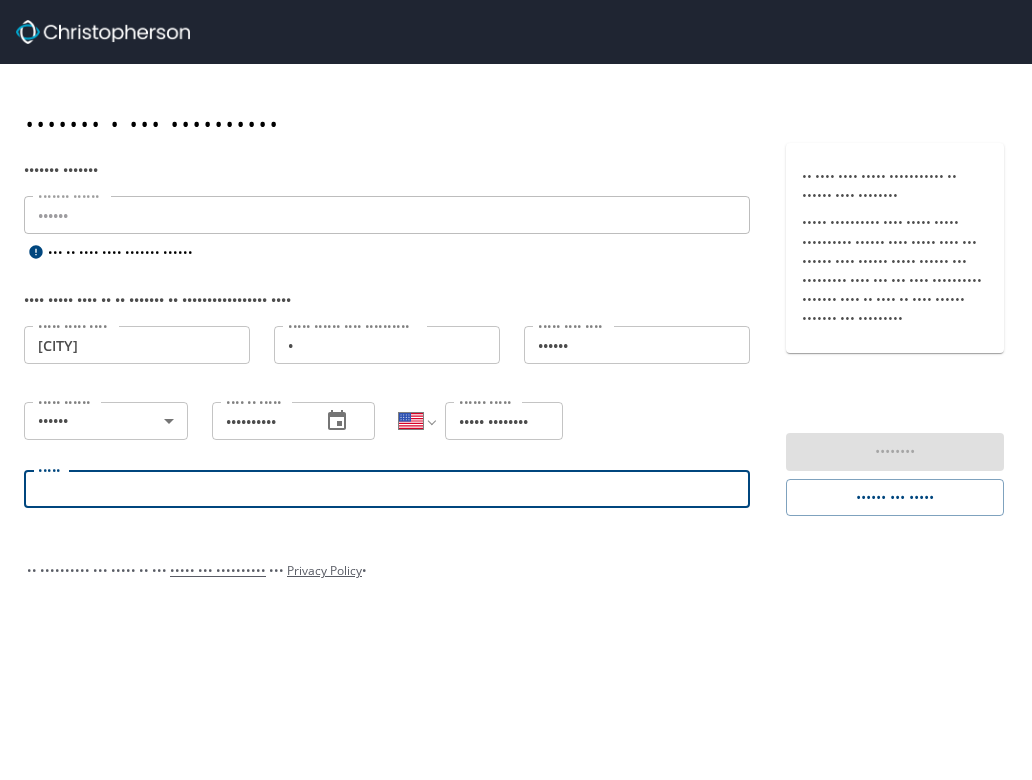 type on "••••••••••••••••••••••••••••••" 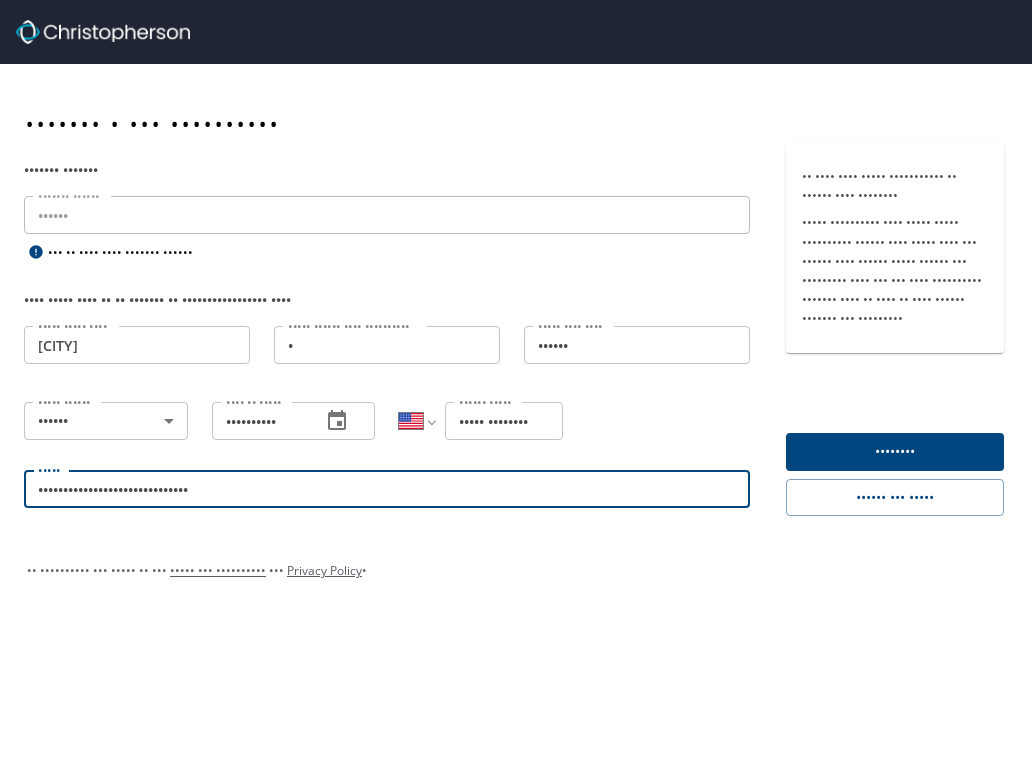click on "••••••••" at bounding box center [895, 451] 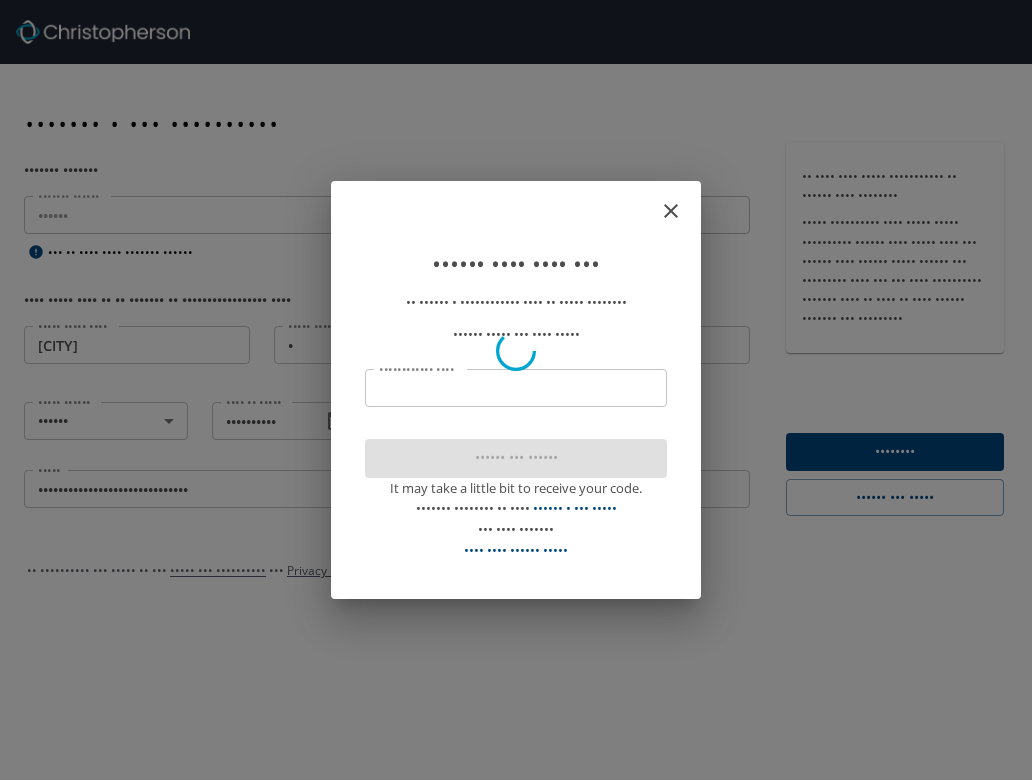 scroll, scrollTop: 0, scrollLeft: 0, axis: both 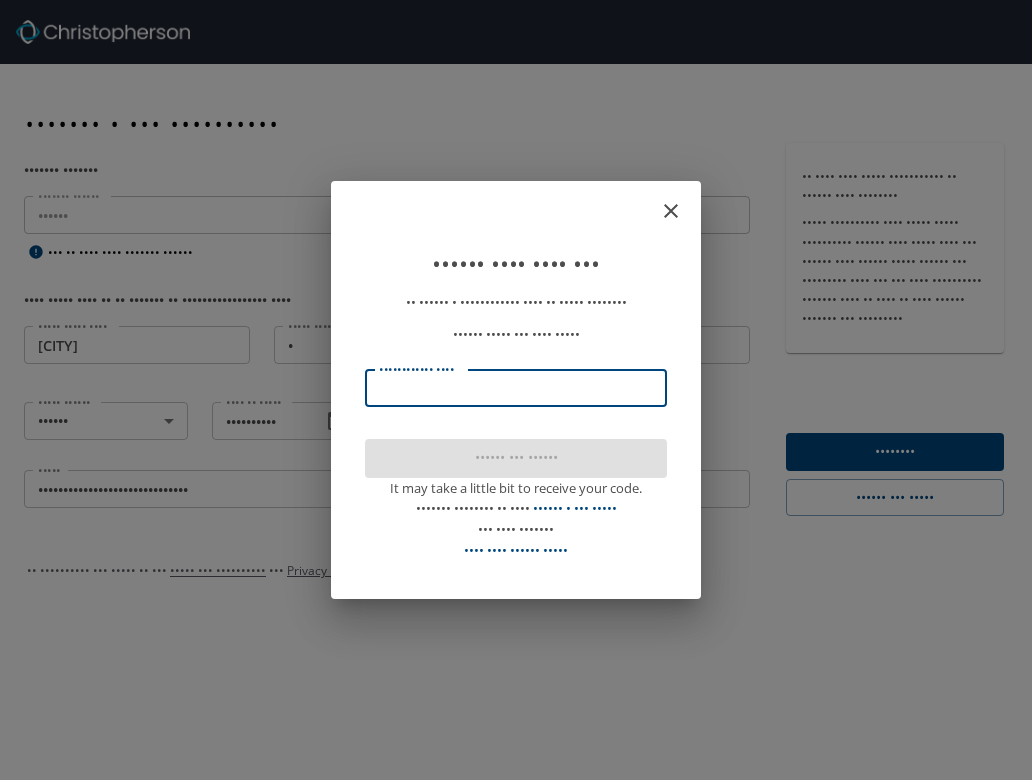 click on "•••••••••••• ••••" at bounding box center (516, 388) 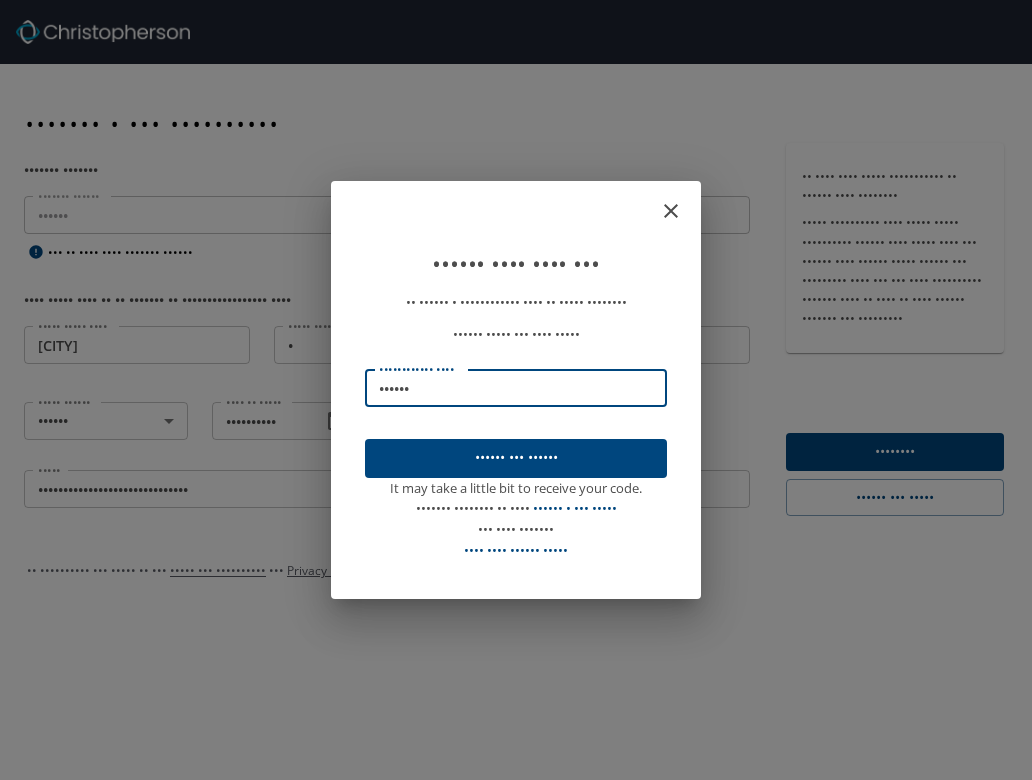 type on "••••••" 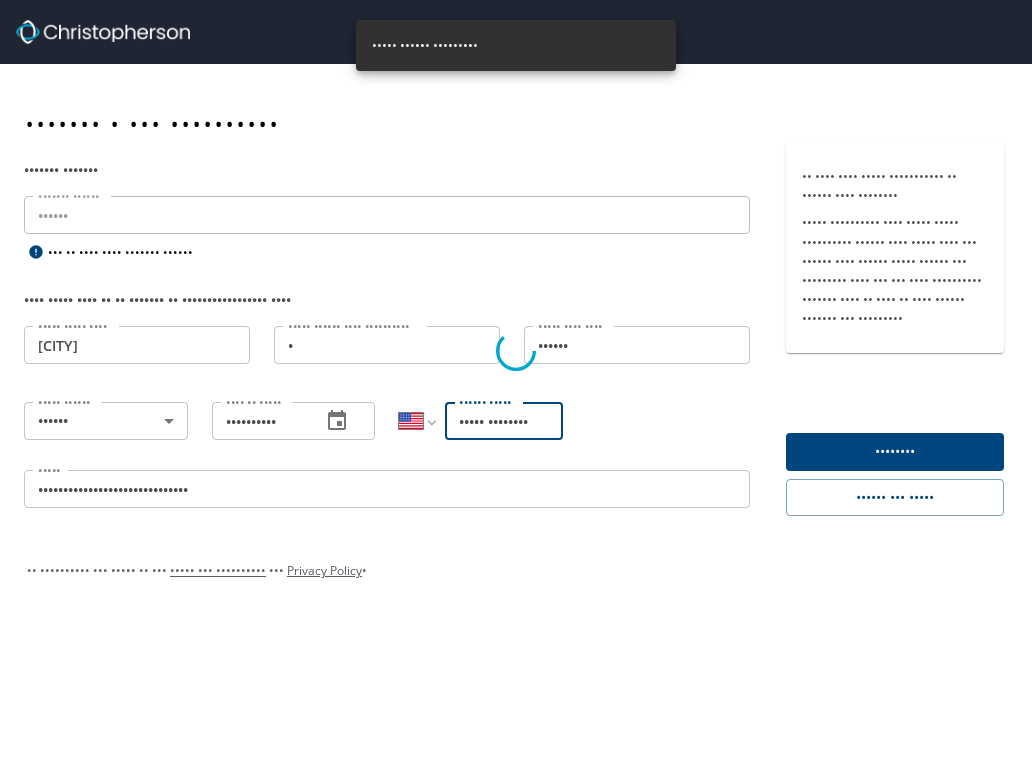 scroll, scrollTop: 0, scrollLeft: 10, axis: horizontal 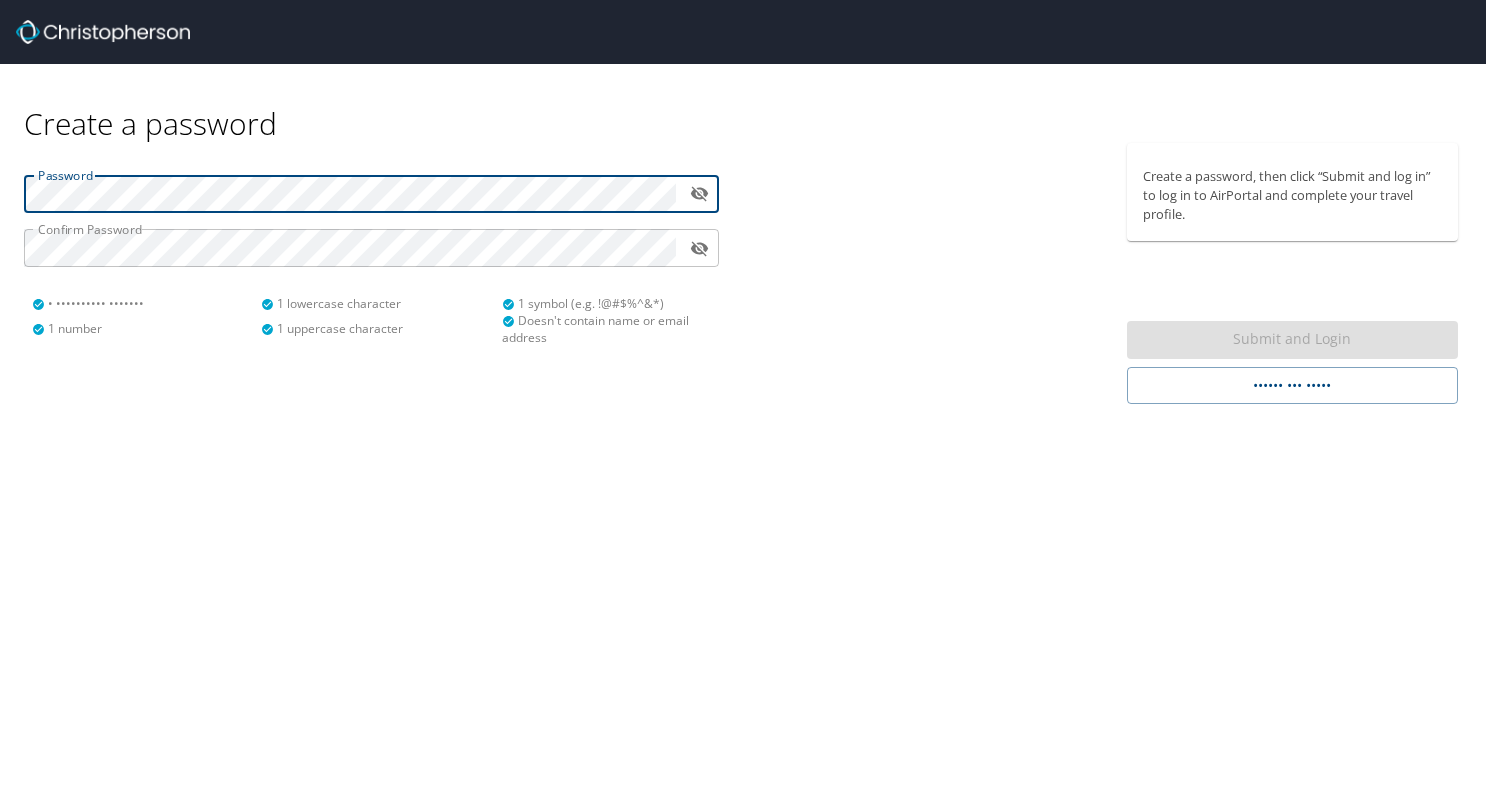 type 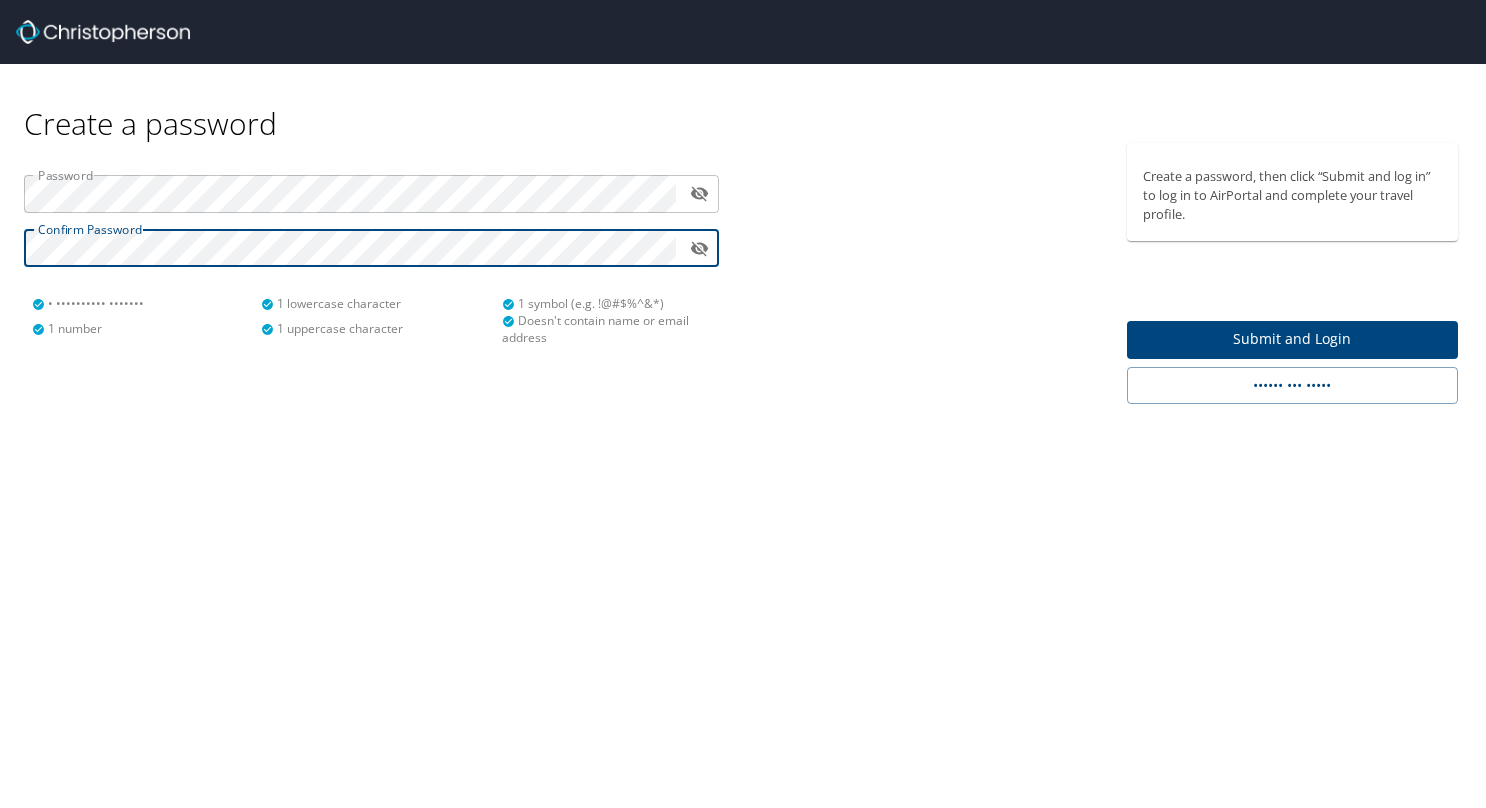 click on "Submit and Login" at bounding box center [1293, 339] 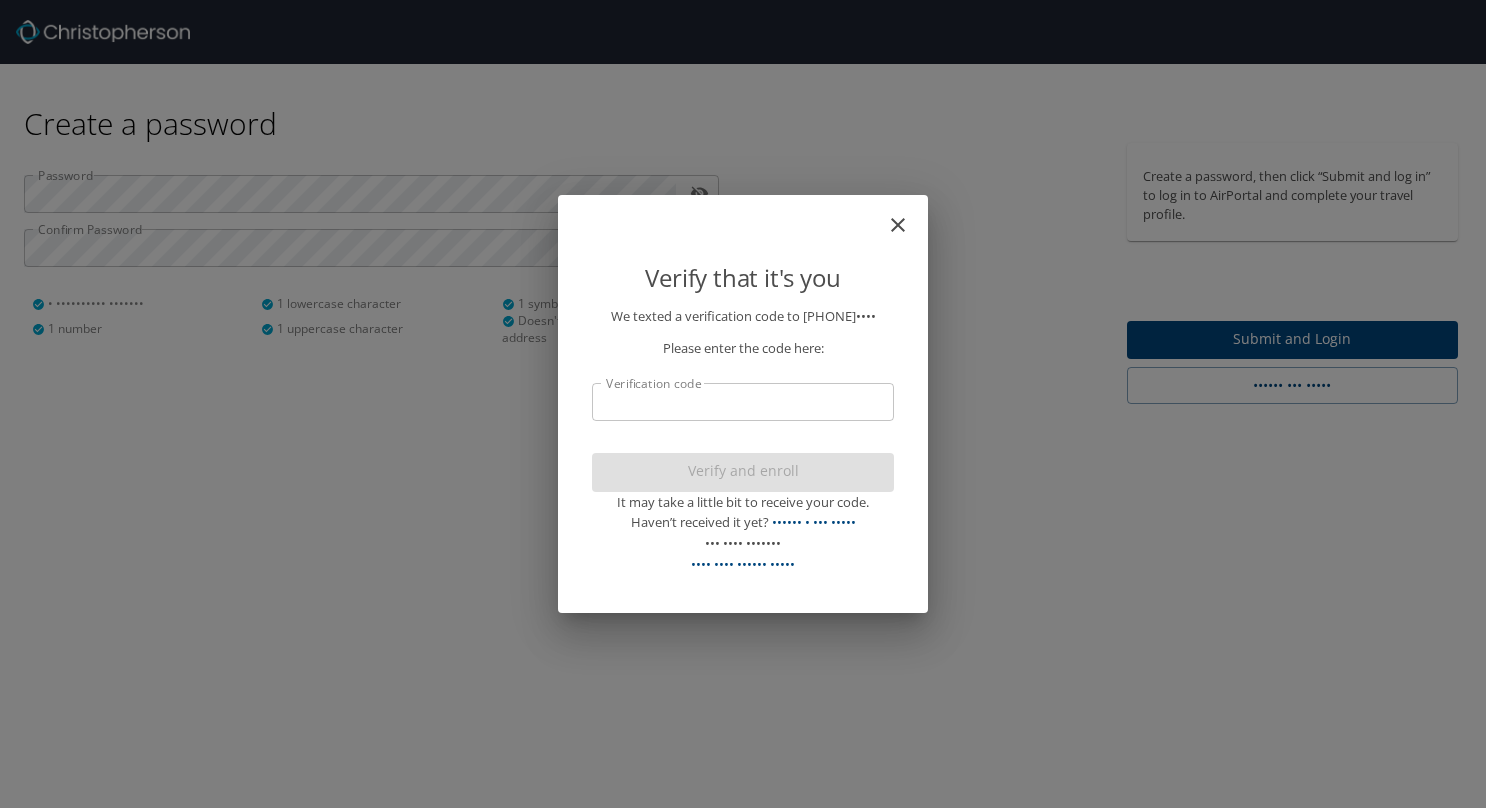 click on "Verification code" at bounding box center (743, 402) 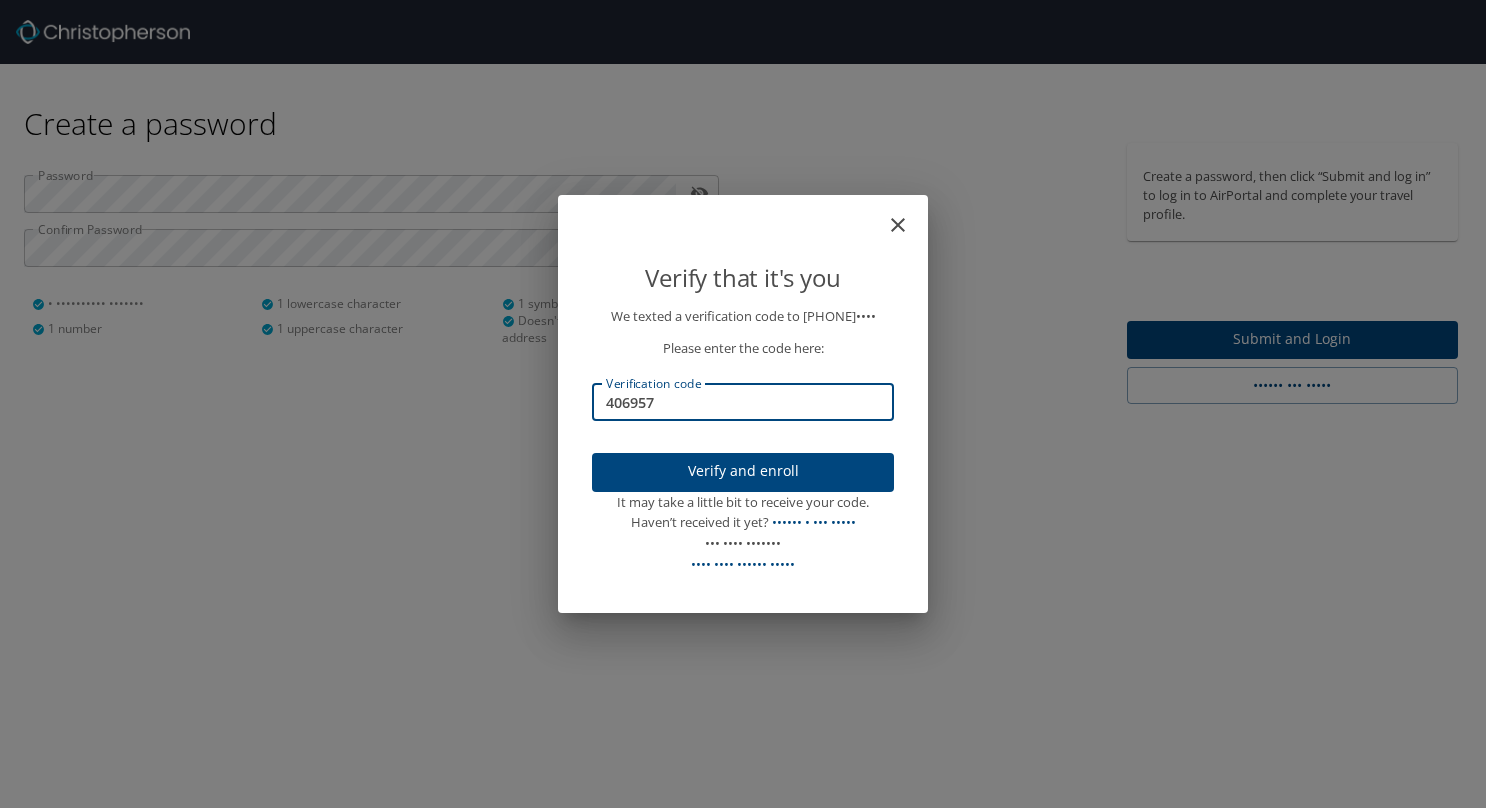 type on "406957" 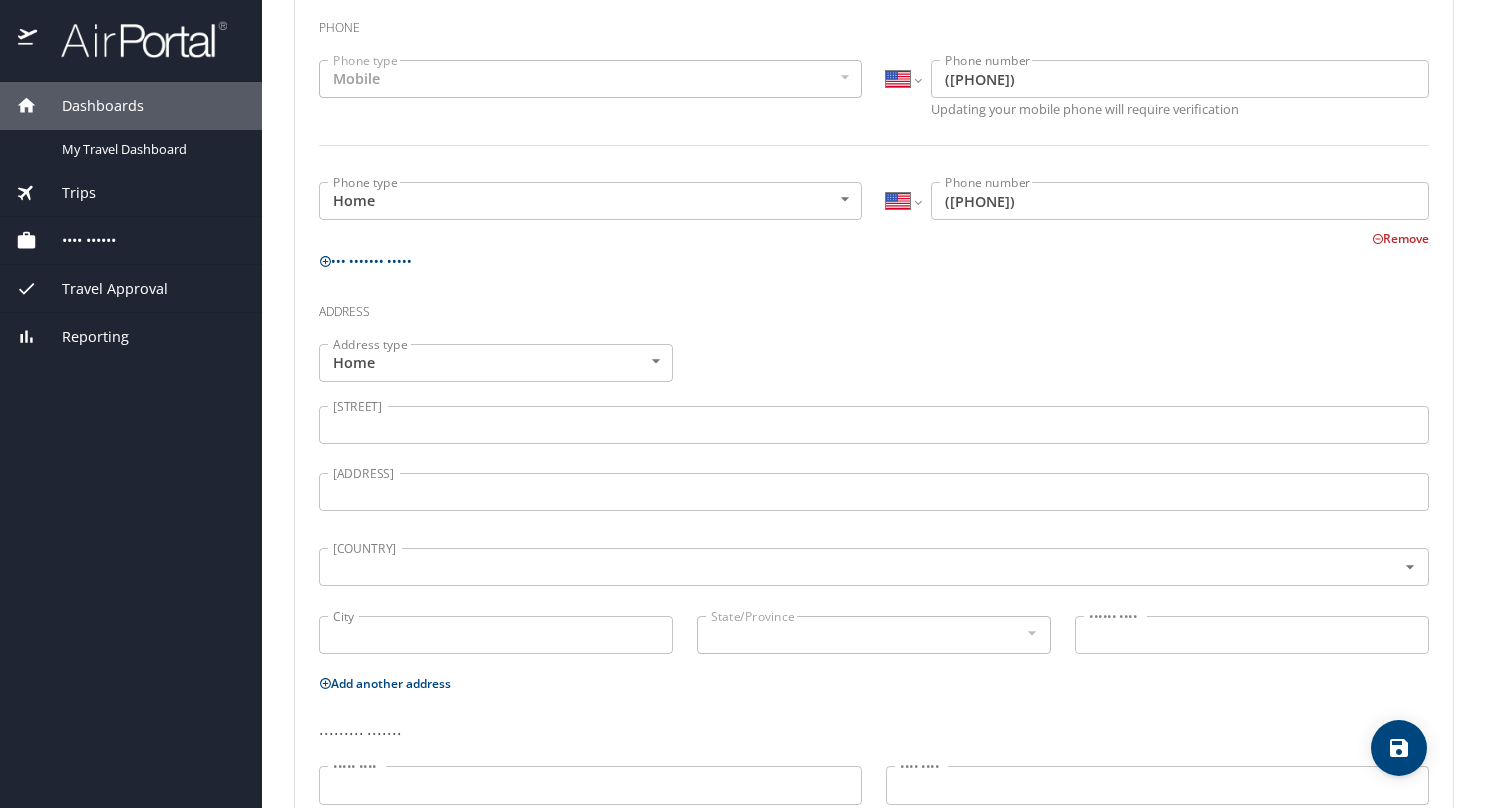 scroll, scrollTop: 500, scrollLeft: 0, axis: vertical 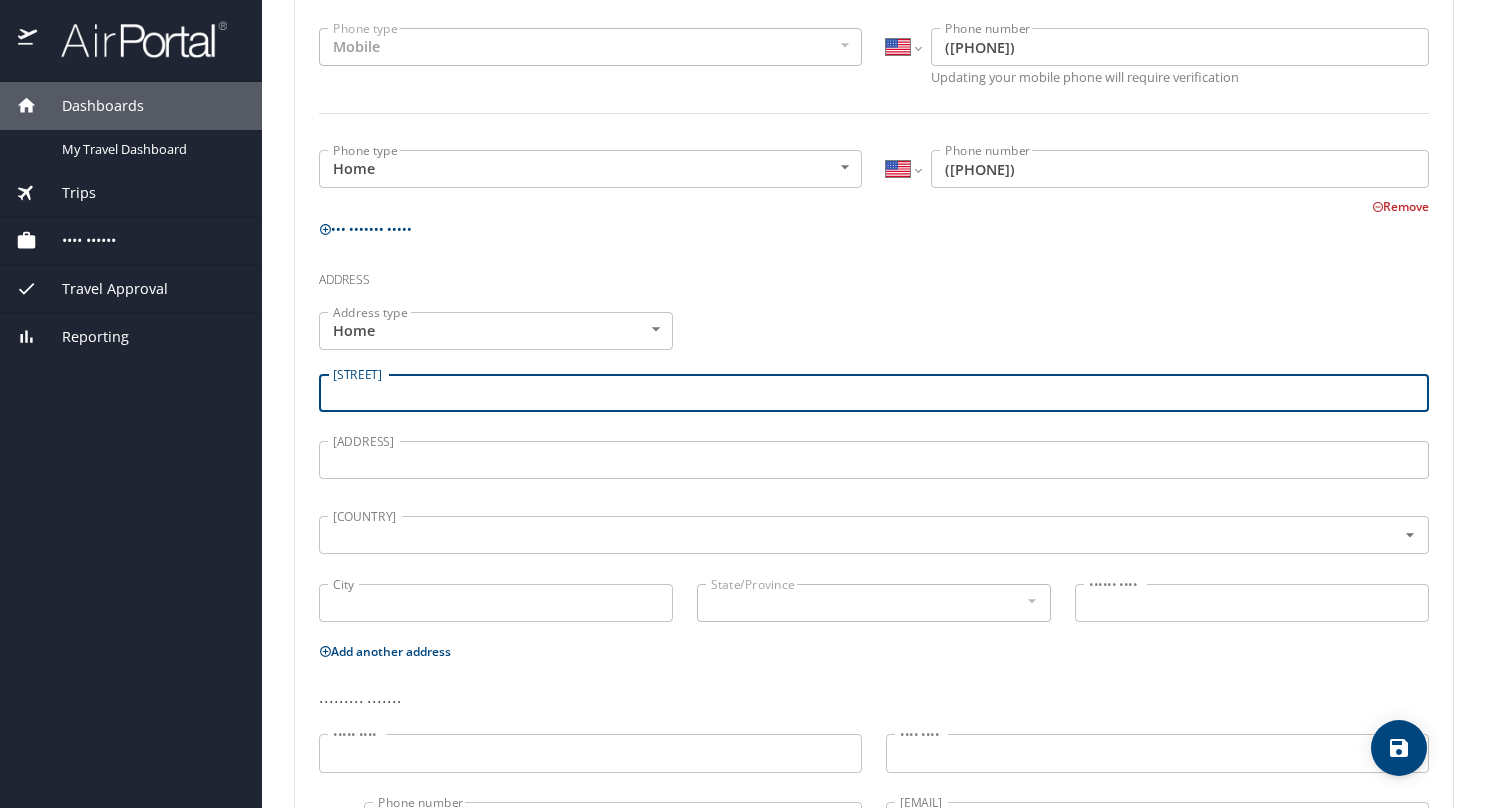 click on "Street address 1" at bounding box center [874, 393] 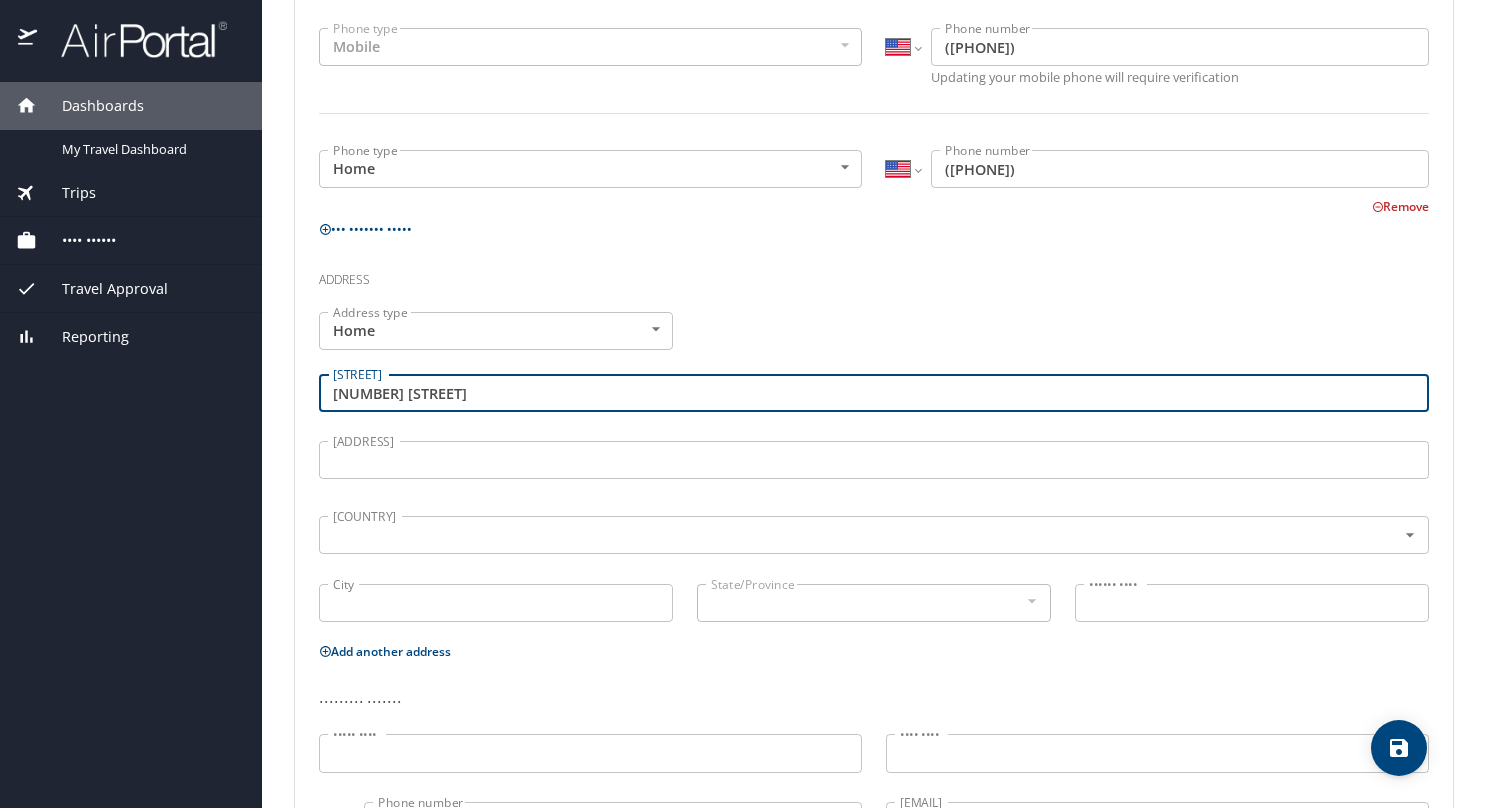 type on "1471 Vanderlyn Ct" 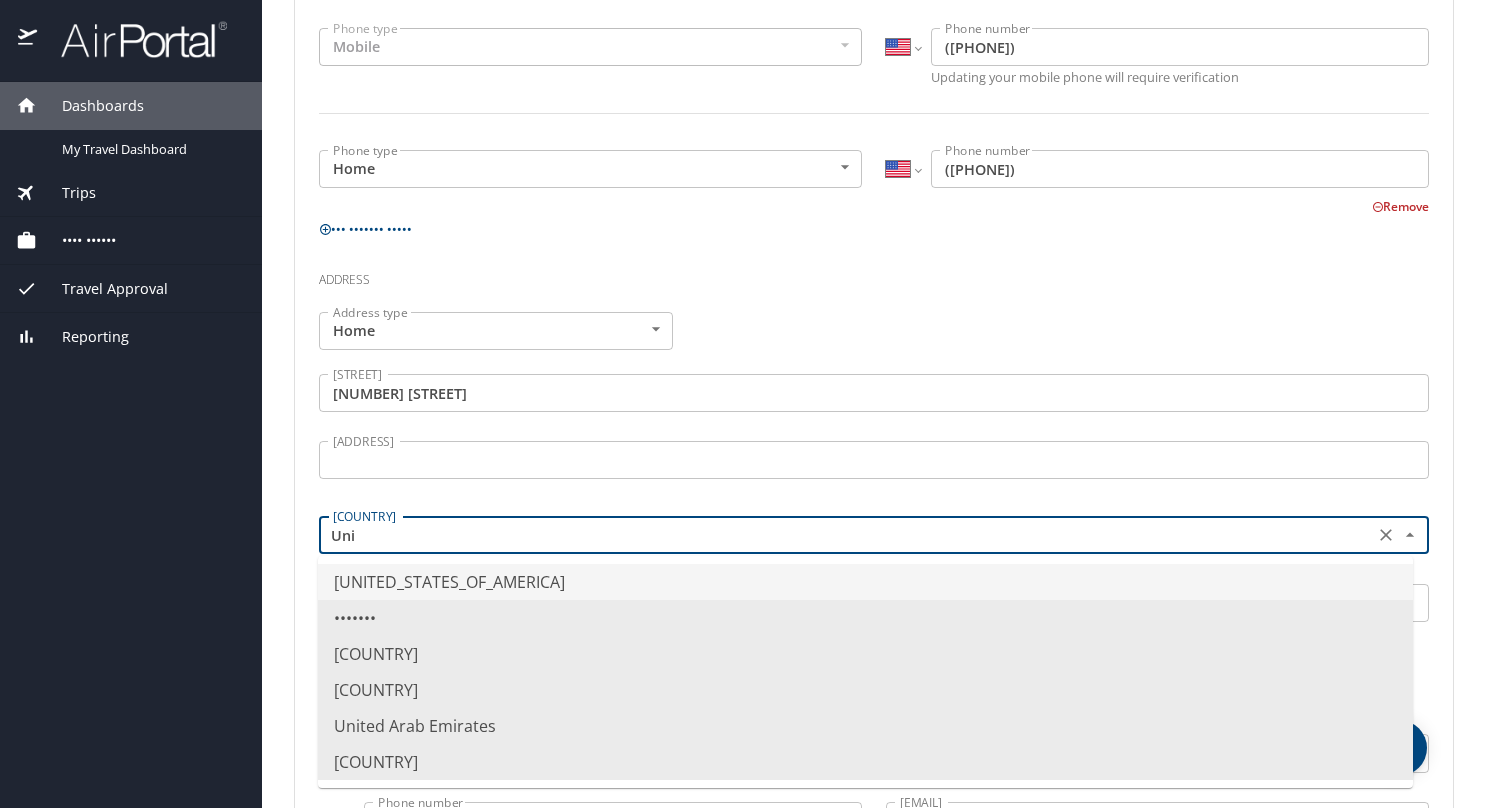 click on "United States of America" at bounding box center [865, 582] 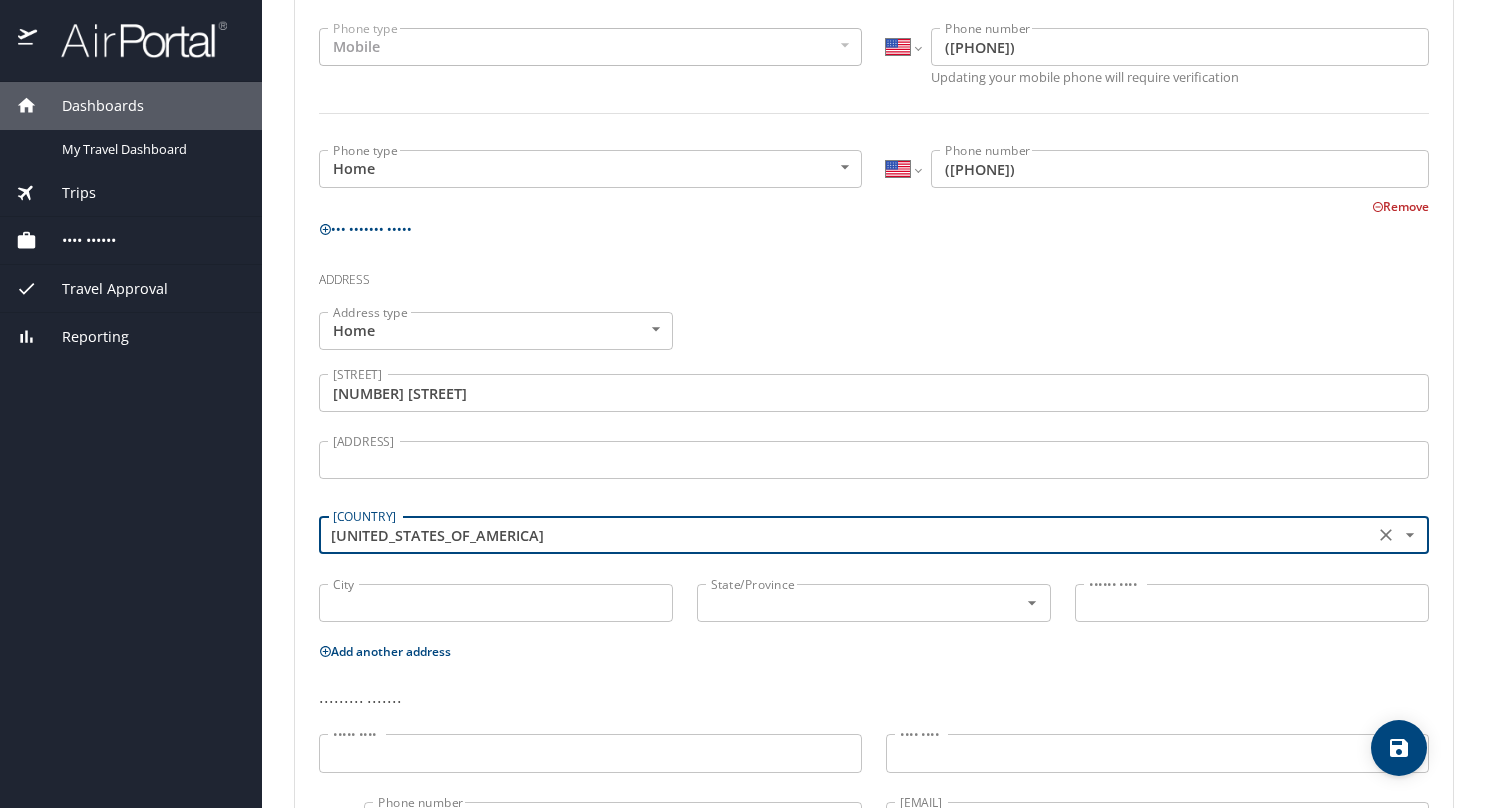type on "United States of America" 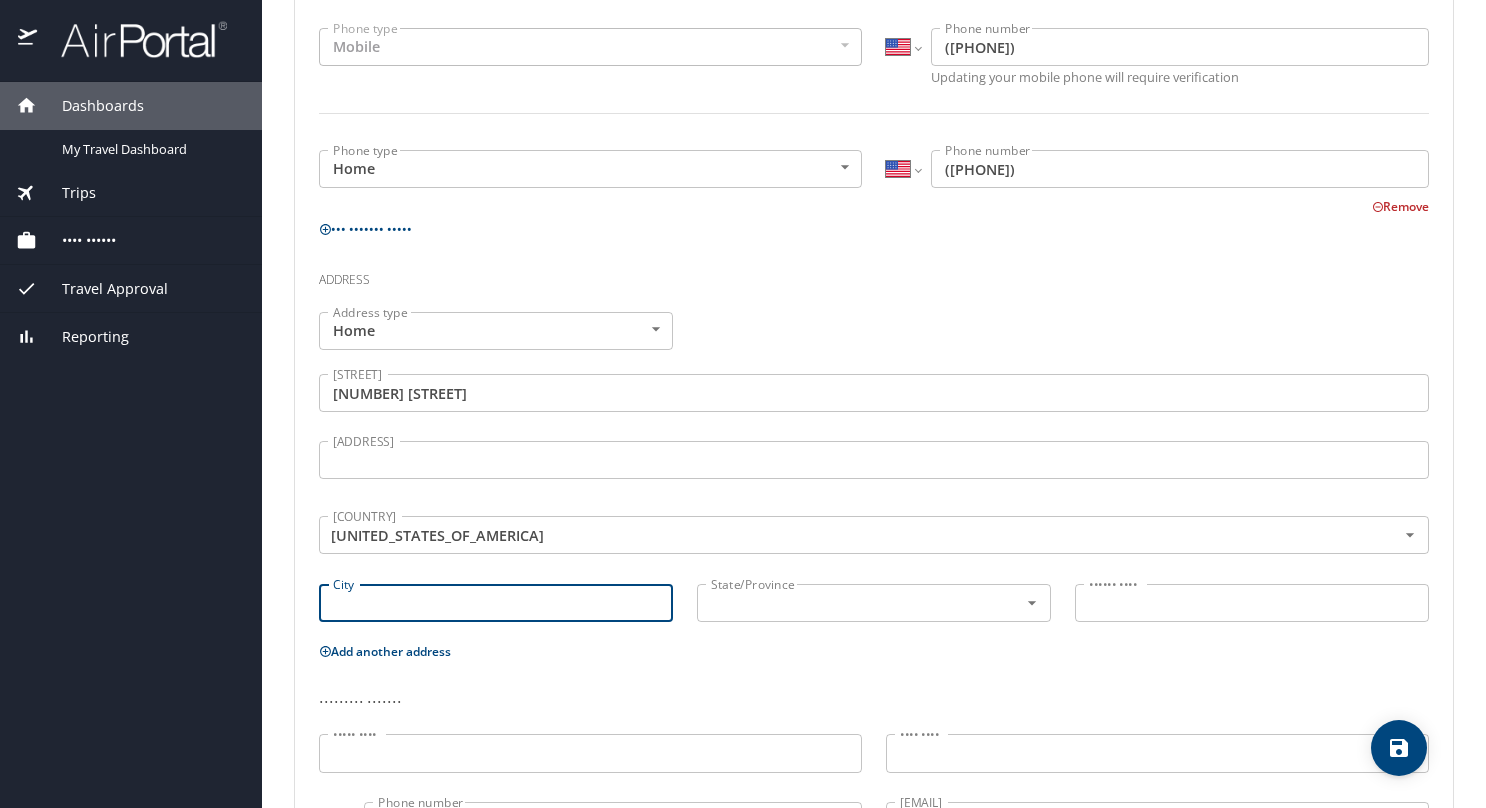 click on "City" at bounding box center [496, 603] 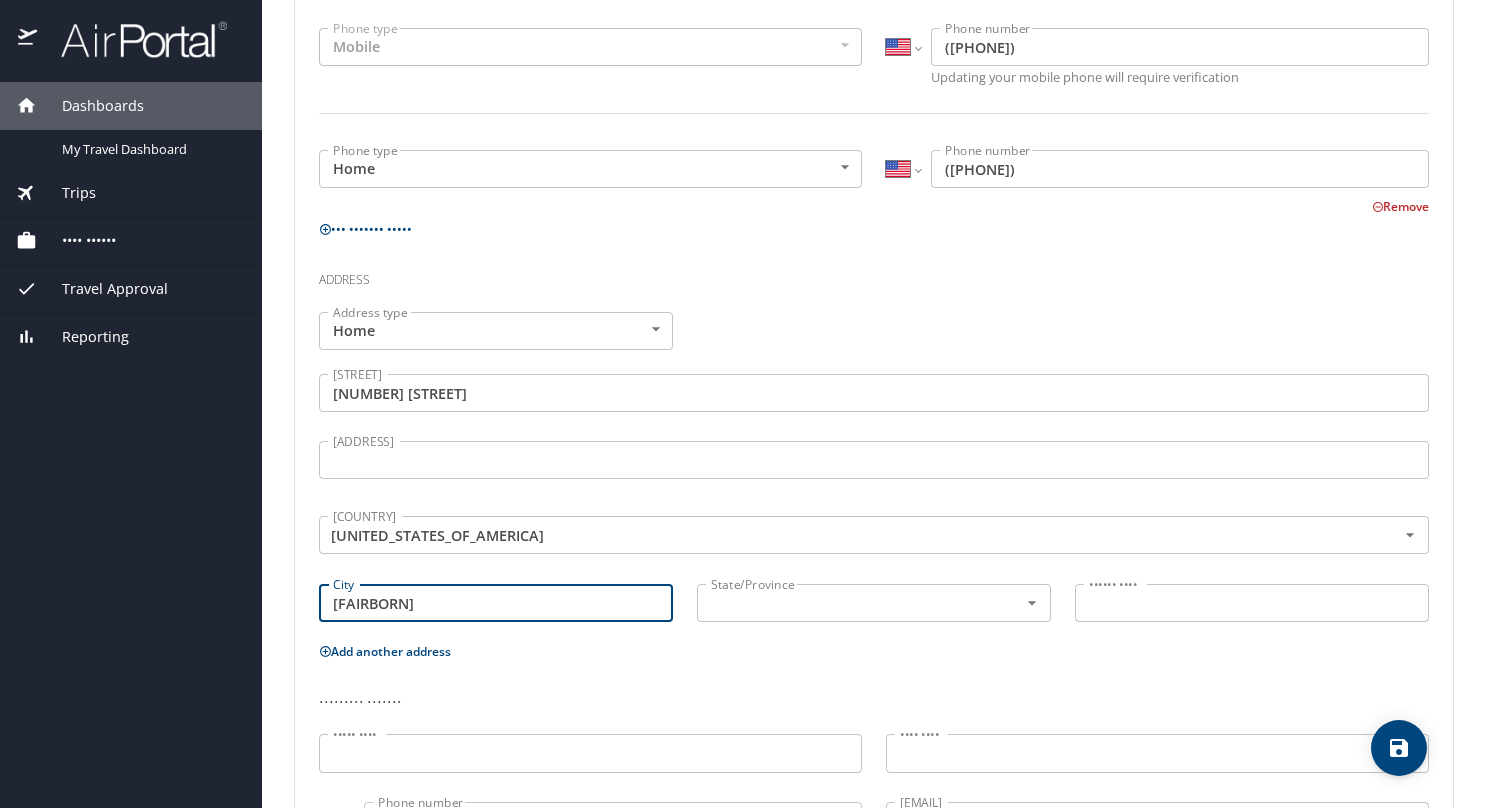 type on "Fairborn" 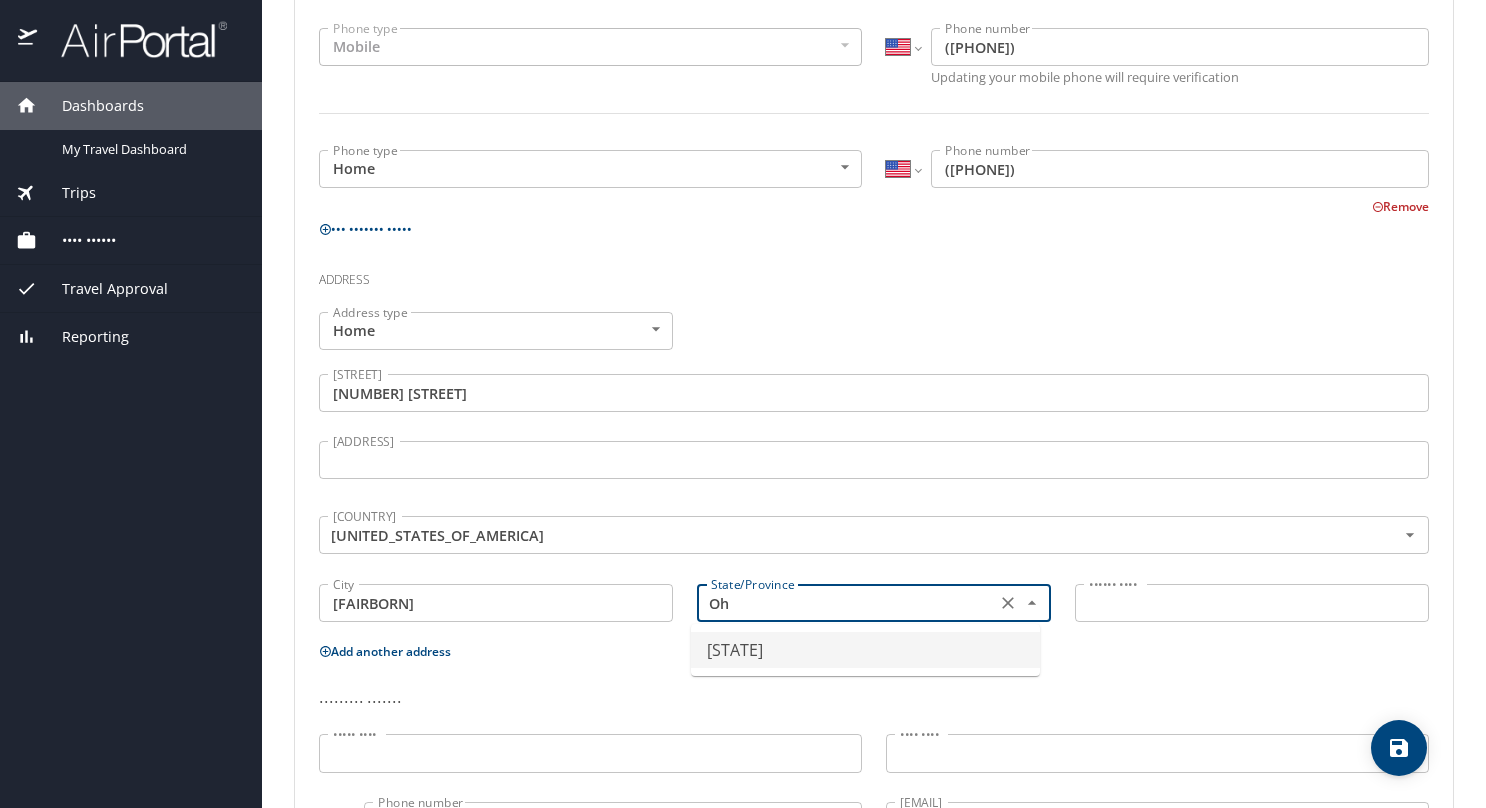 click on "Ohio" at bounding box center (865, 650) 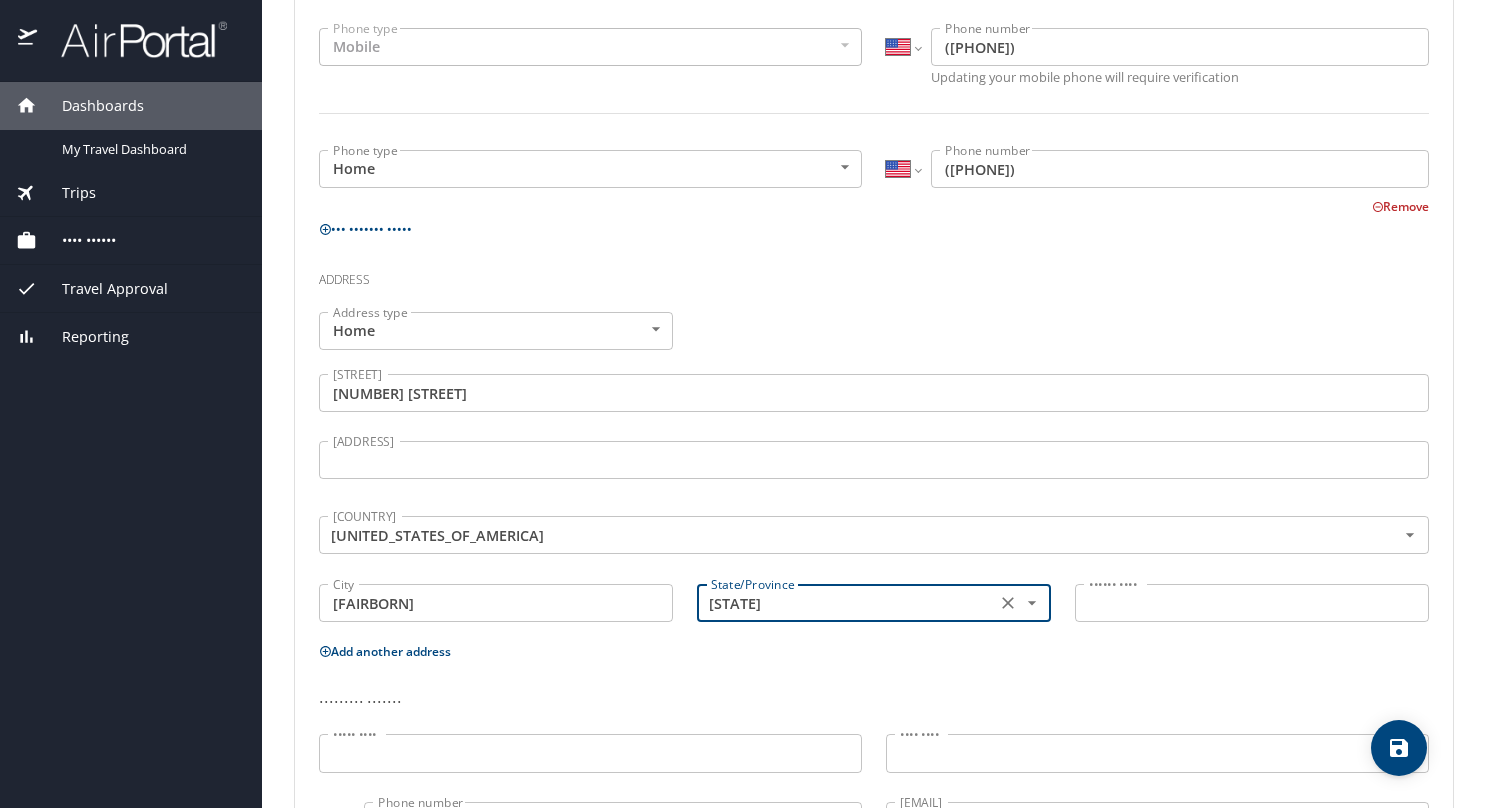 type on "Ohio" 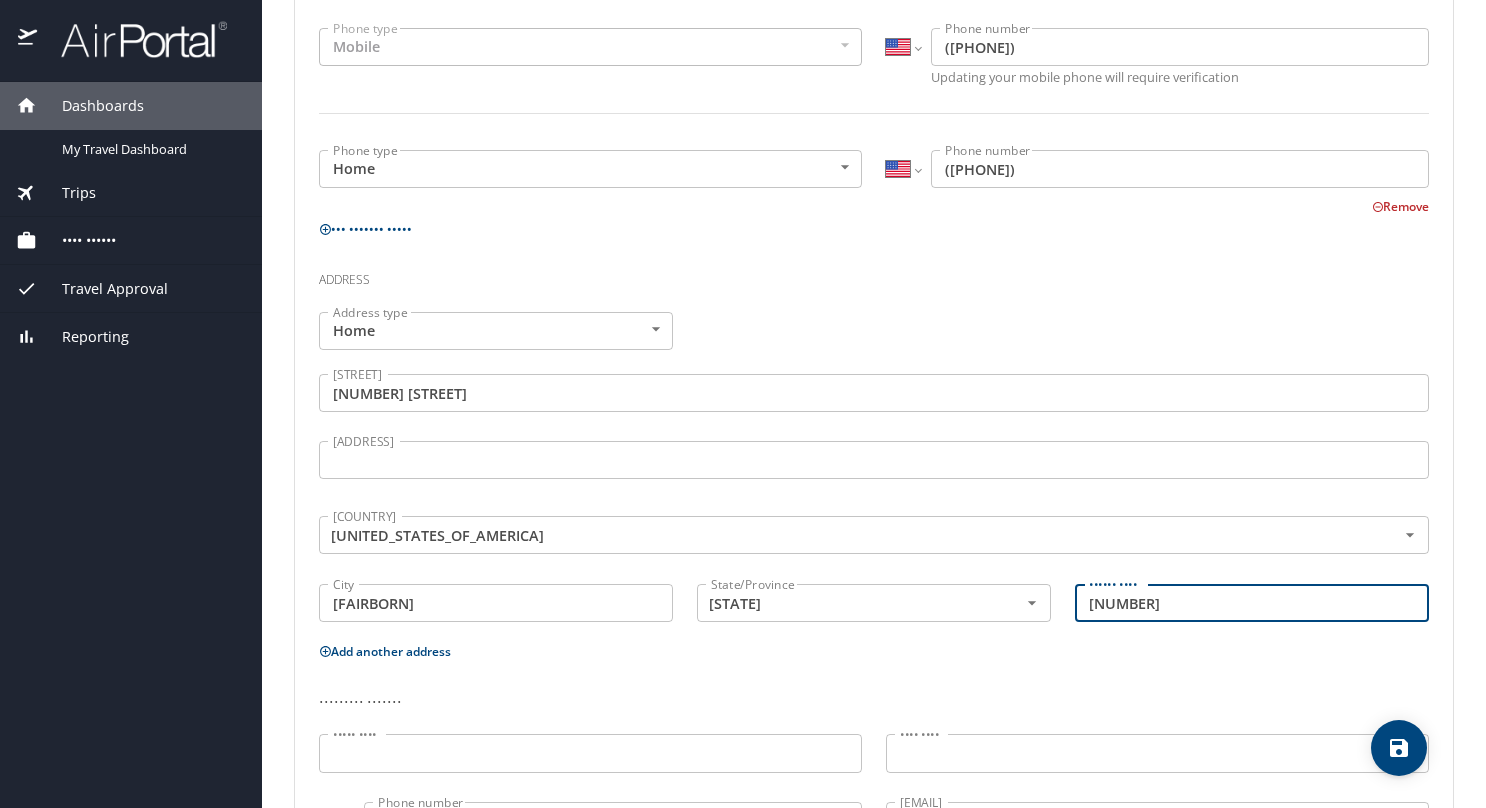 type on "45324" 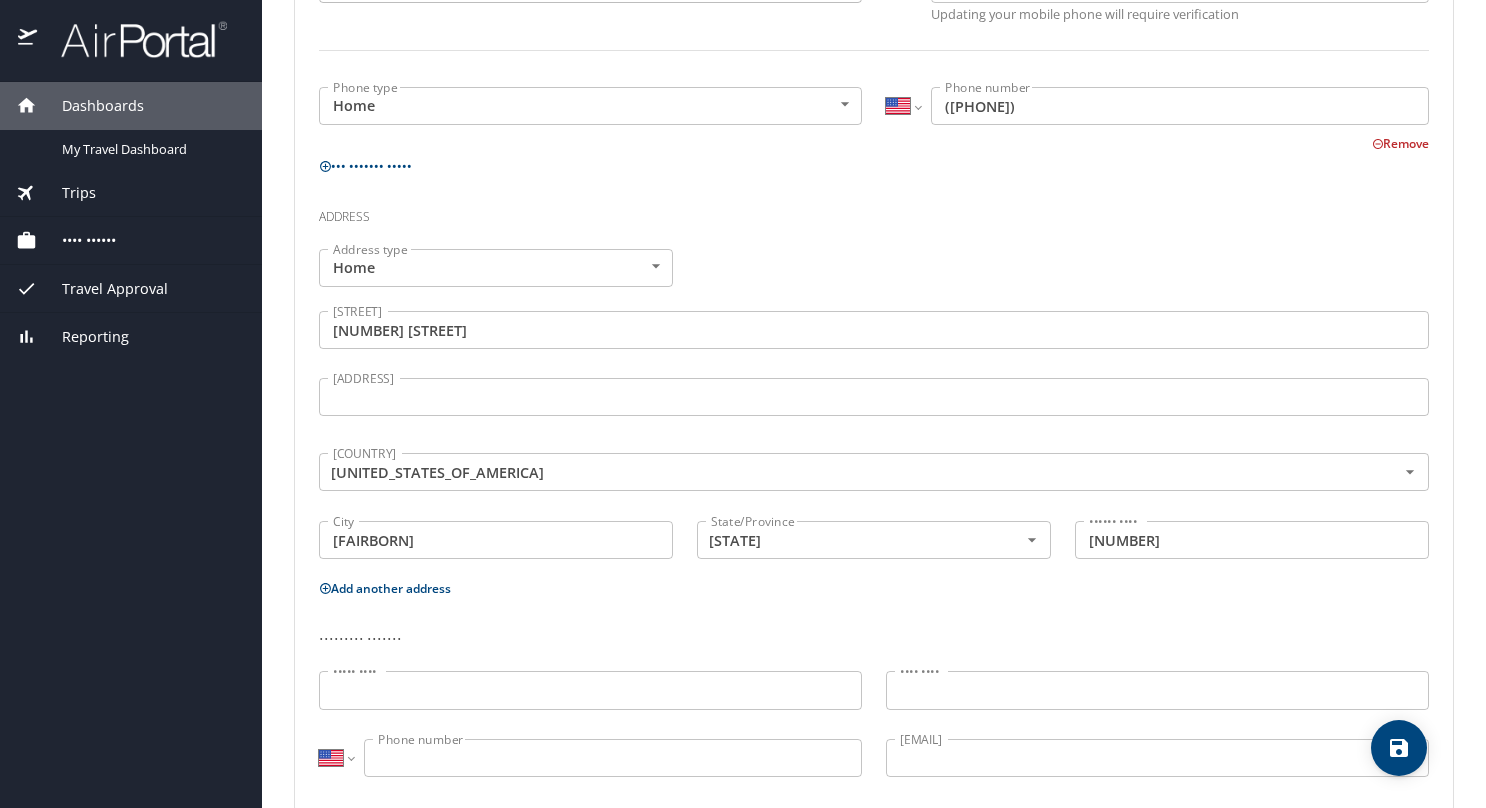 scroll, scrollTop: 594, scrollLeft: 0, axis: vertical 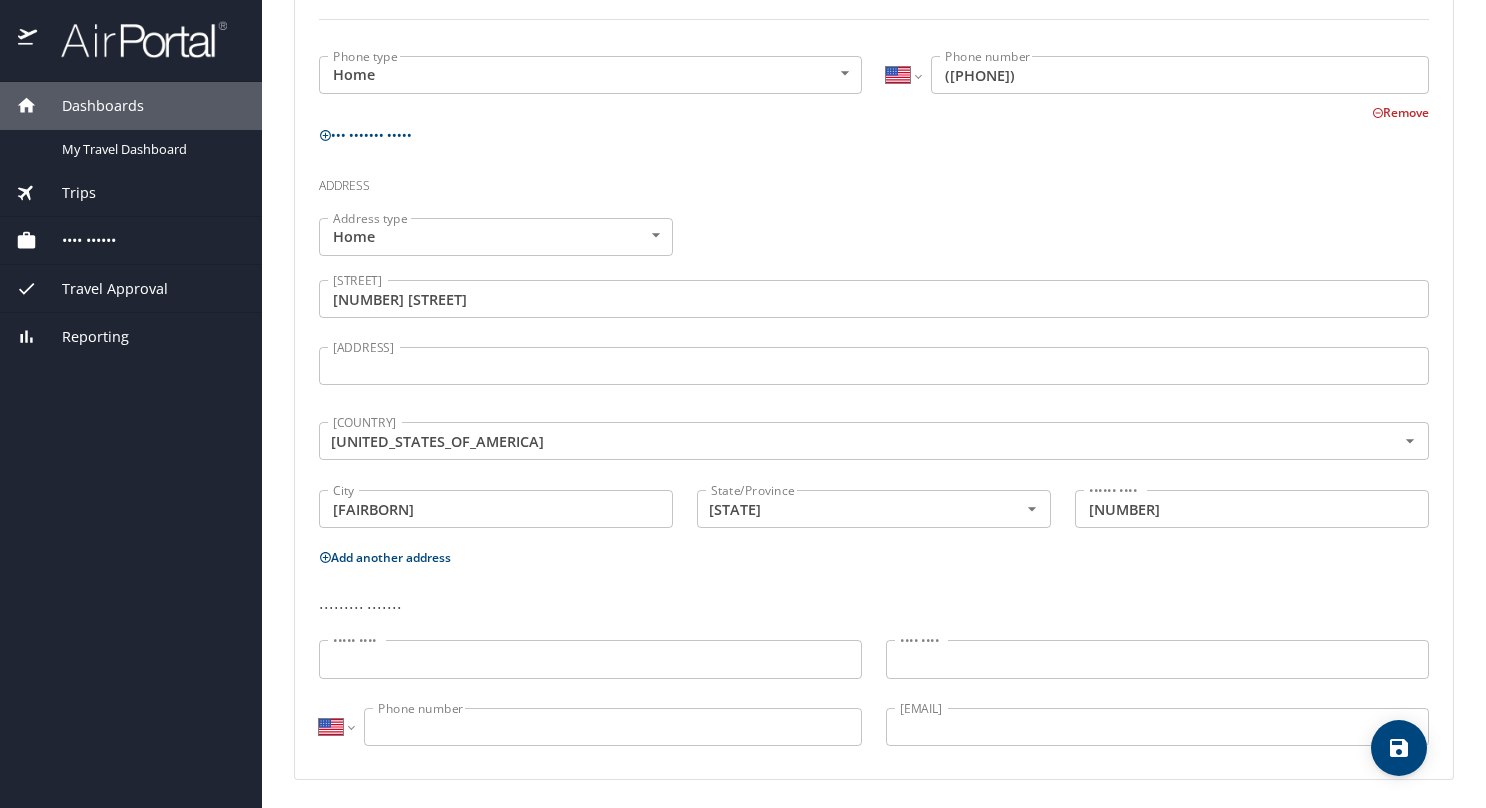 click on "First name" at bounding box center [590, 659] 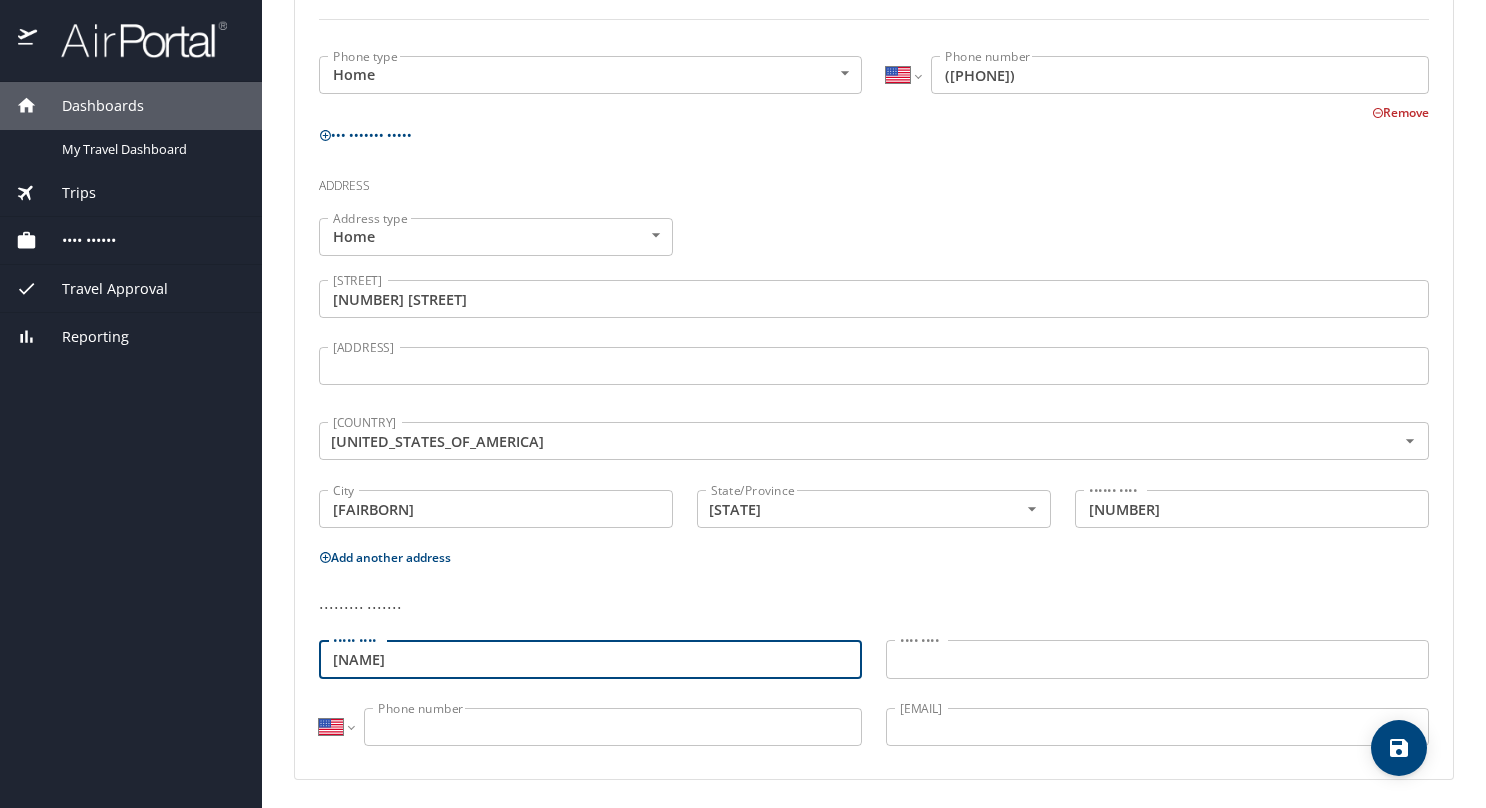 type on "Roseanna" 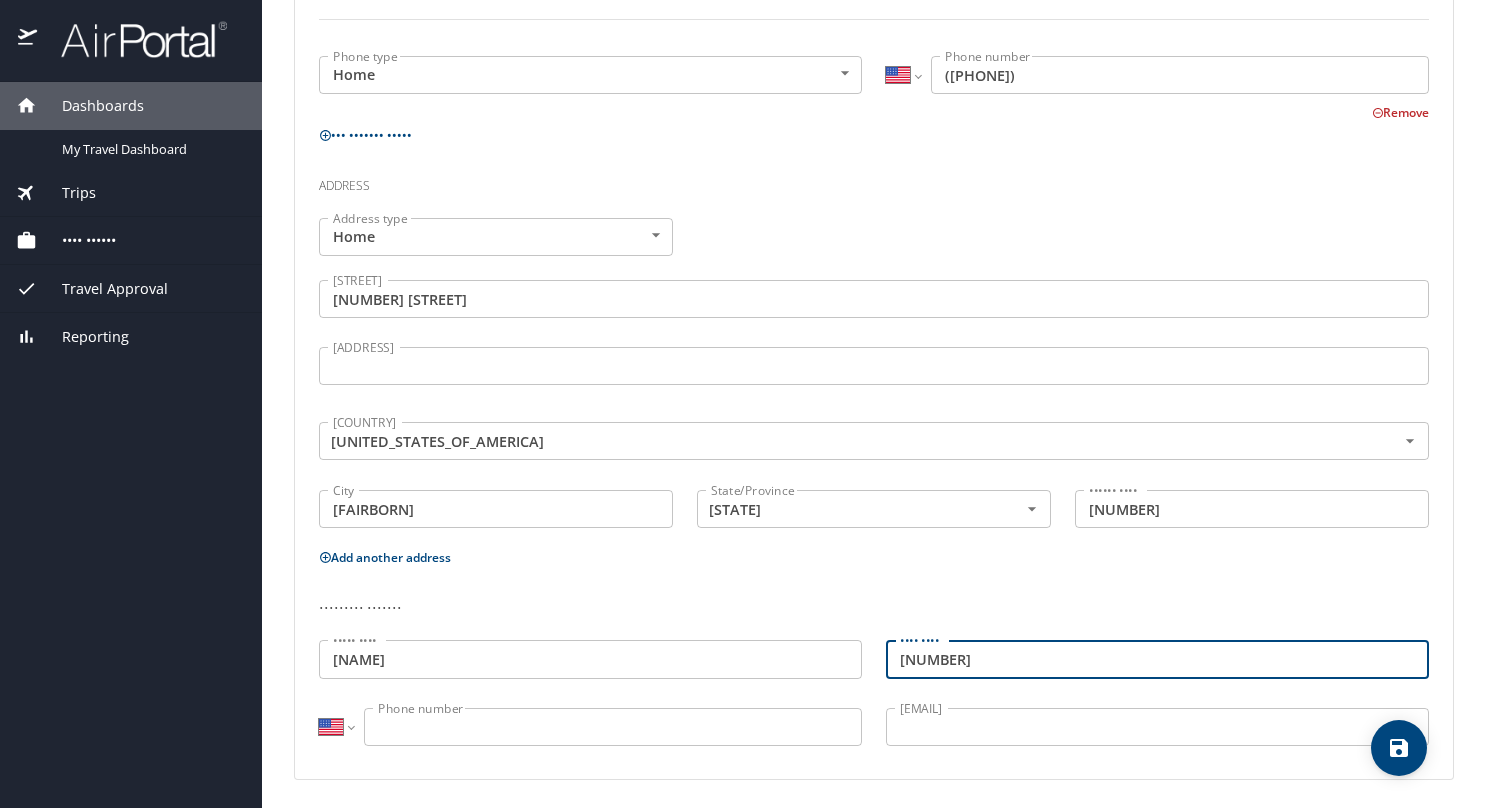 type on "Lim" 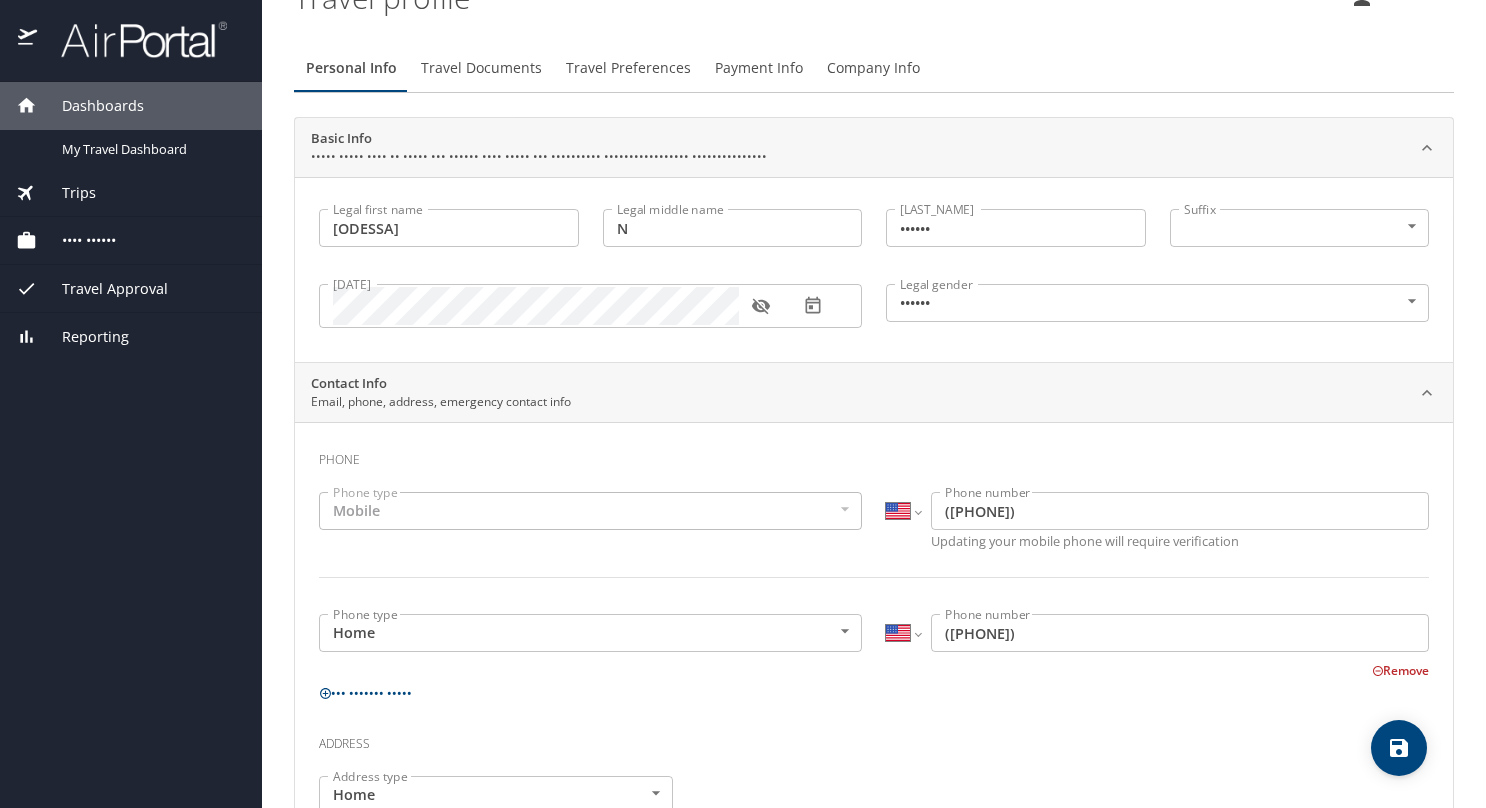 scroll, scrollTop: 0, scrollLeft: 0, axis: both 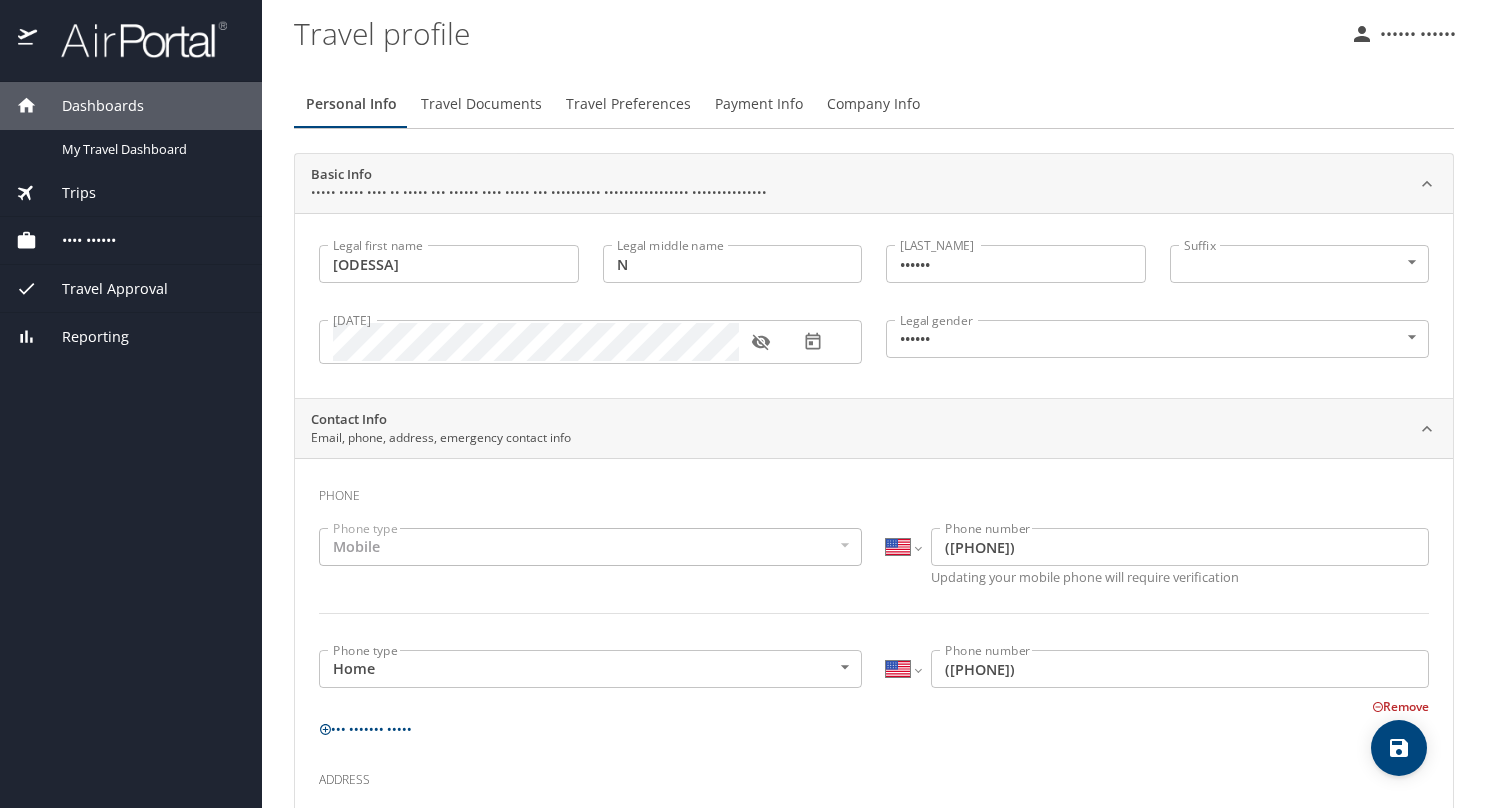 type on "(707) 761-9301" 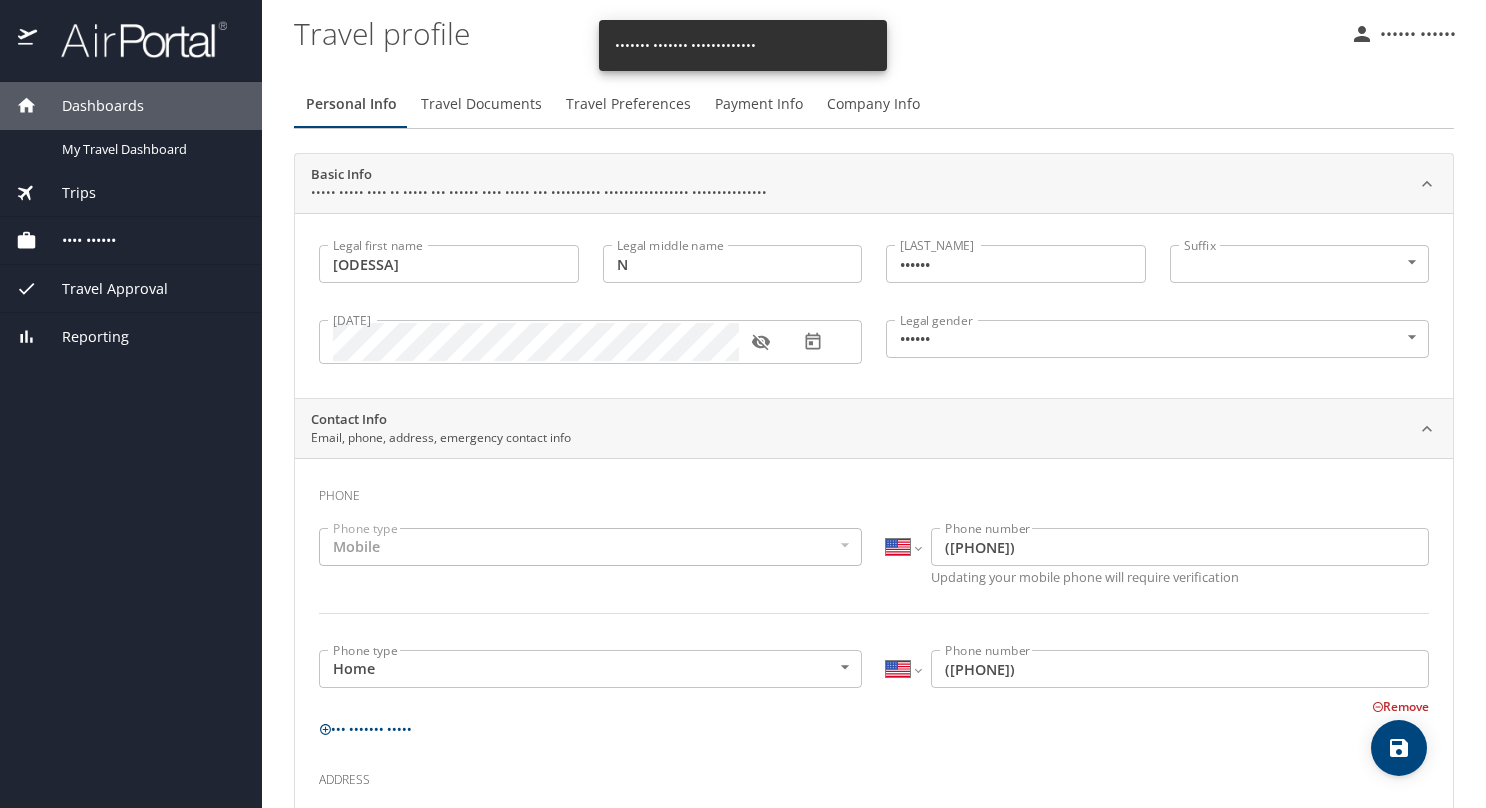 click on "Travel Documents" at bounding box center (481, 104) 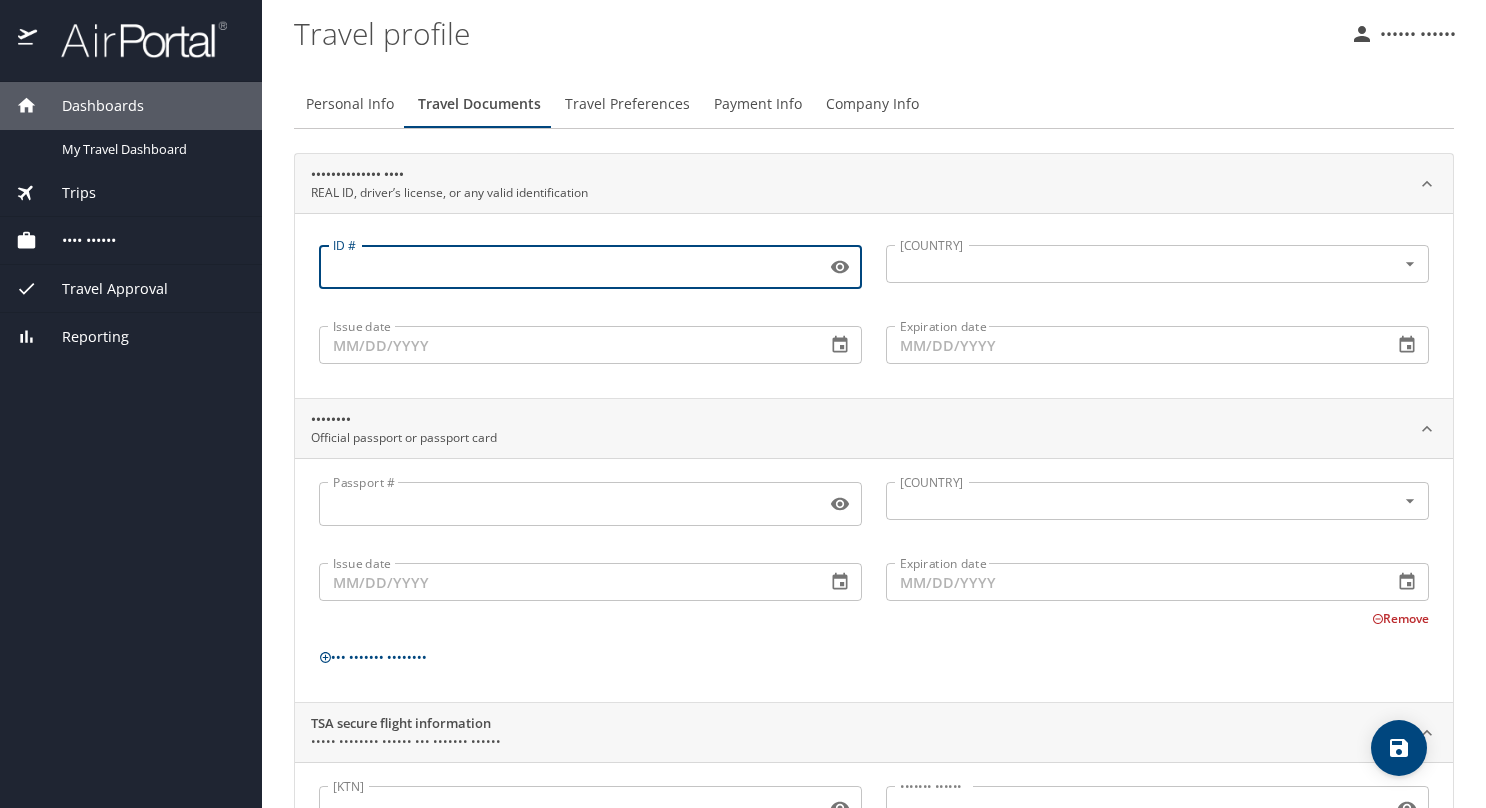 click on "ID #" at bounding box center [568, 267] 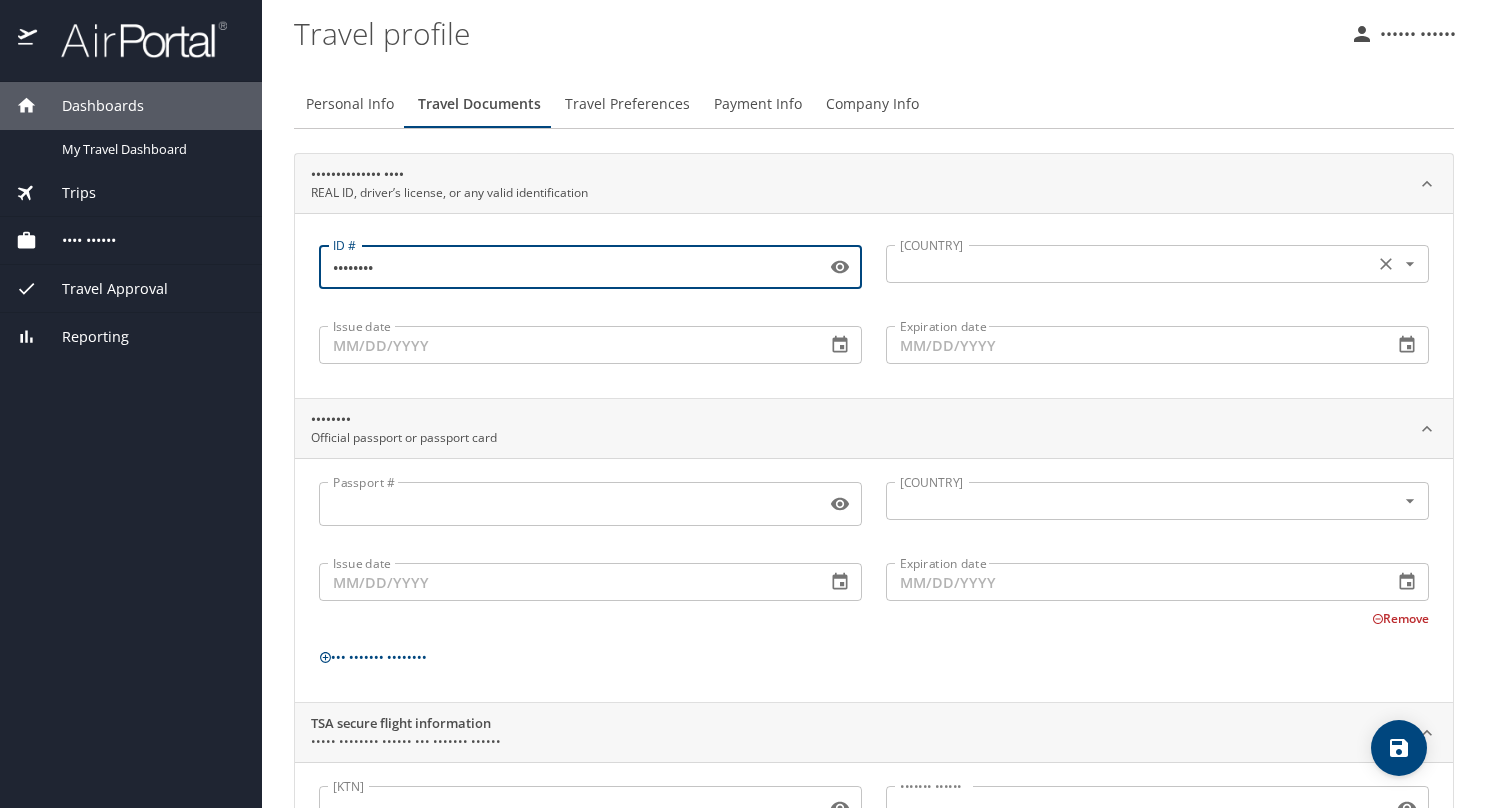 type on "VR170471" 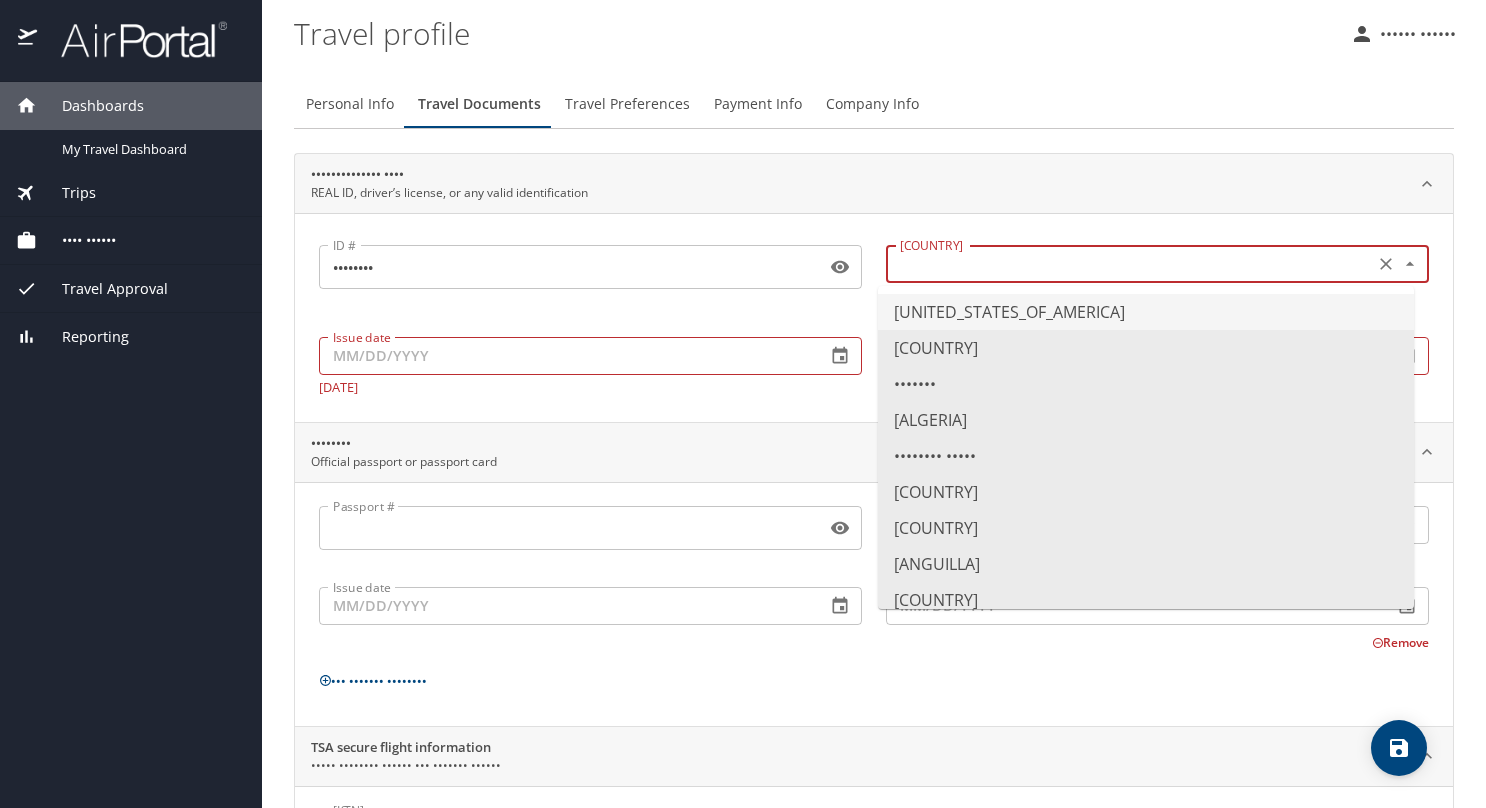 click at bounding box center [1128, 264] 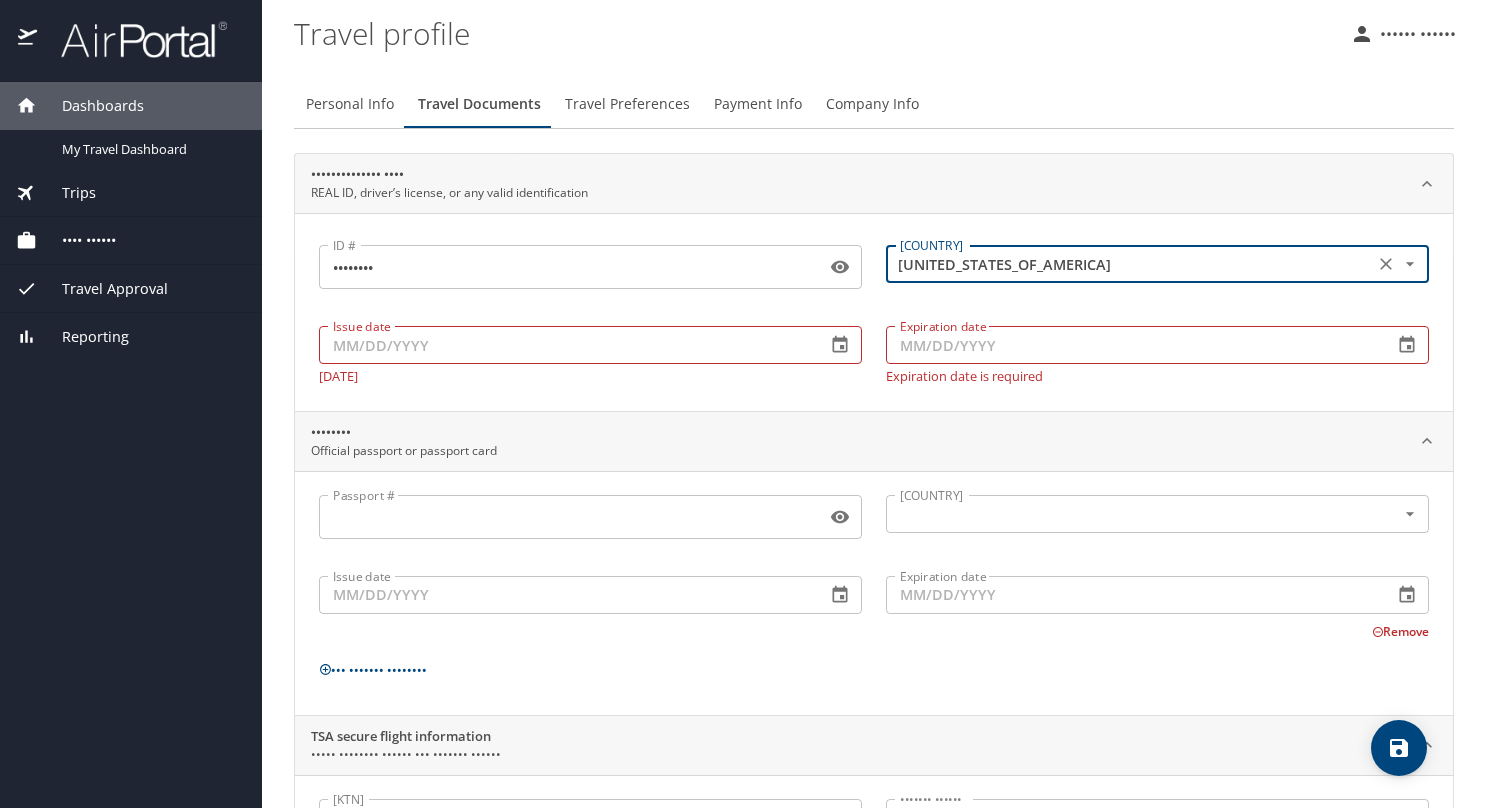 click on "Issue date" at bounding box center [564, 345] 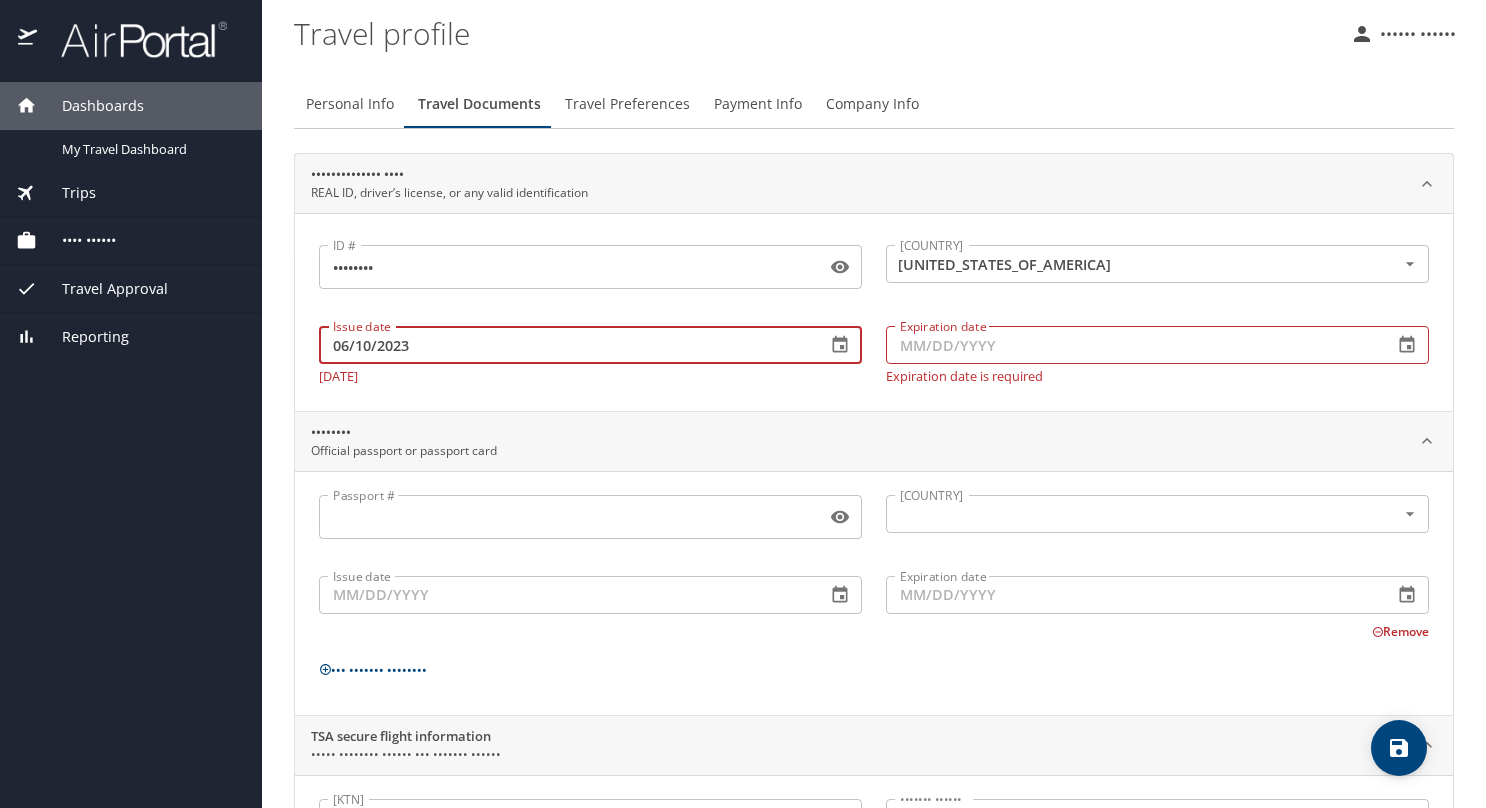 type on "06/10/2023" 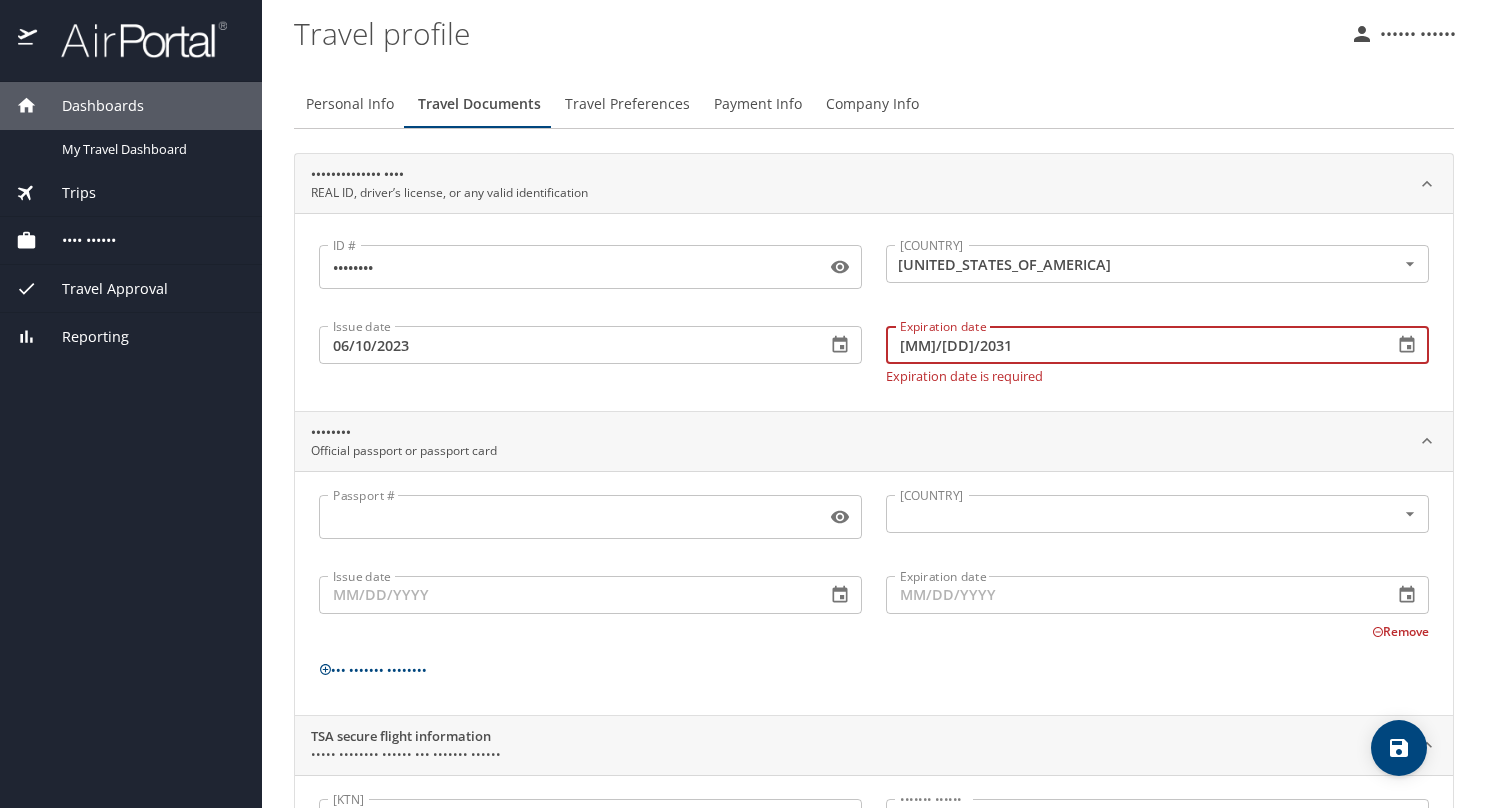 type on "02/20/2031" 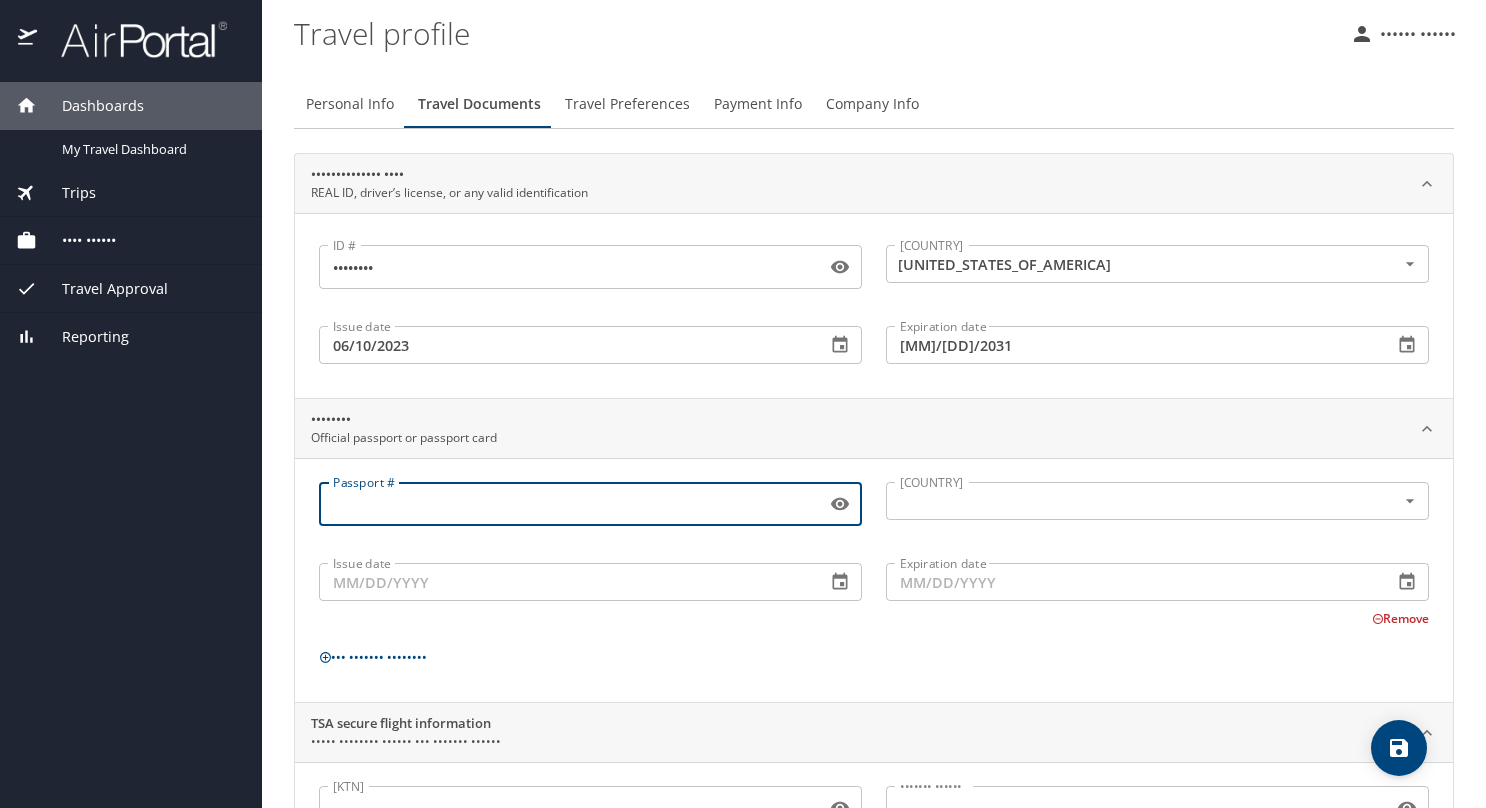 click on "Passport #" at bounding box center (590, 504) 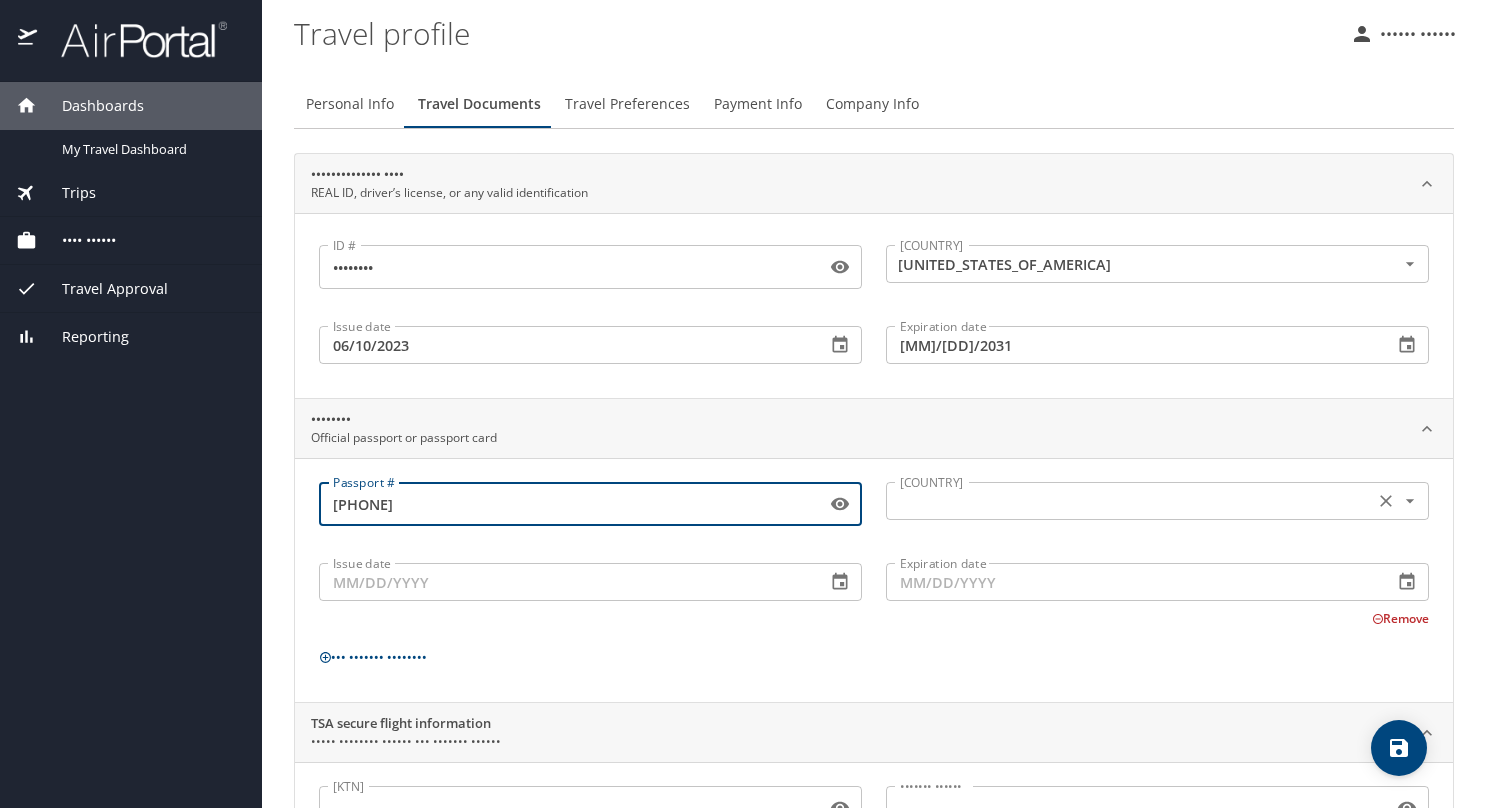 type on "A30145120" 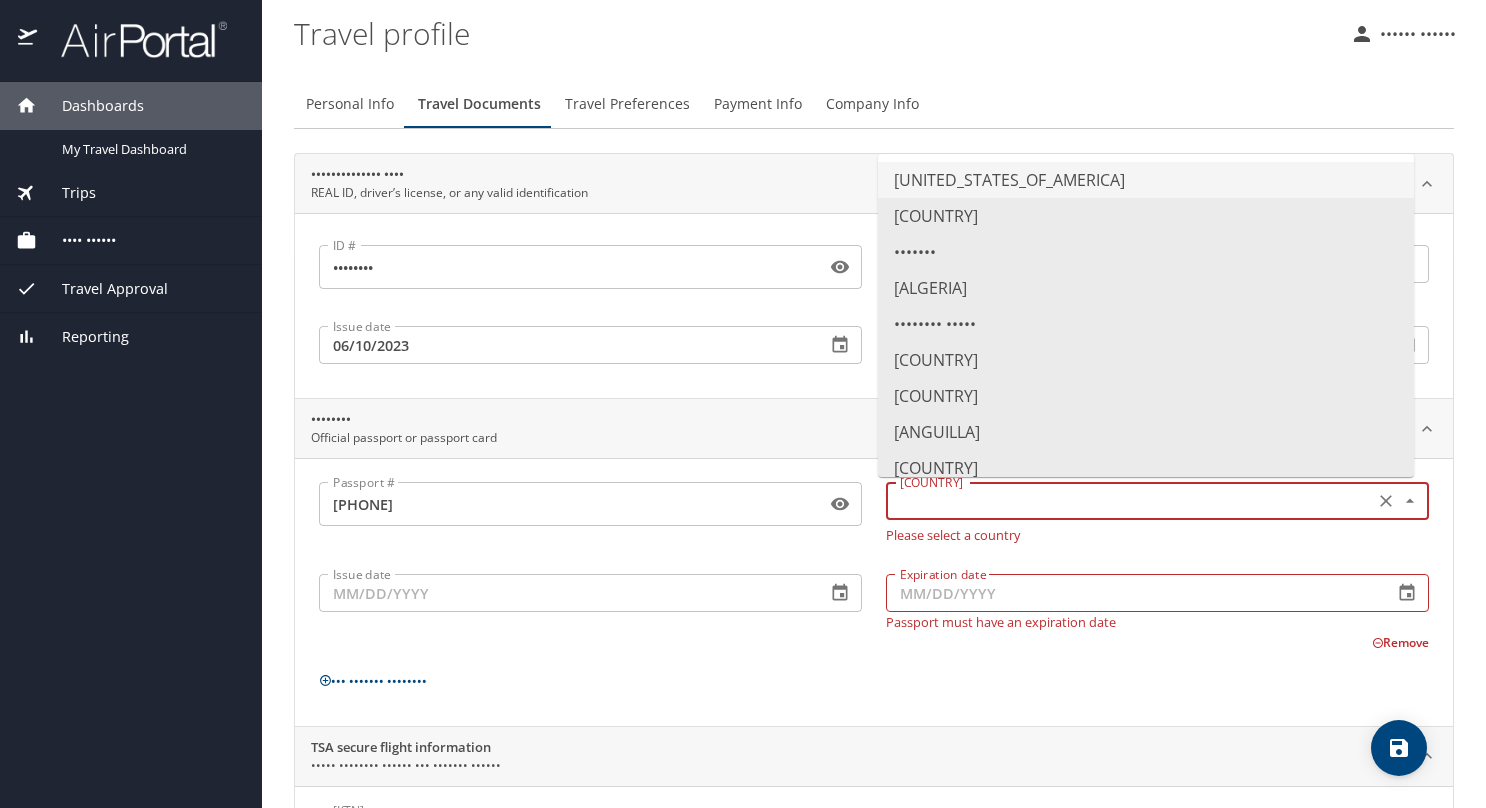 click on "United States of America" at bounding box center (1146, 180) 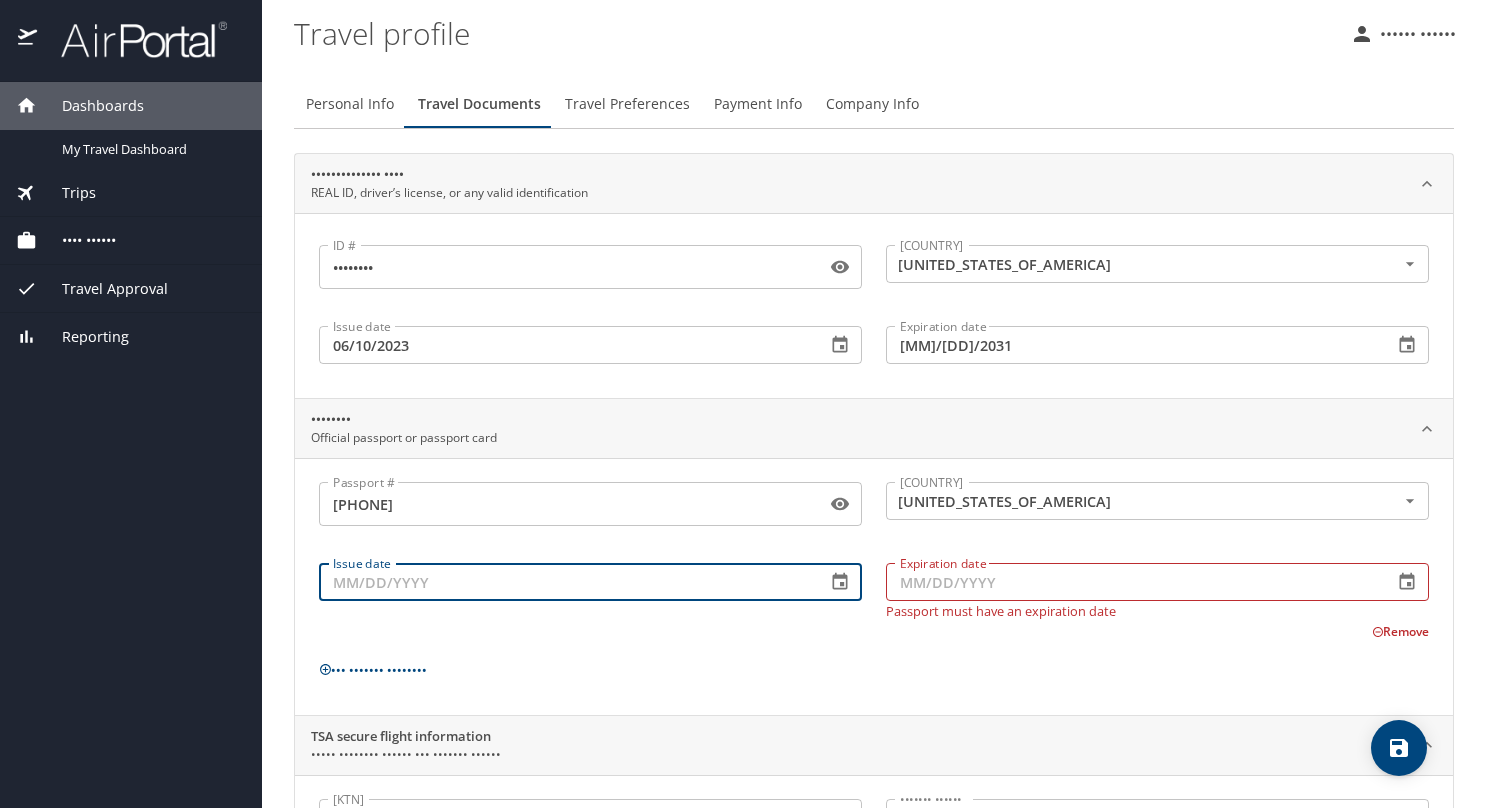 click on "Issue date" at bounding box center [564, 582] 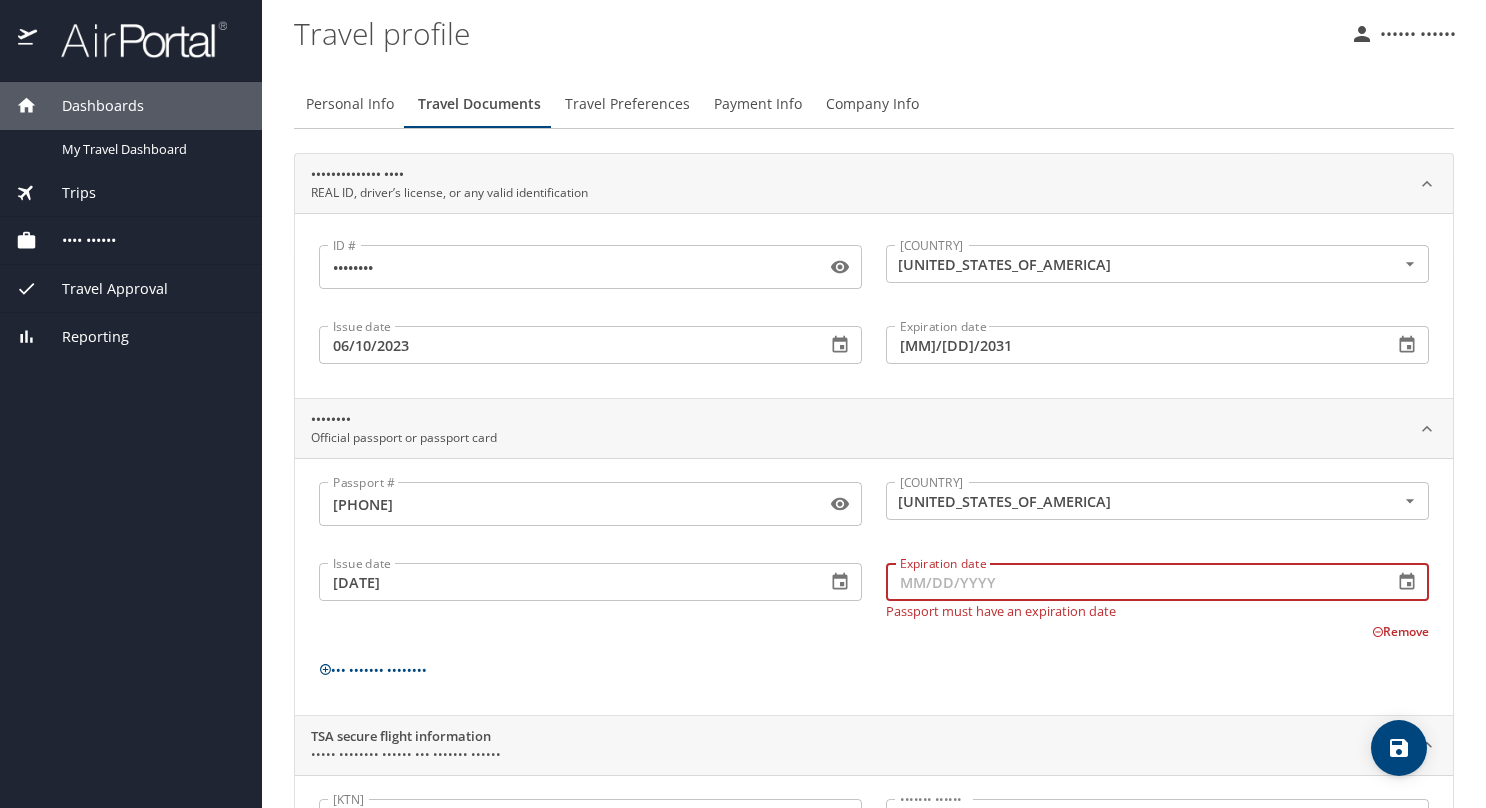 click on "Expiration date" at bounding box center [1131, 582] 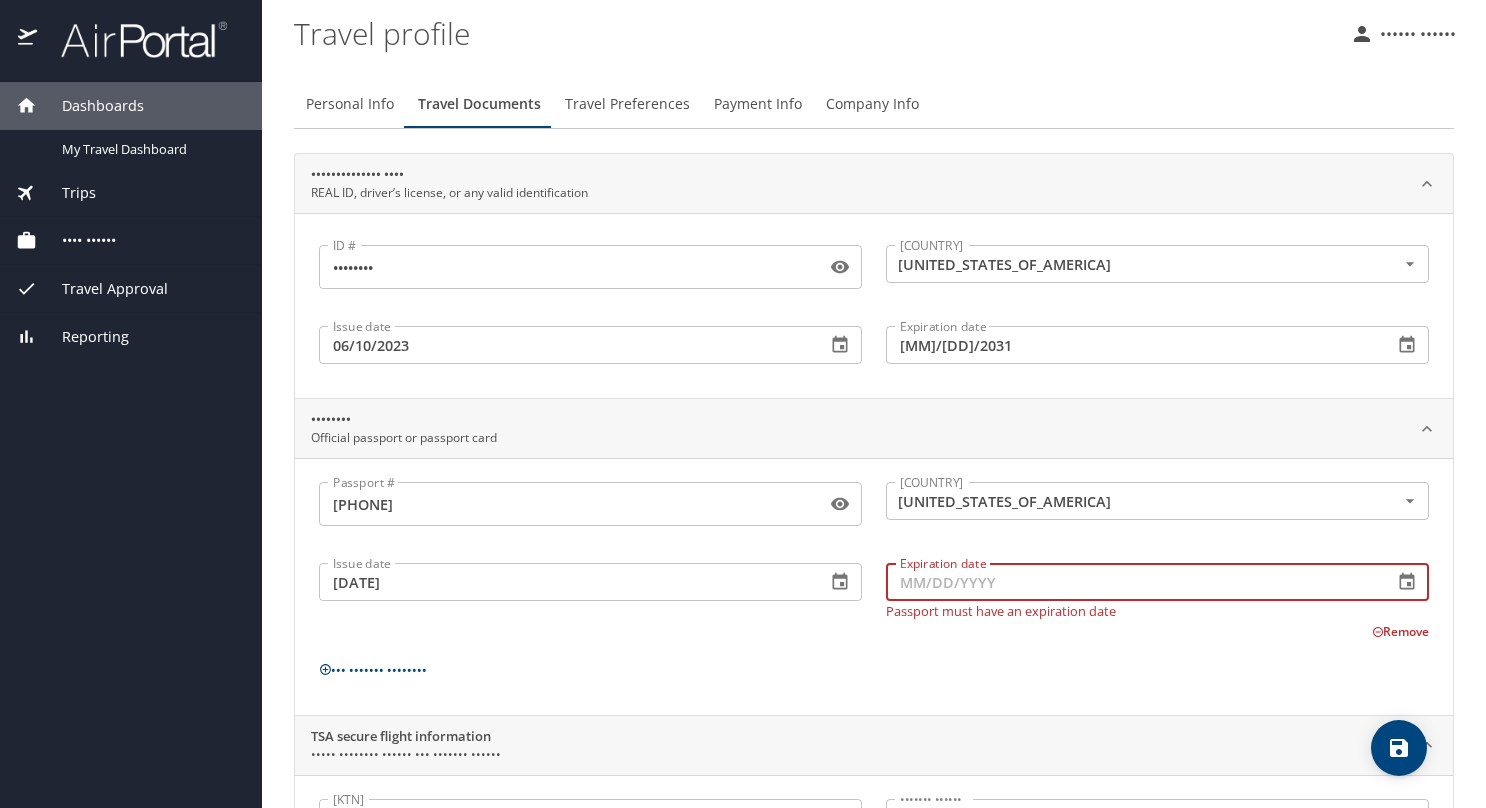 click on "08/13/2033" at bounding box center [564, 582] 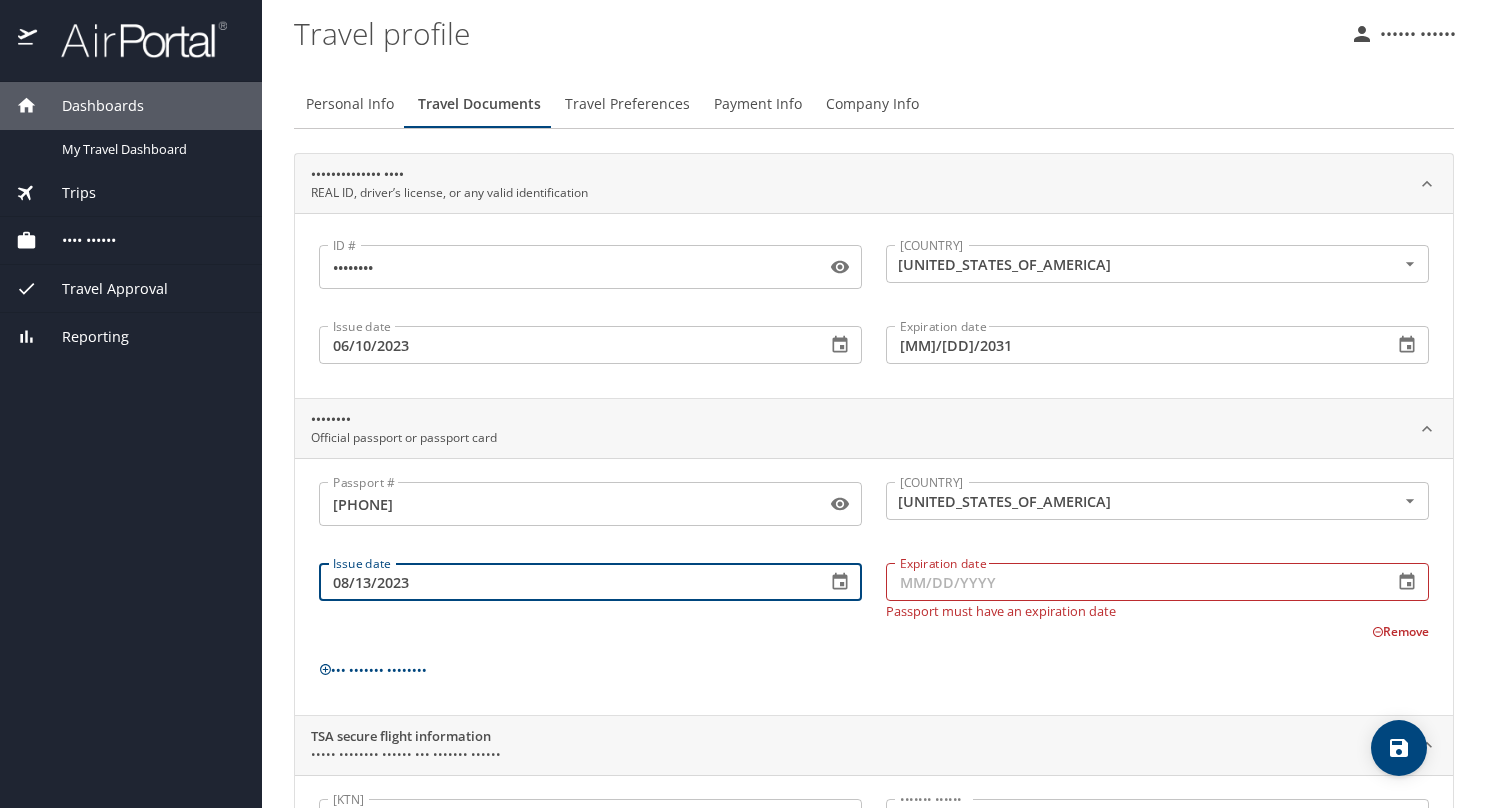 type on "08/13/2023" 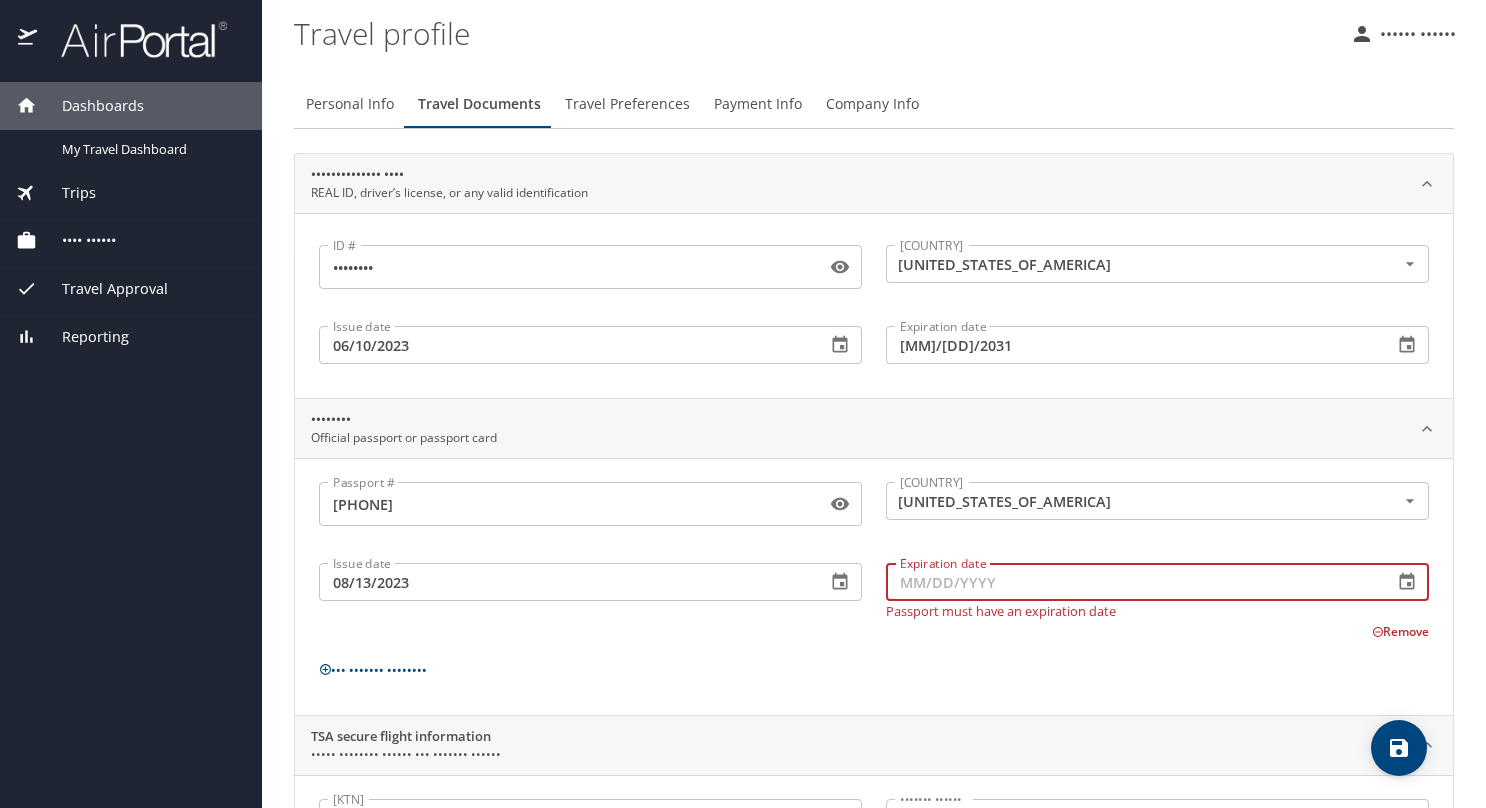 click on "Expiration date" at bounding box center [1131, 582] 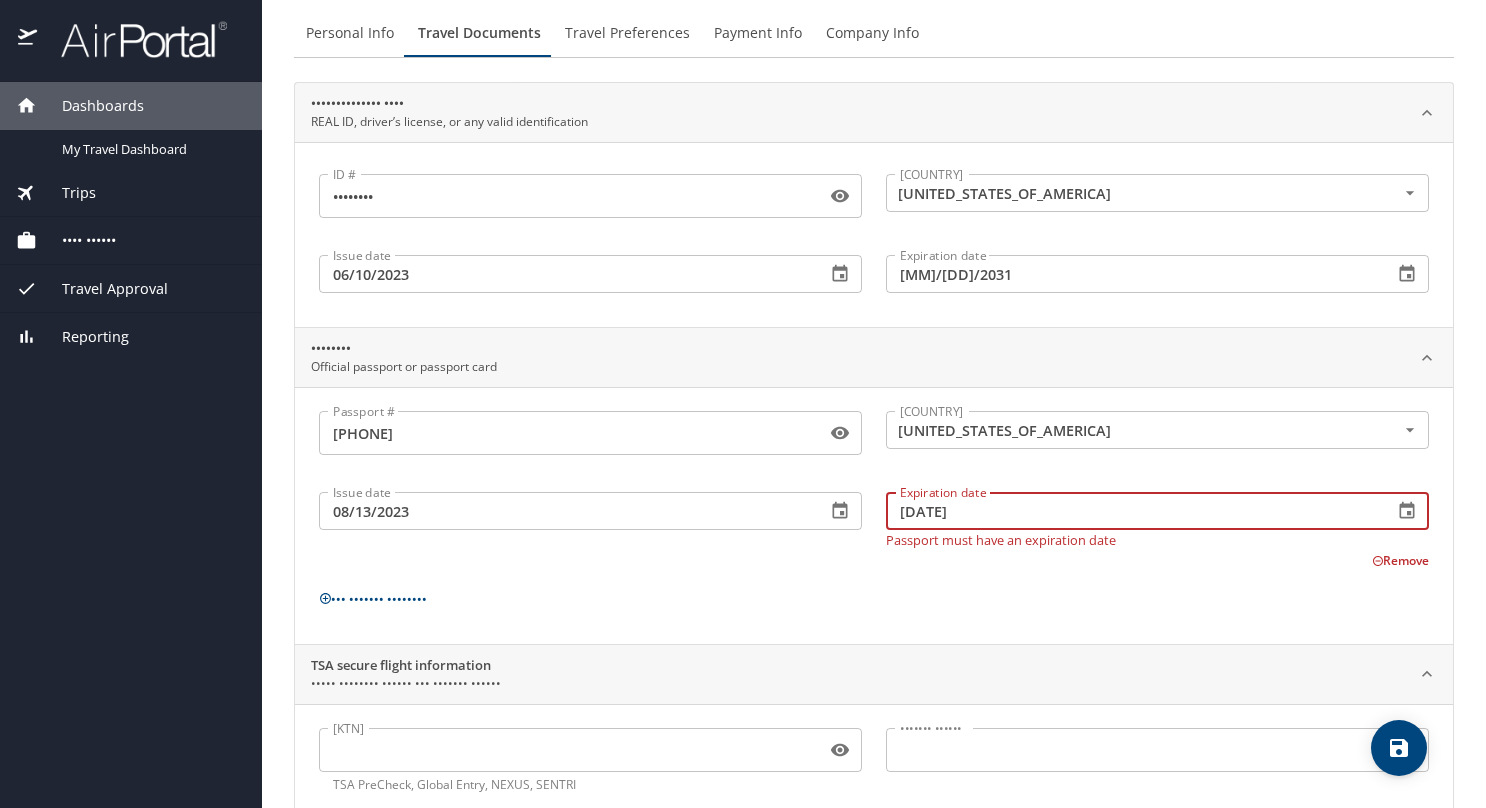 scroll, scrollTop: 115, scrollLeft: 0, axis: vertical 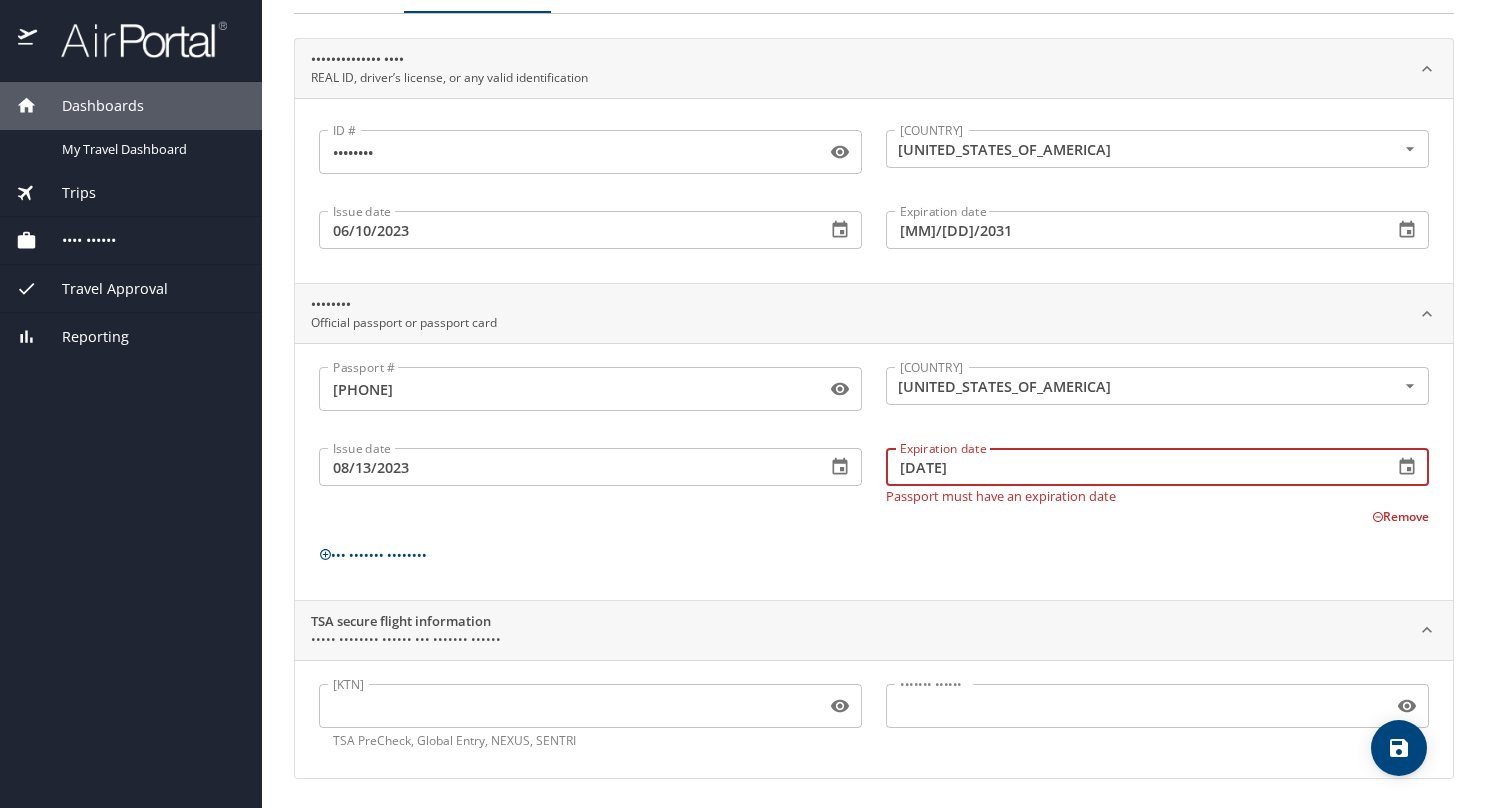 type on "08/13/2033" 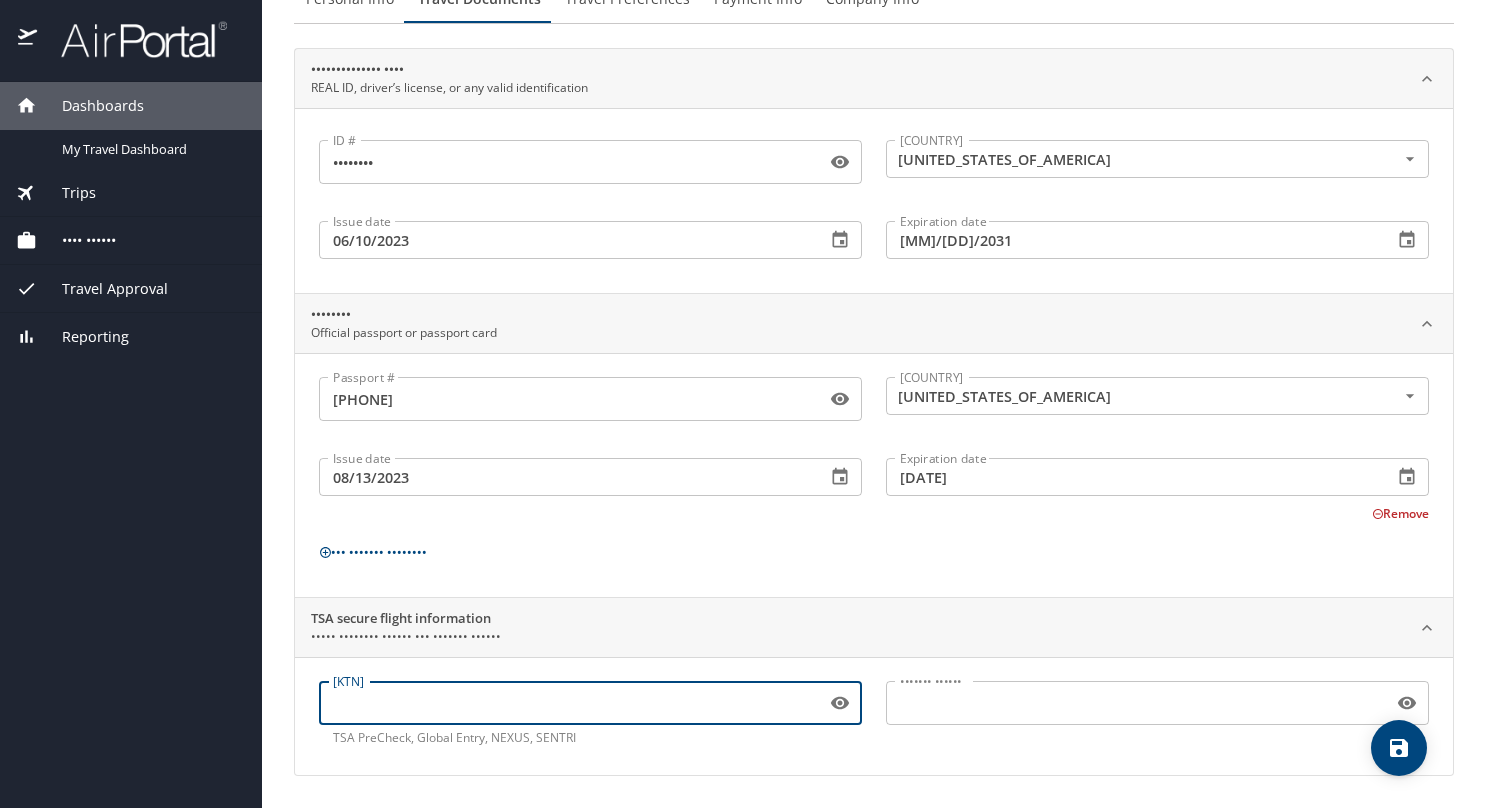 scroll, scrollTop: 102, scrollLeft: 0, axis: vertical 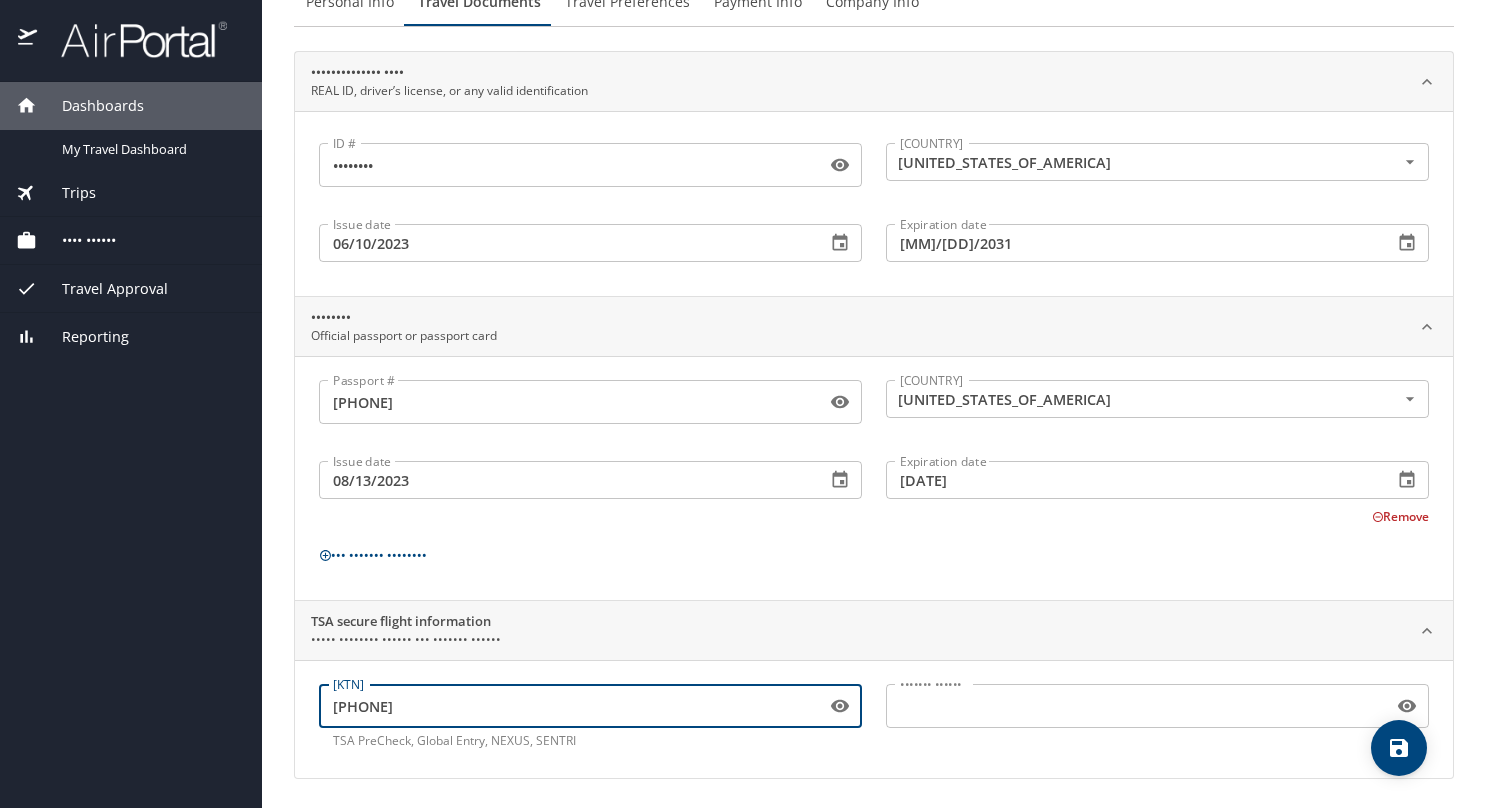 type on "1164913488" 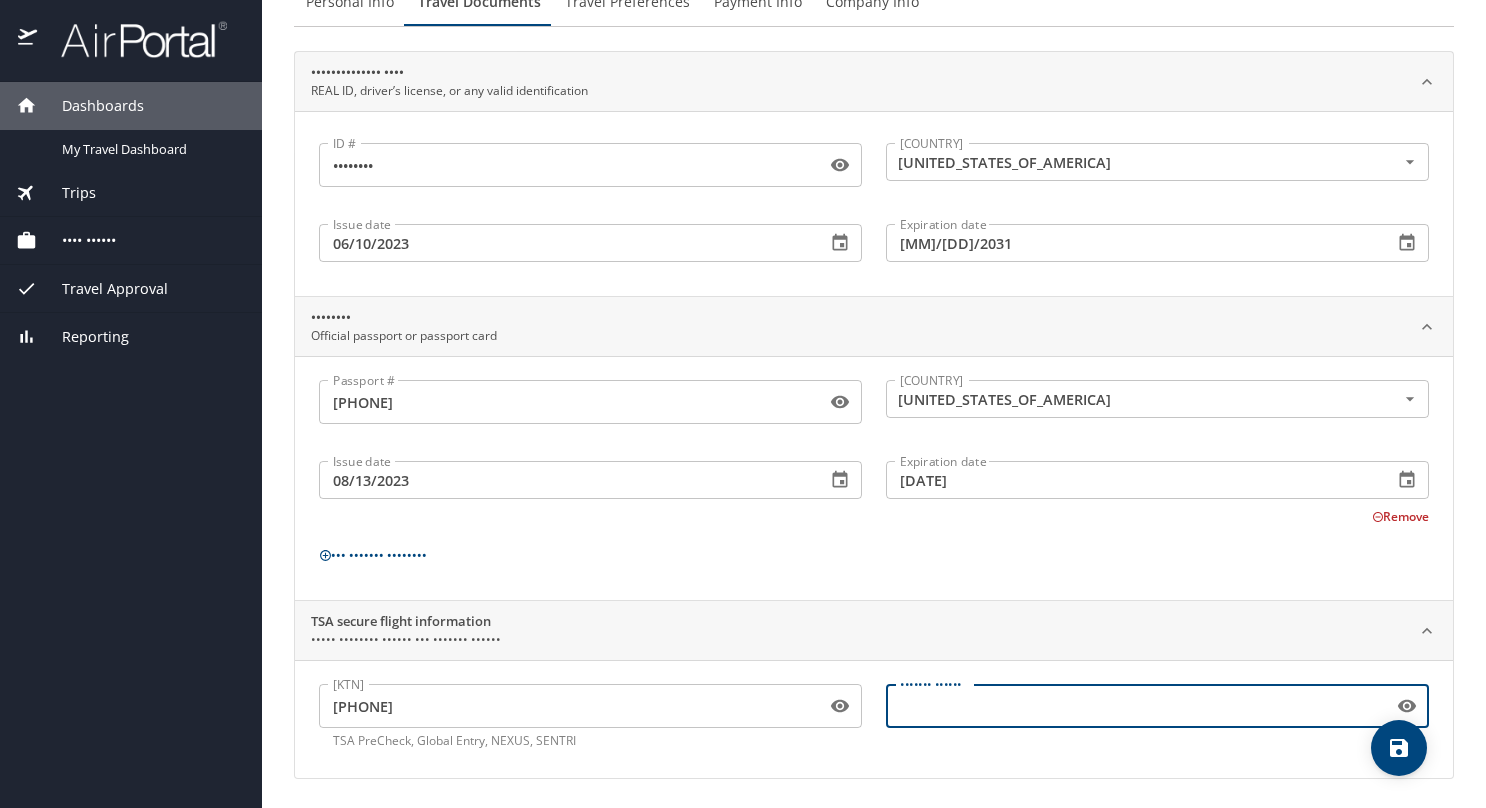 click on "Redress Number" at bounding box center (1135, 706) 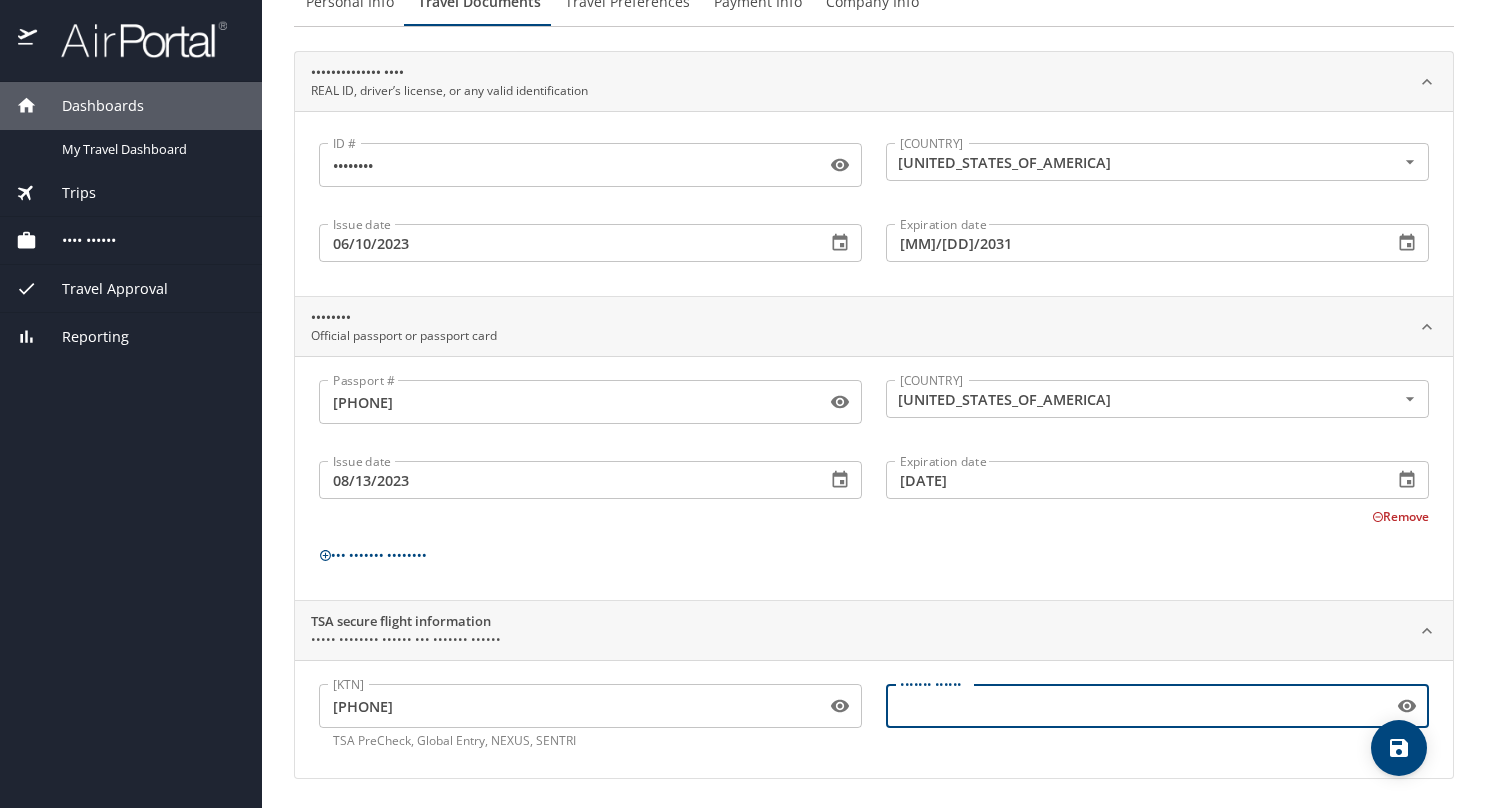 click at bounding box center (1399, 748) 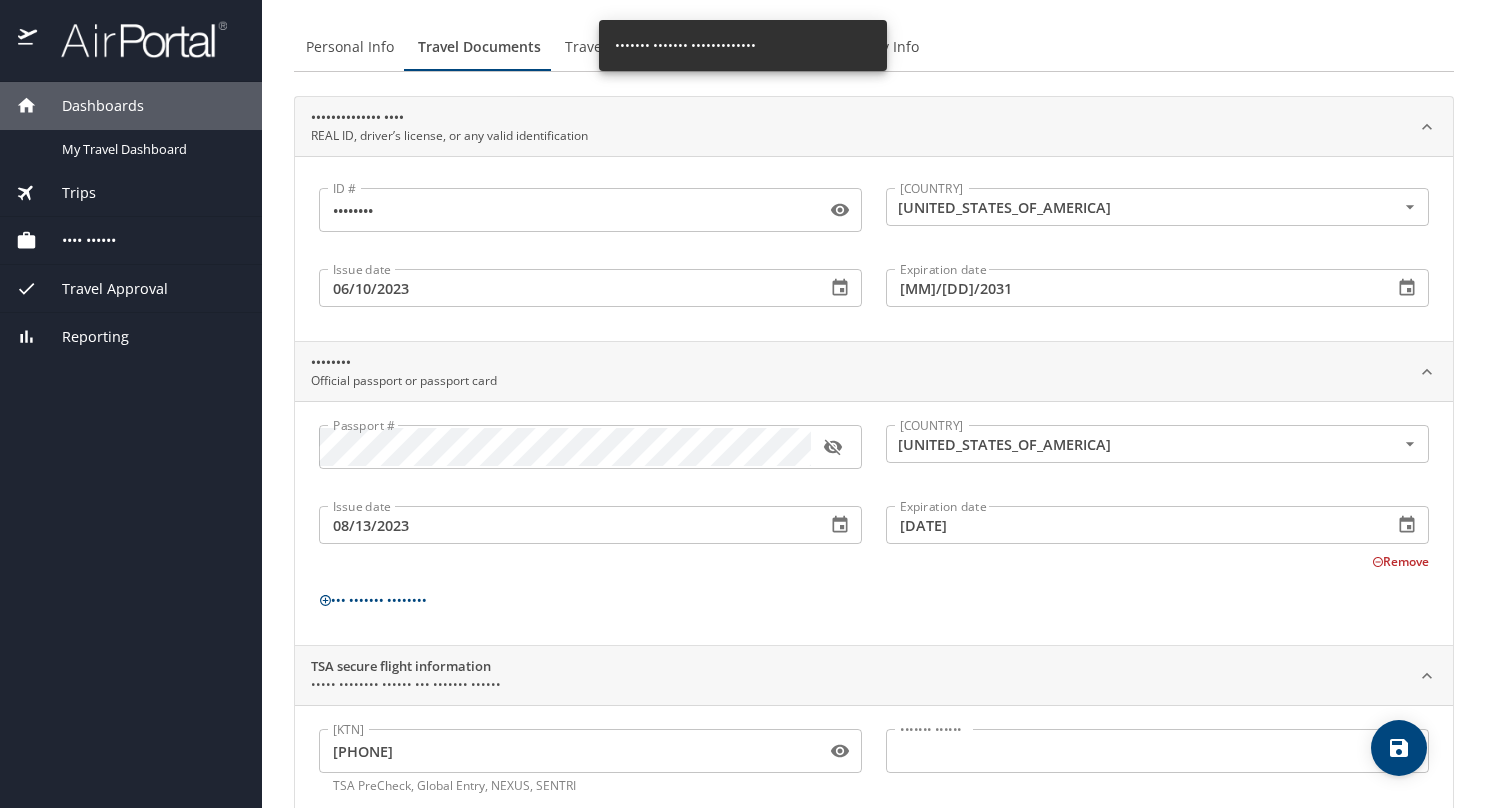 scroll, scrollTop: 0, scrollLeft: 0, axis: both 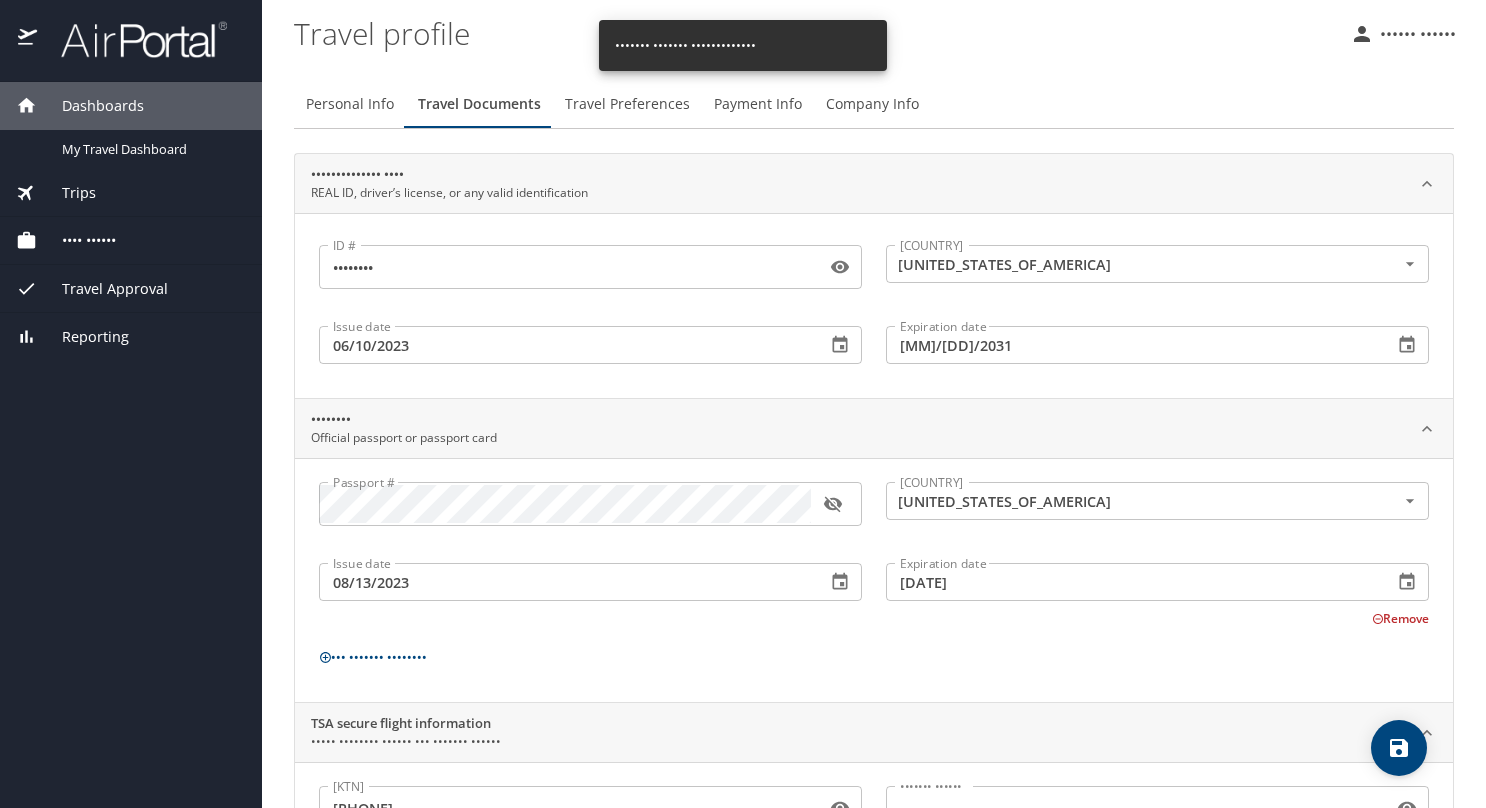 click on "Travel Preferences" at bounding box center [627, 104] 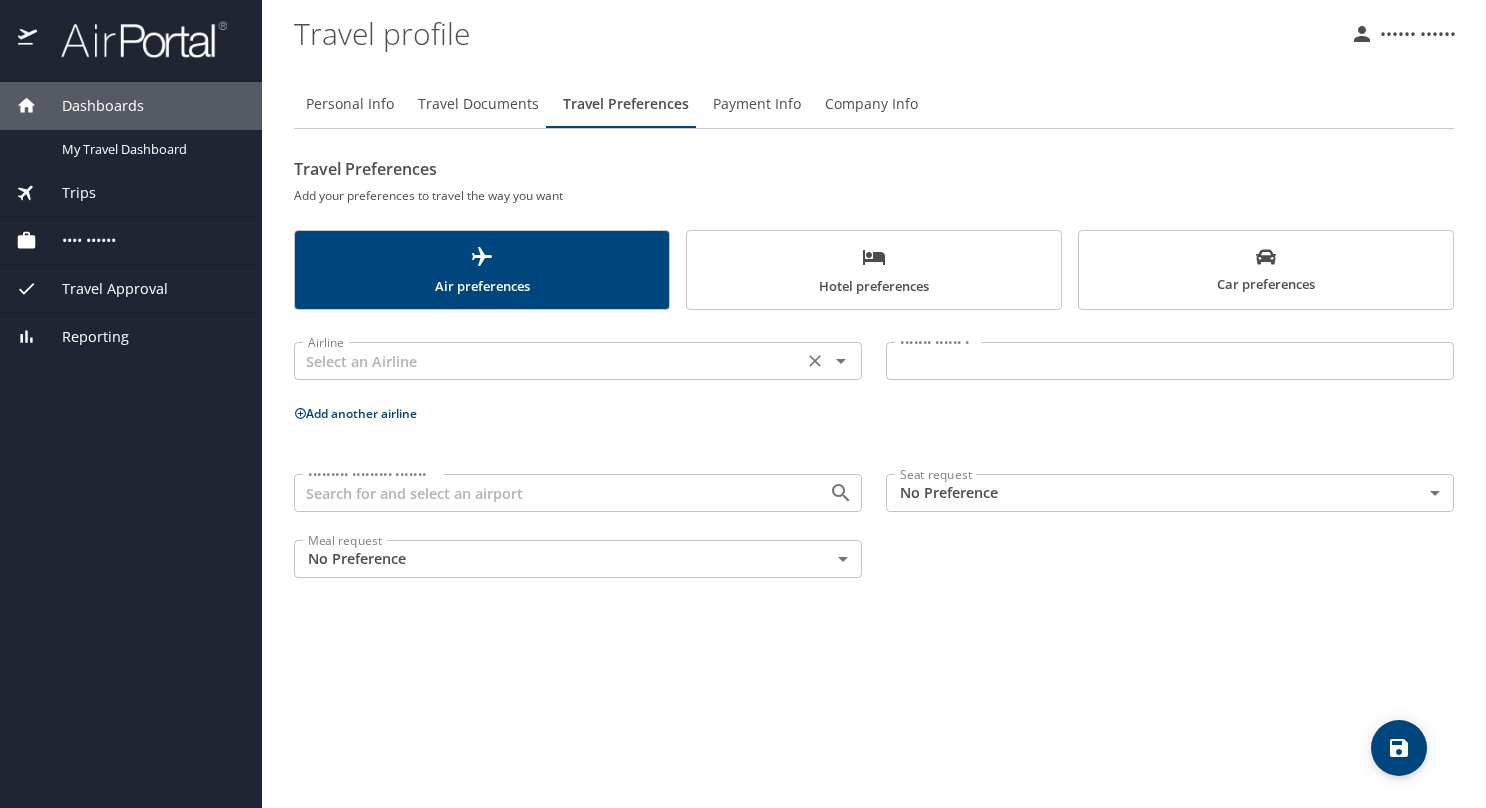 click at bounding box center (548, 361) 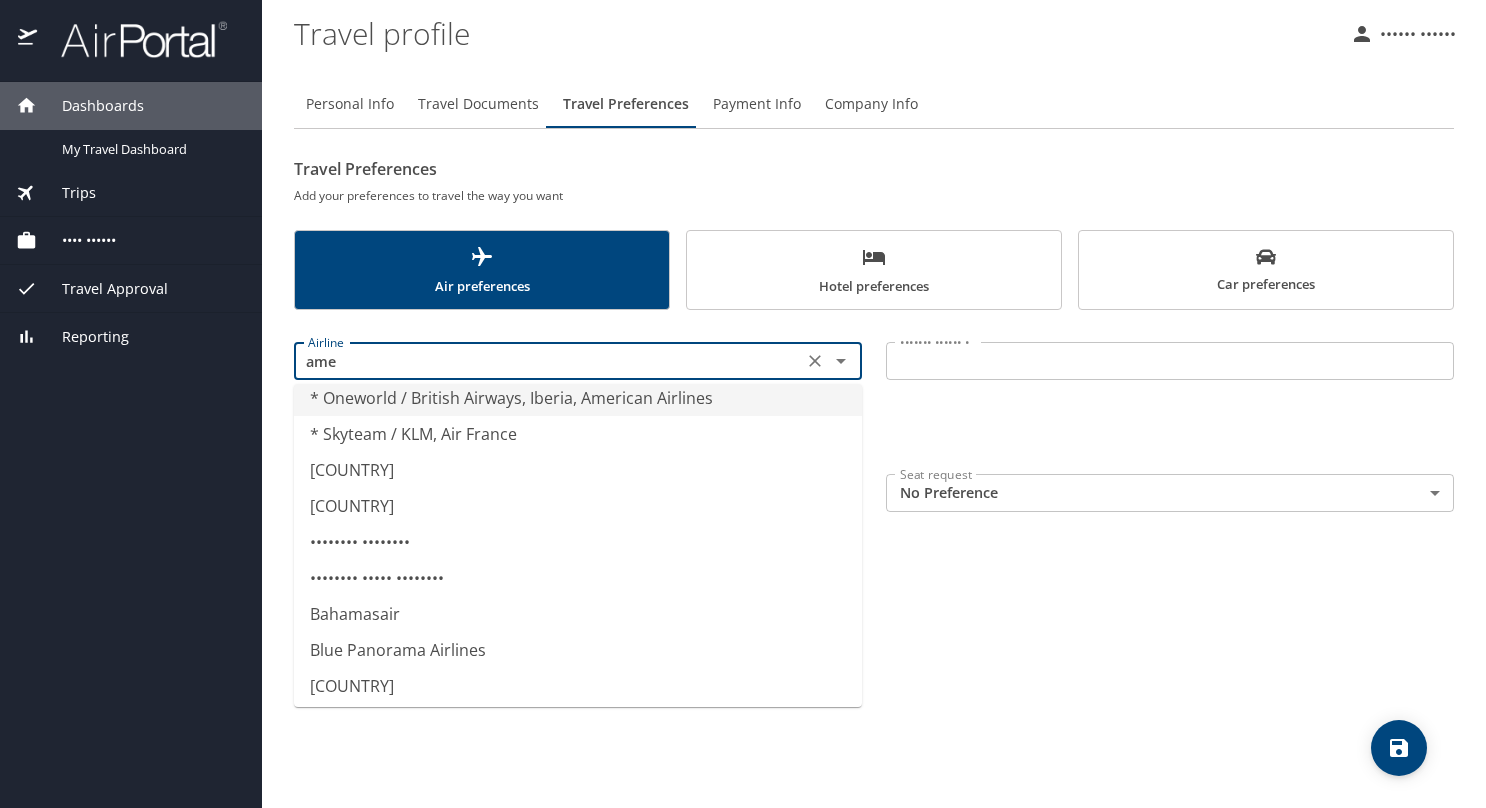 scroll, scrollTop: 0, scrollLeft: 0, axis: both 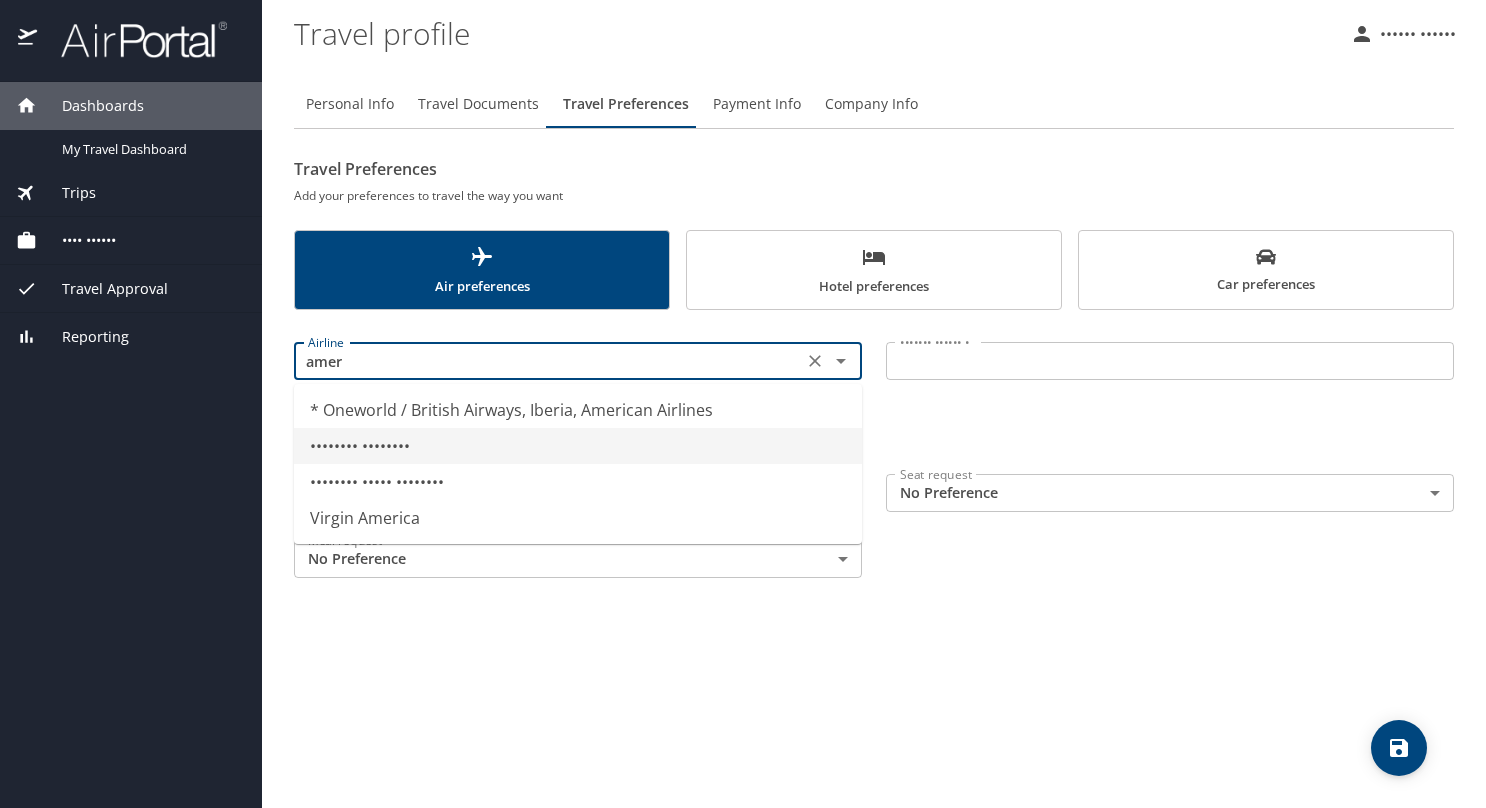 click on "American Airlines" at bounding box center [578, 446] 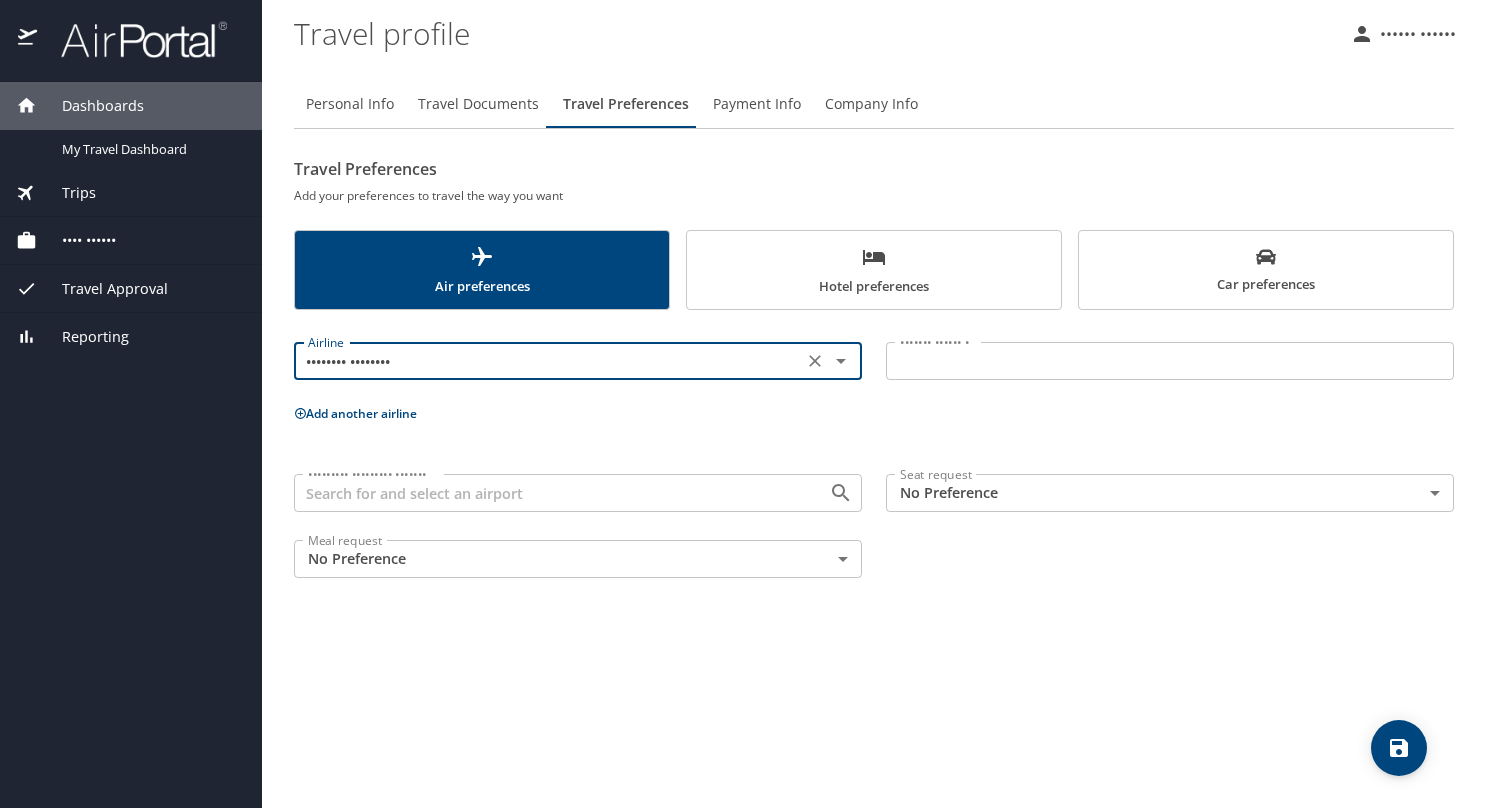 type on "American Airlines" 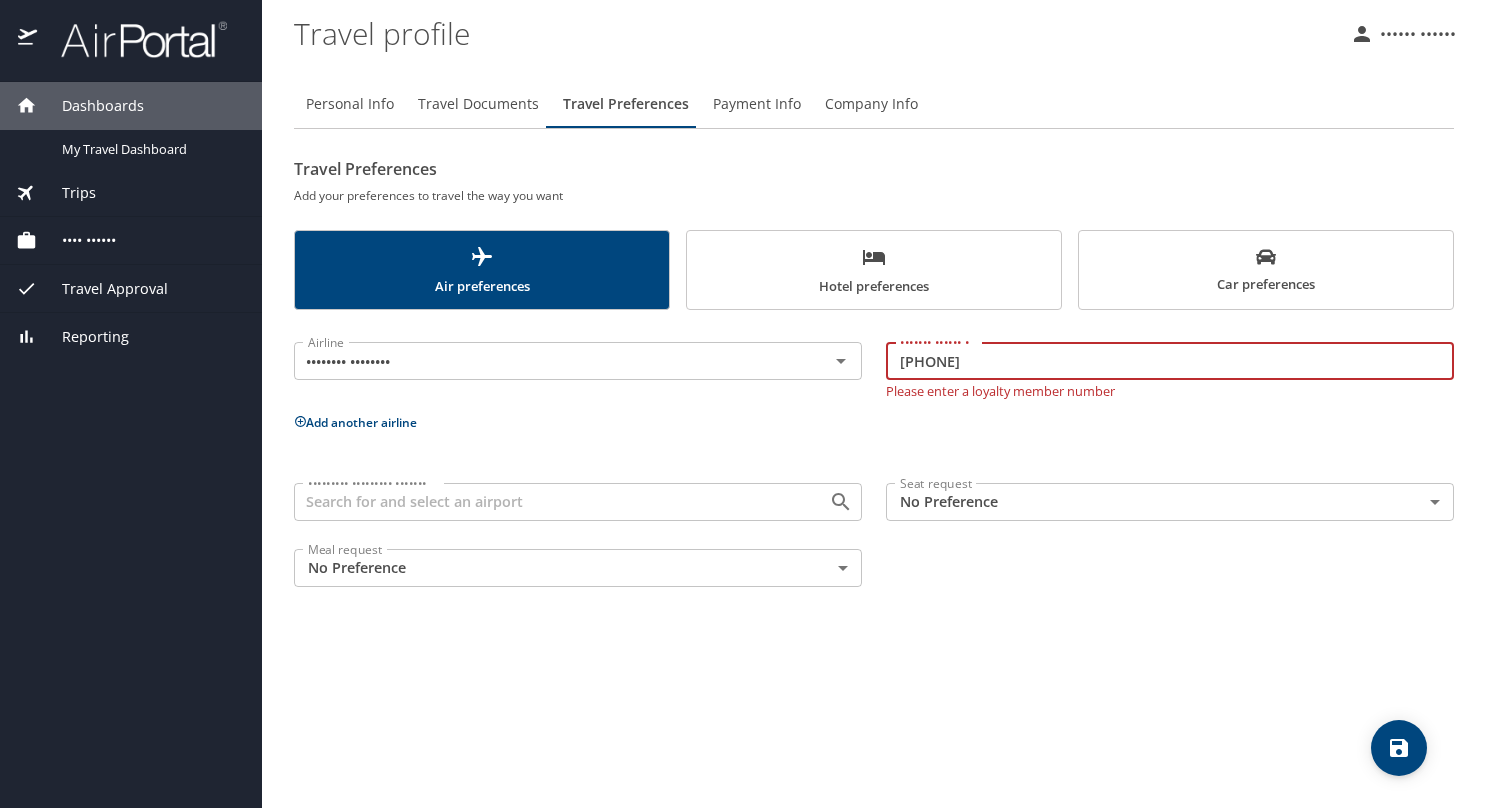 type on "7MD7L80" 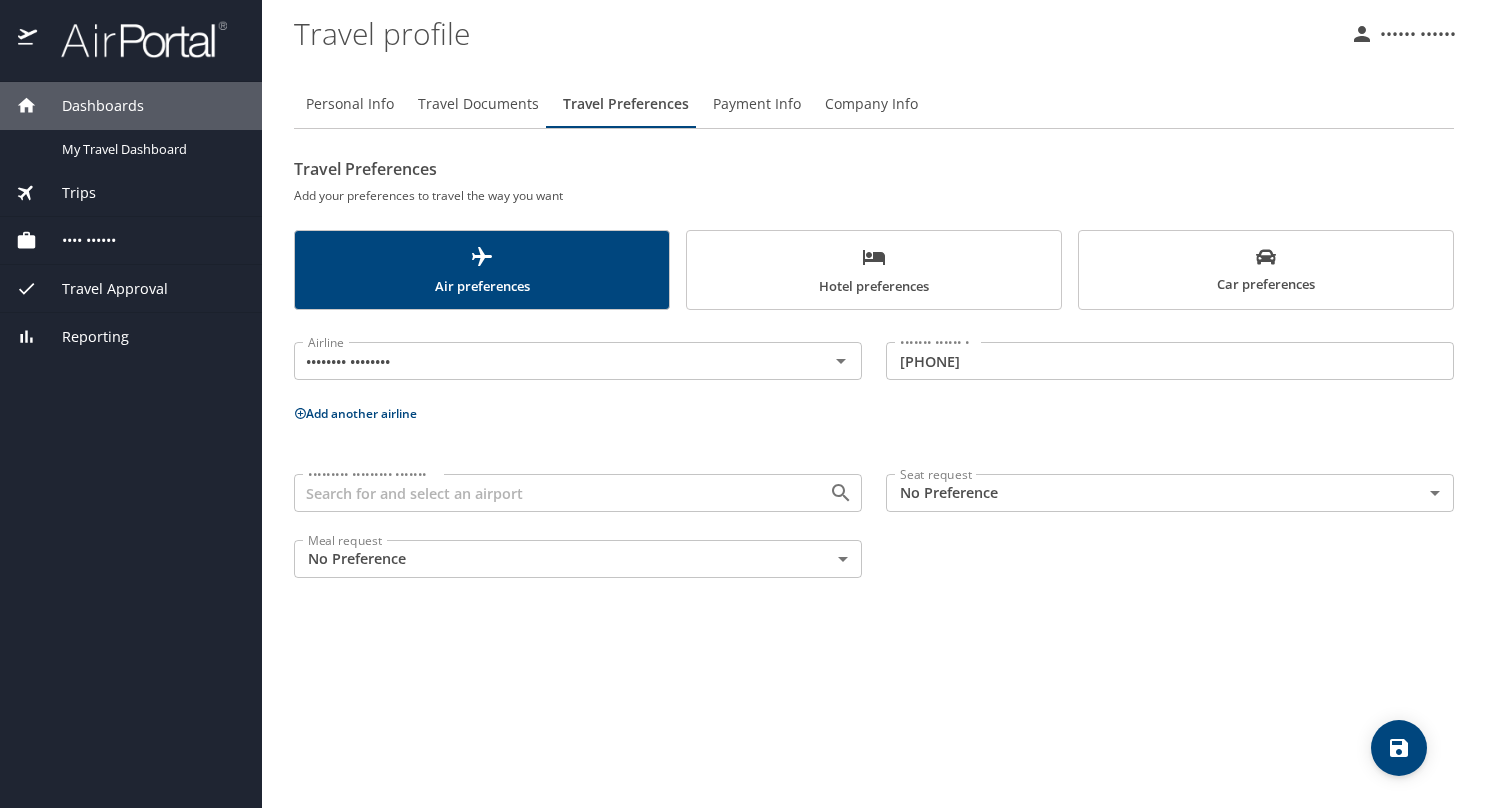 click on "Add another airline" at bounding box center [355, 413] 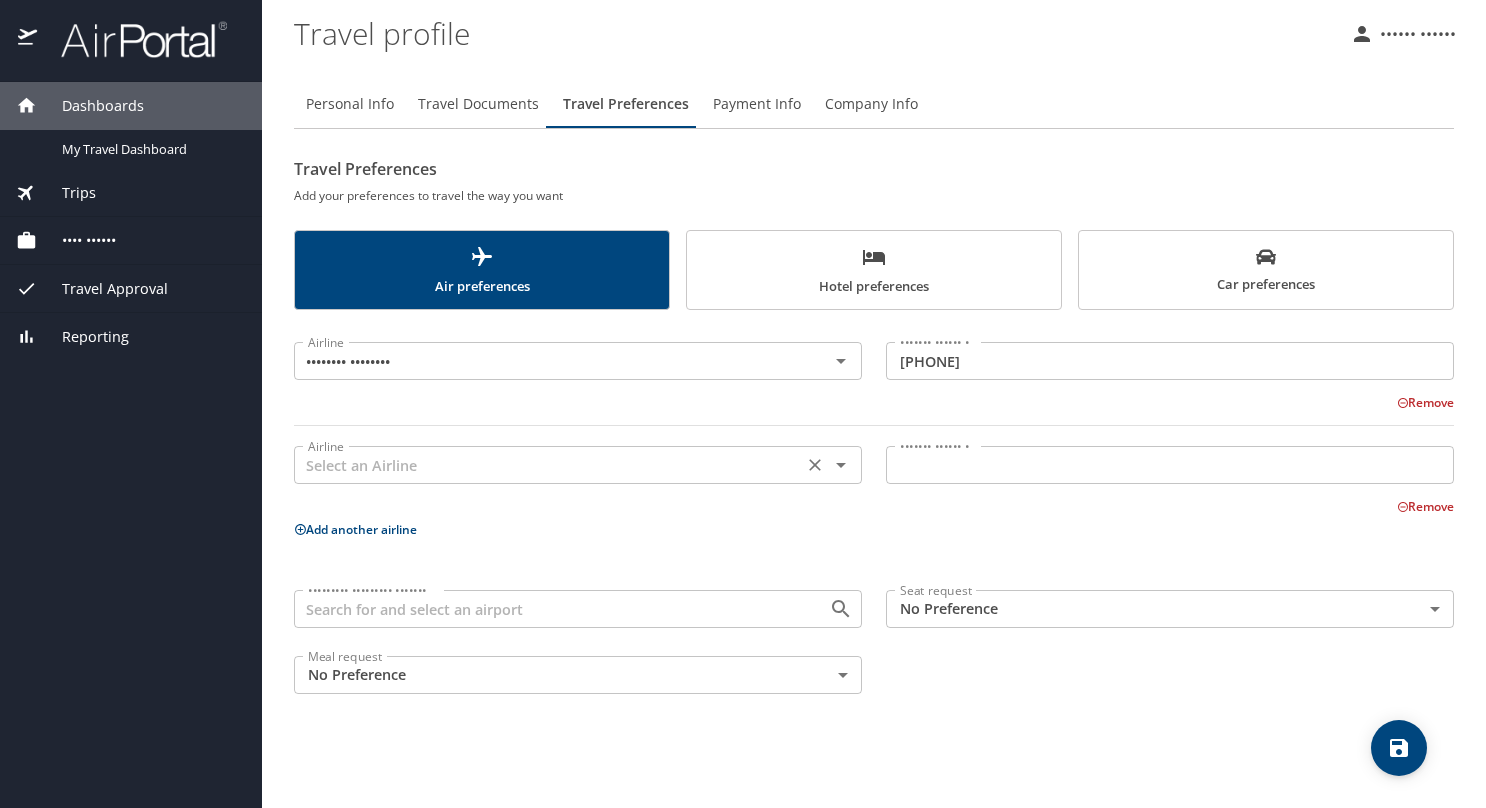click at bounding box center [548, 465] 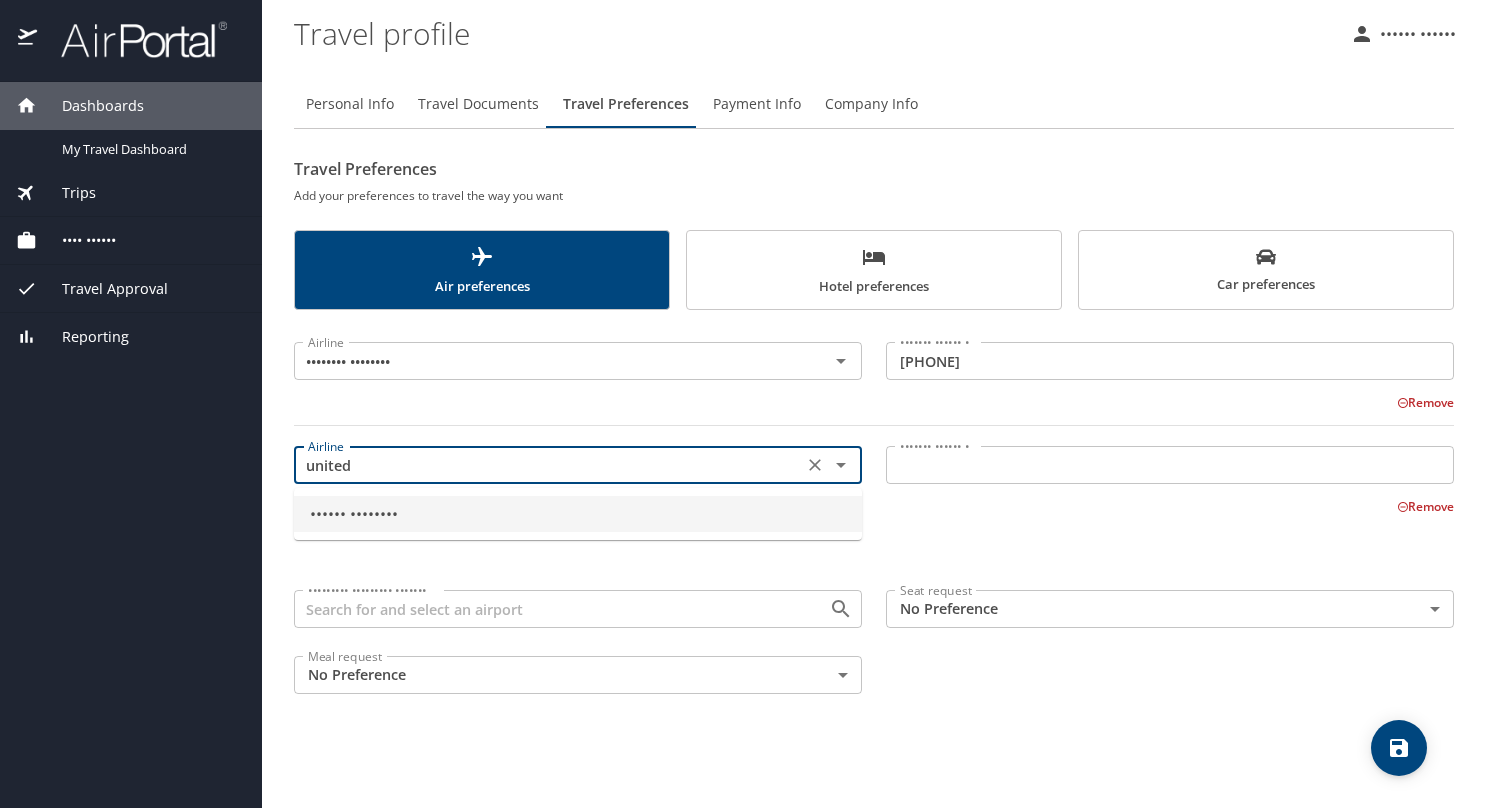 click on "United Airlines" at bounding box center (578, 514) 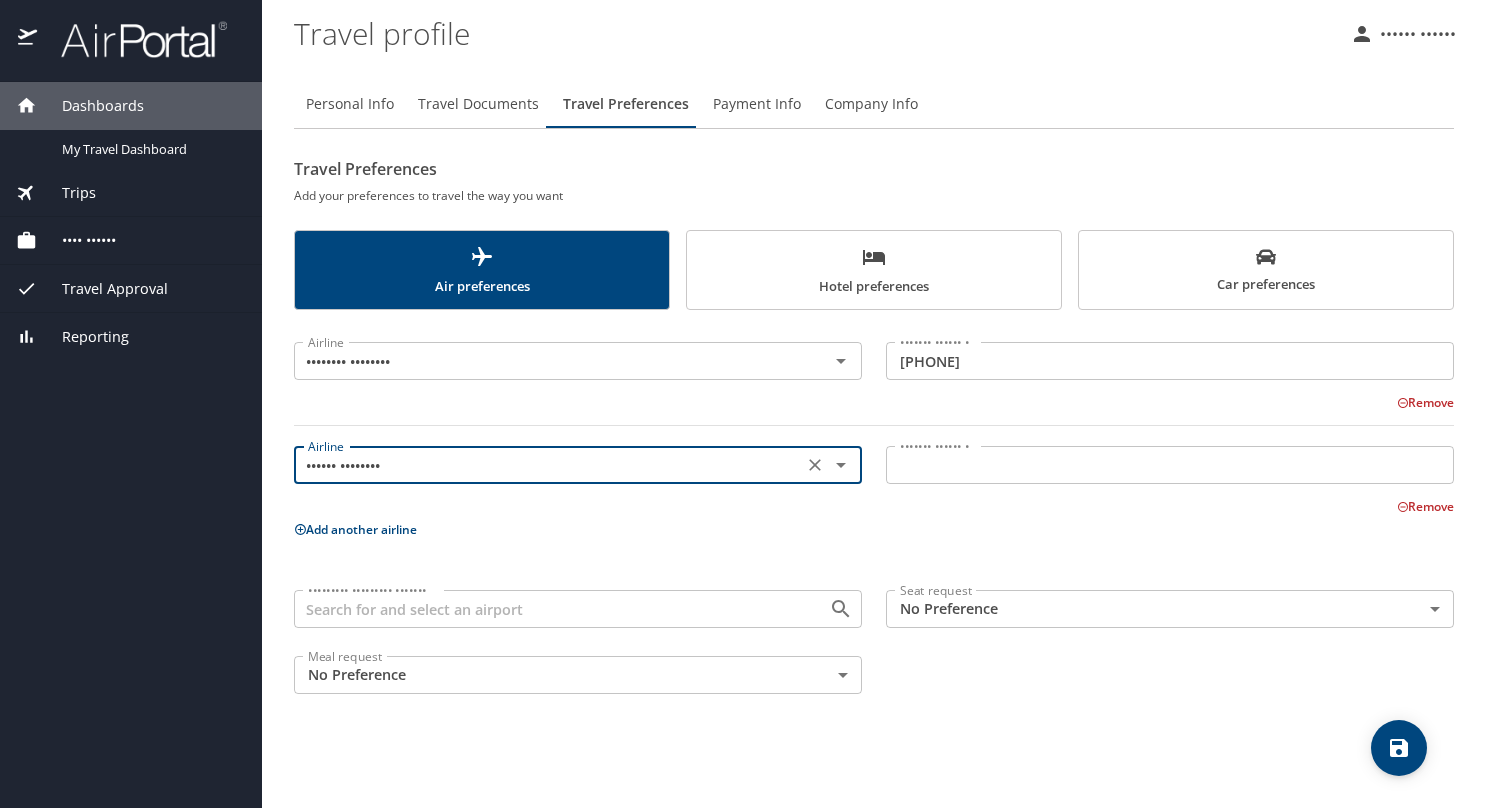 type on "United Airlines" 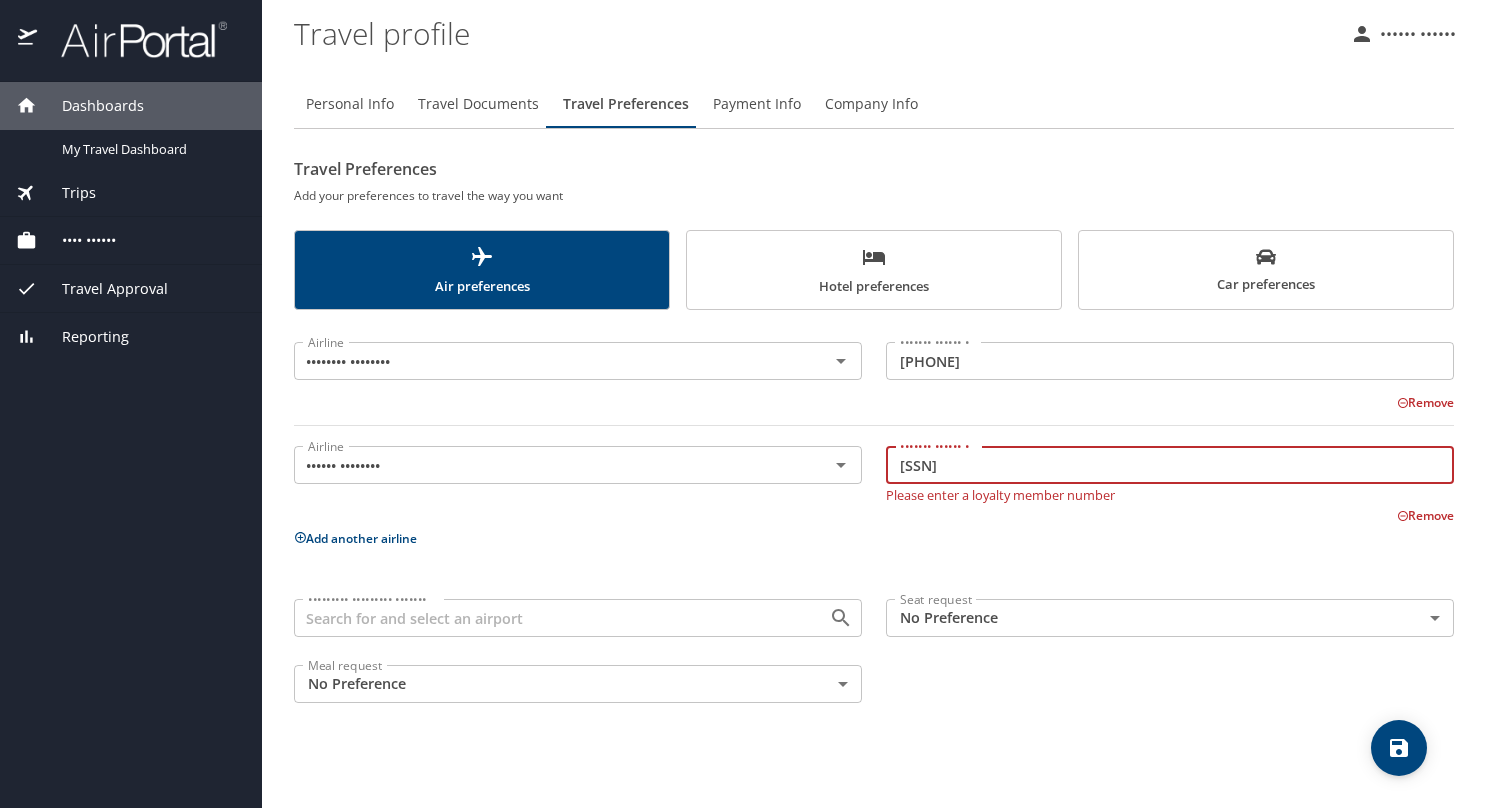 type on "SG140831" 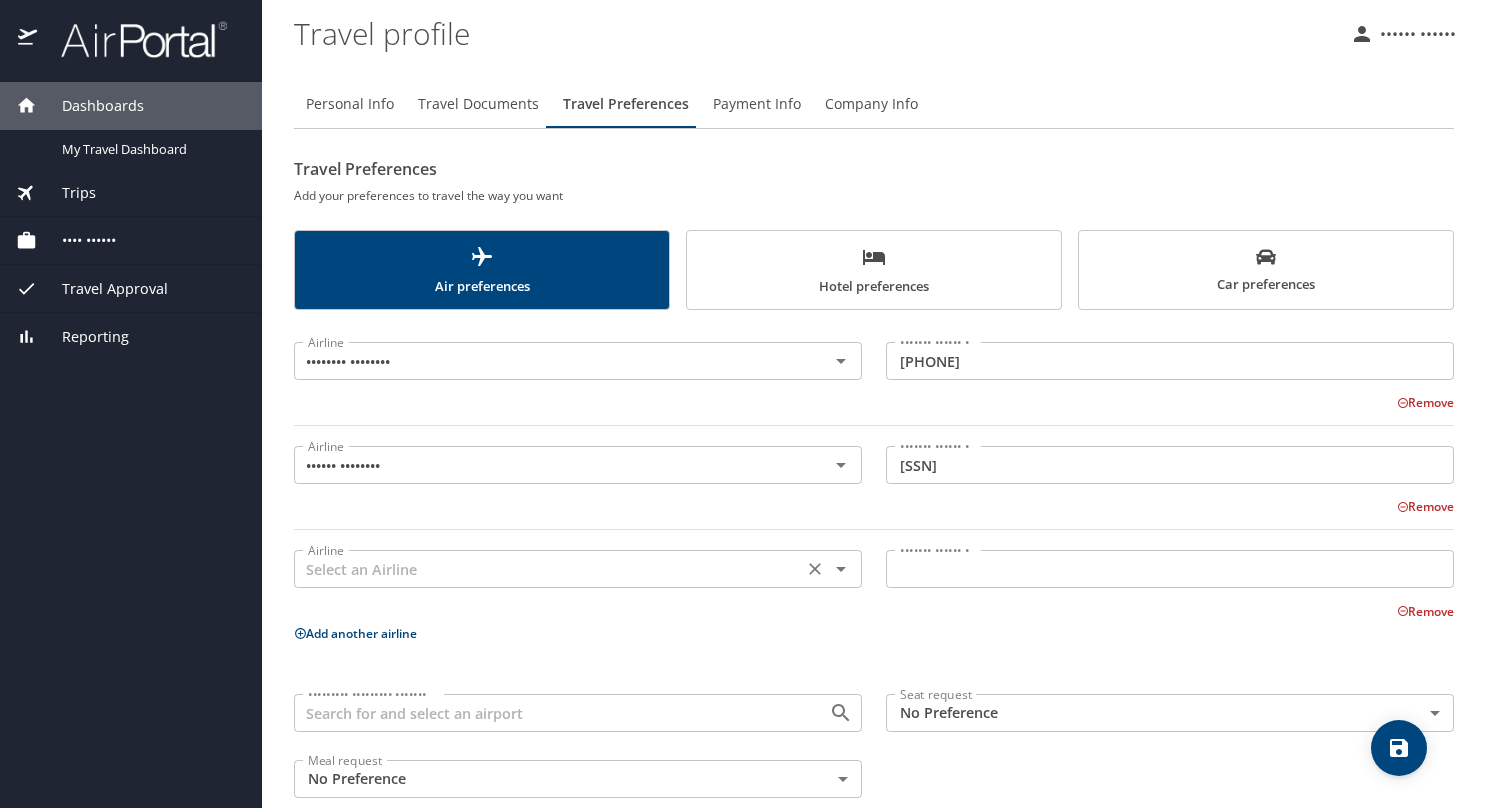 type 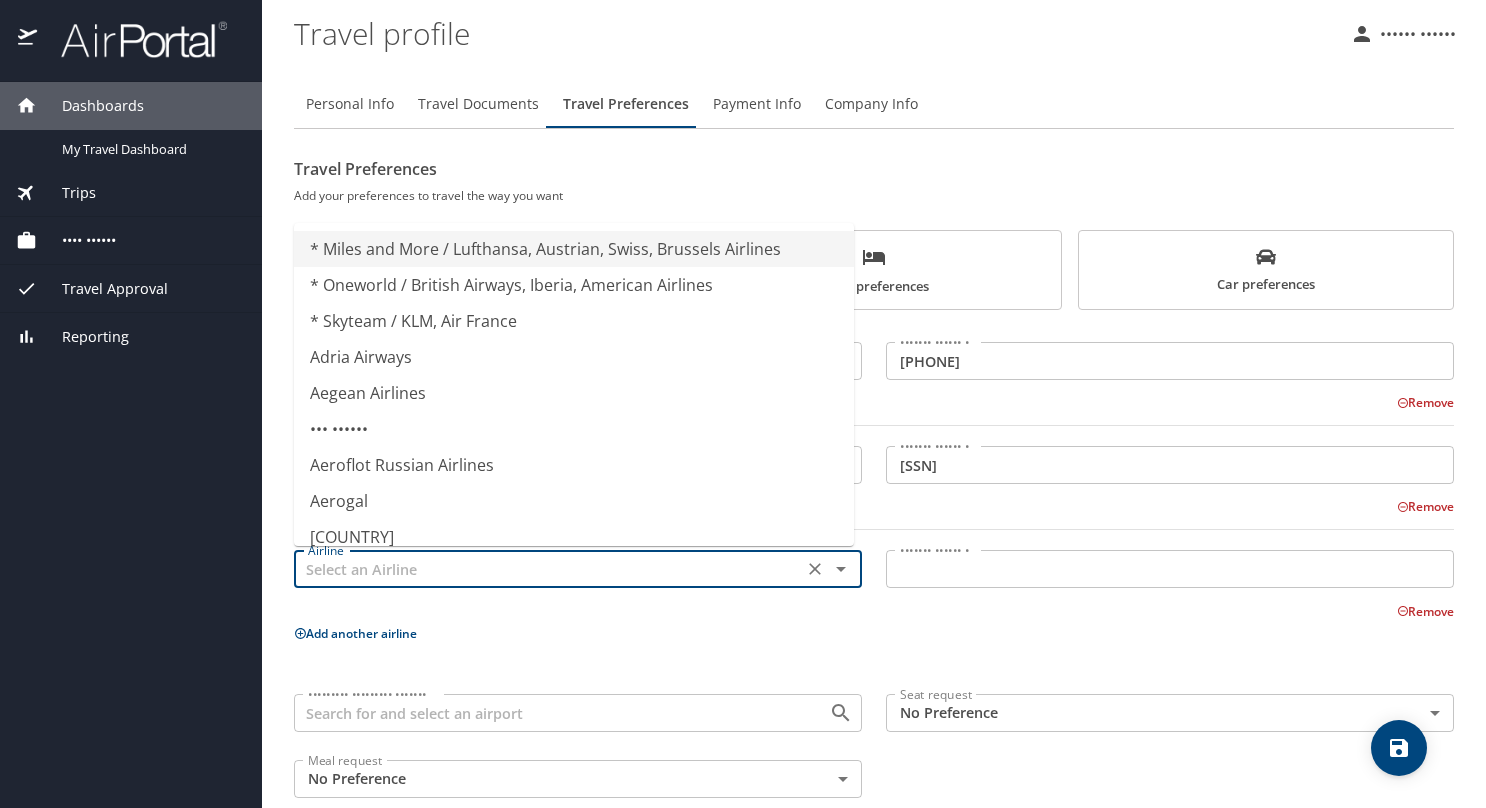 click at bounding box center (548, 569) 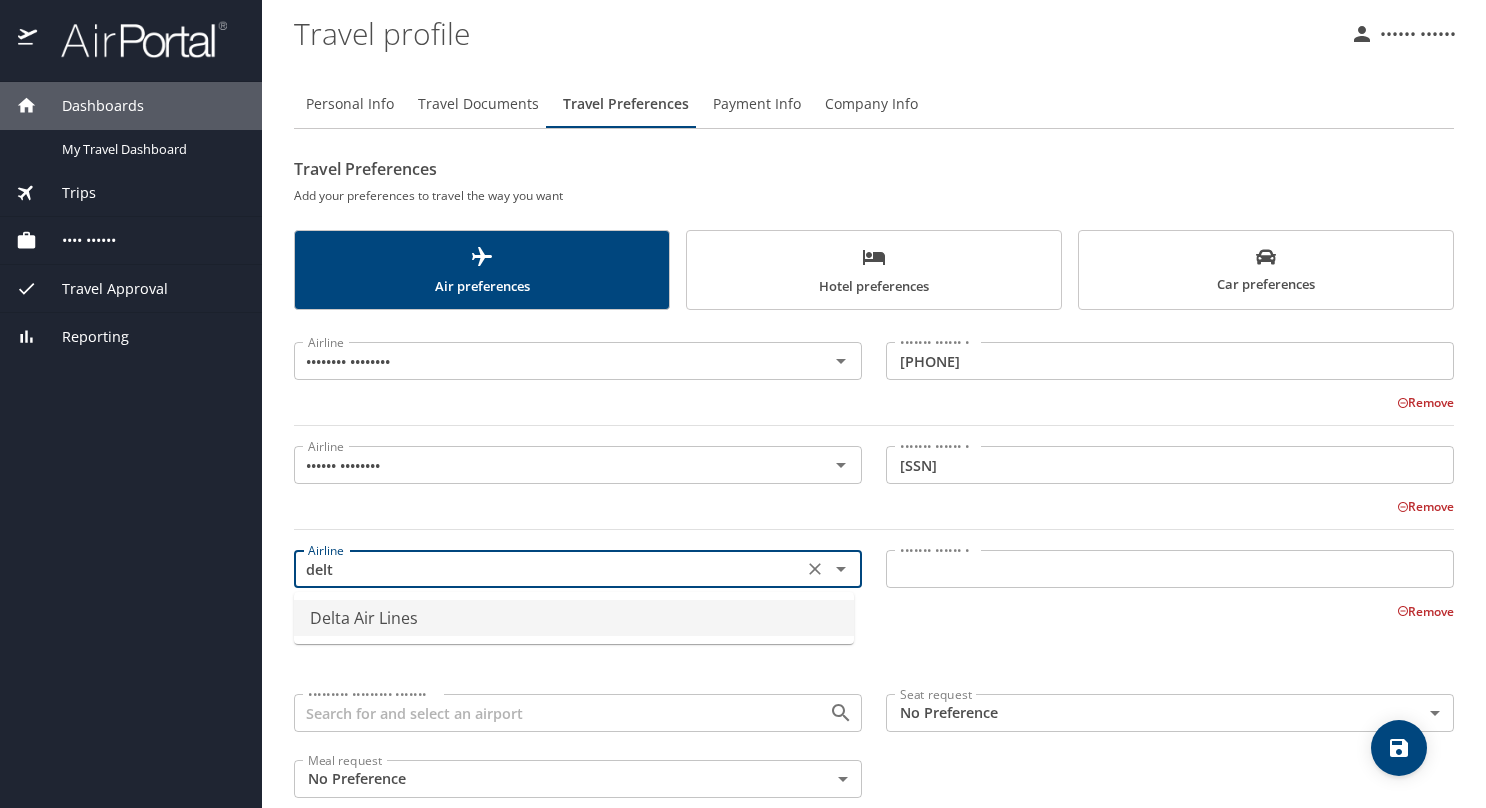click on "Delta Air Lines" at bounding box center [574, 618] 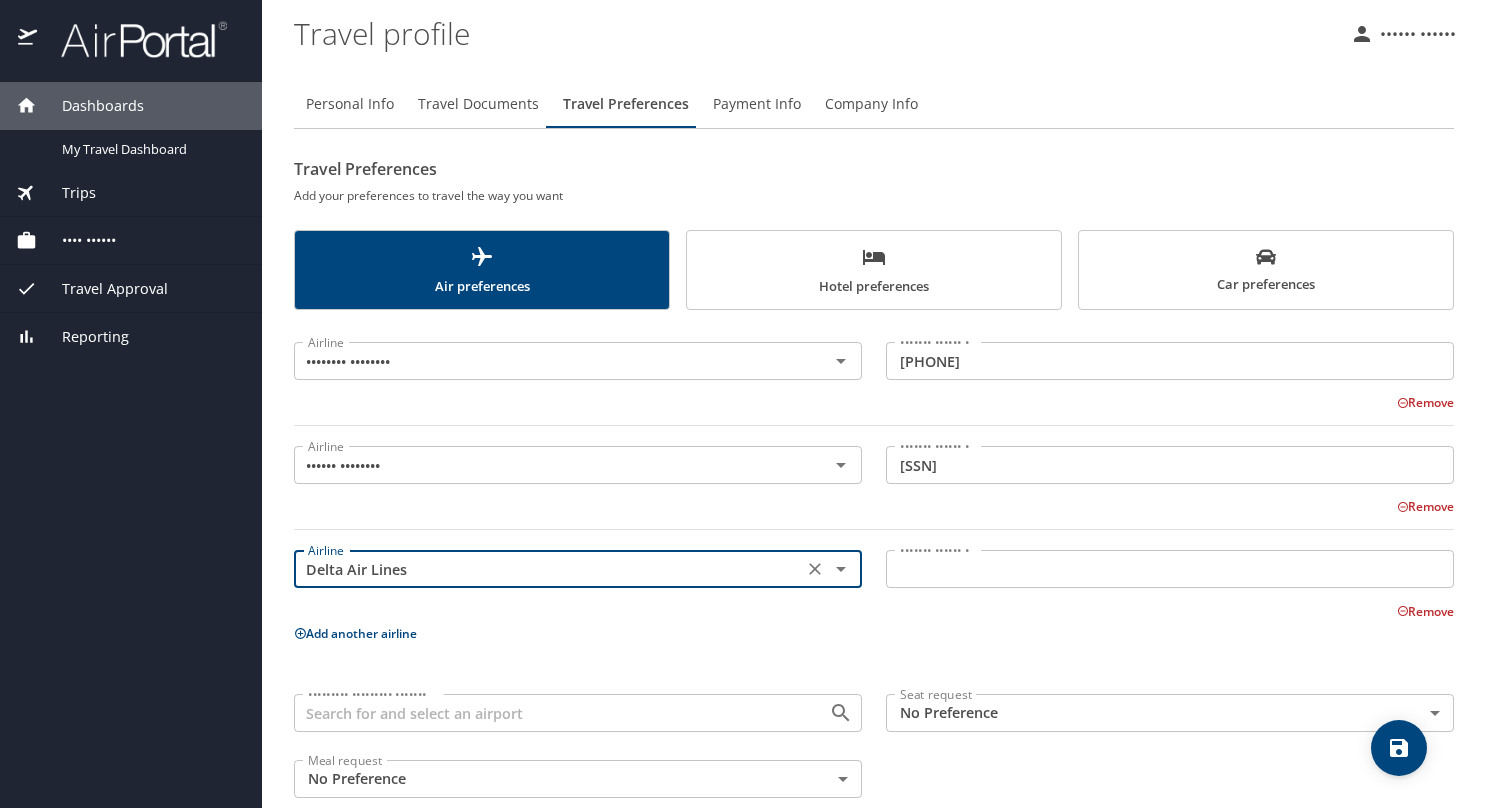 type on "Delta Air Lines" 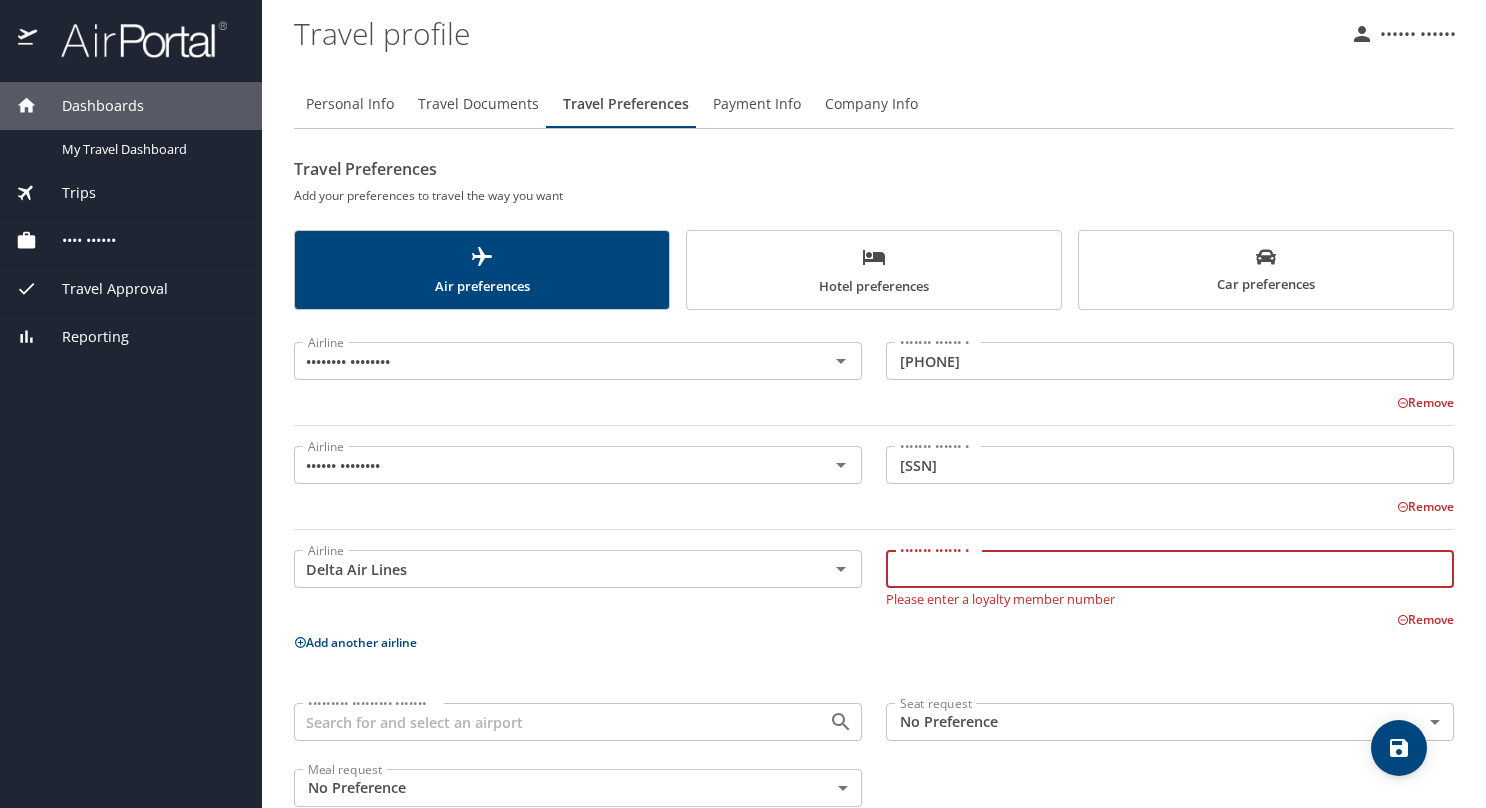 click on "Loyalty member #" at bounding box center (1170, 569) 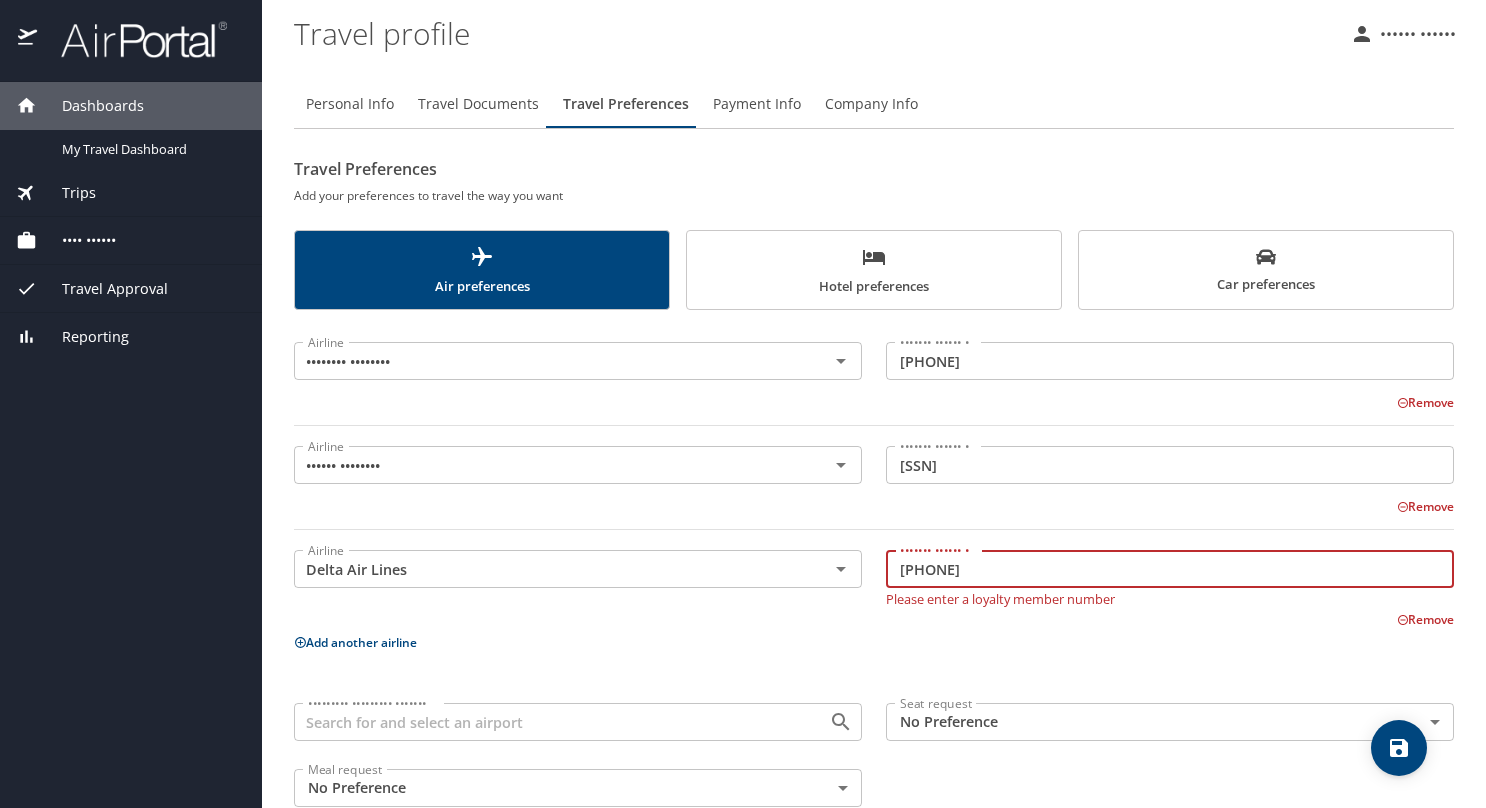 type on "9700465769" 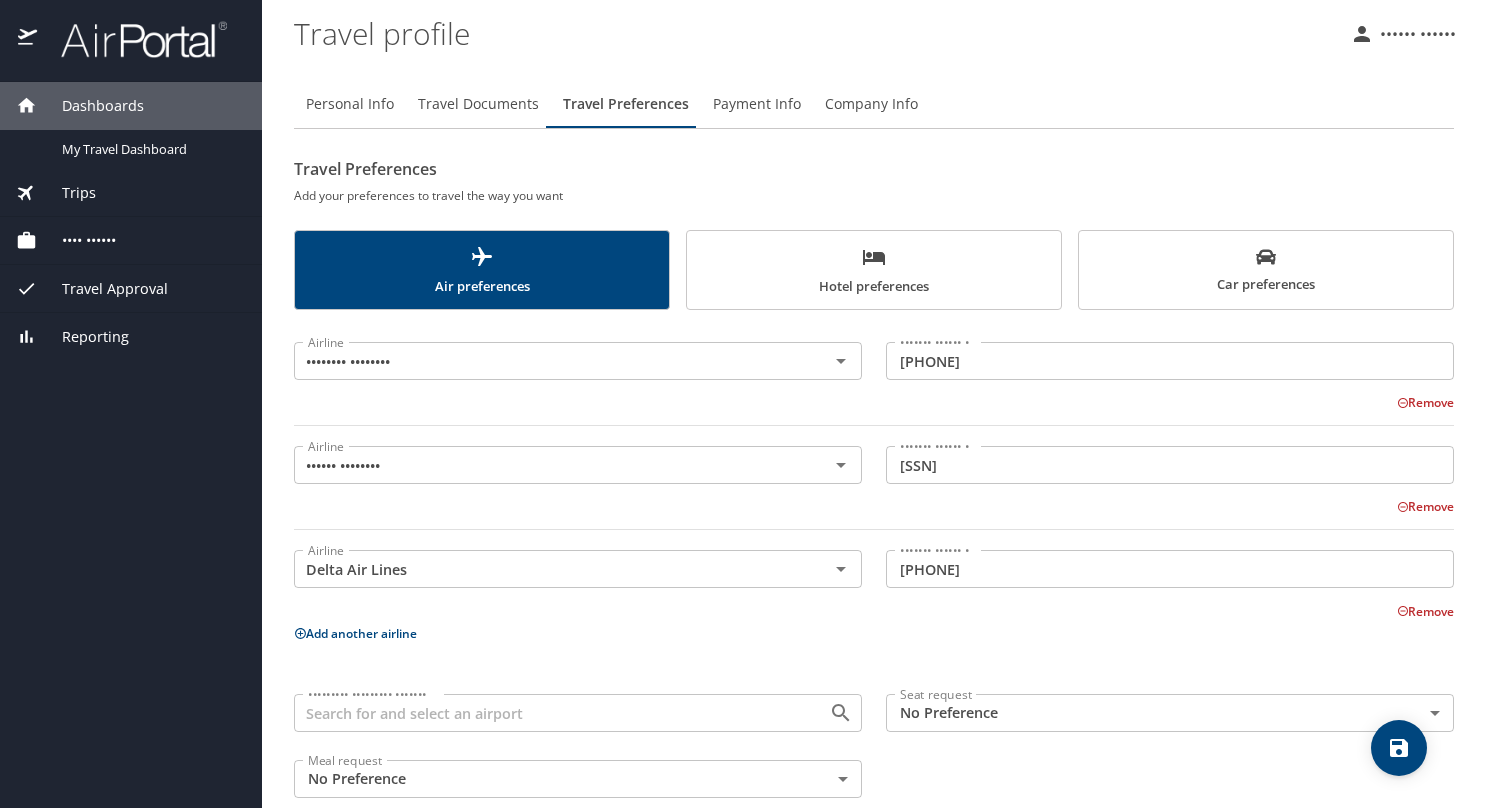 click on "Airline American Airlines Airline   Loyalty member # 7MD7L80 Loyalty member #  Remove Airline United Airlines Airline   Loyalty member # SG140831 Loyalty member #  Remove Airline Delta Air Lines Airline   Loyalty member # 9700465769 Loyalty member #  Remove  Add another airline Preferred departing airport Preferred departing airport   Seat request No Preference NotApplicable Seat request   Meal request No Preference NotApplicable Meal request" at bounding box center (874, 566) 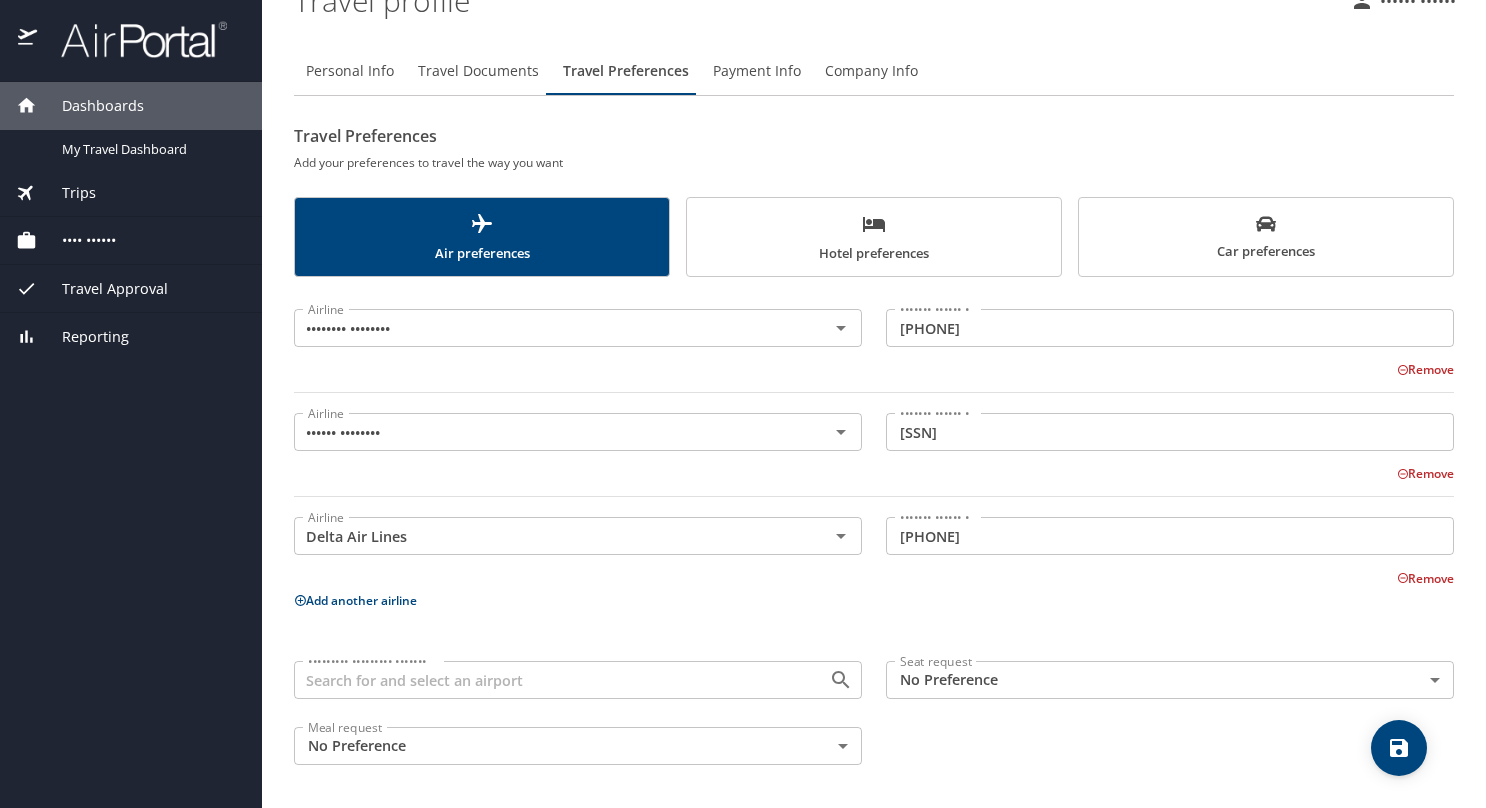 click at bounding box center (1399, 748) 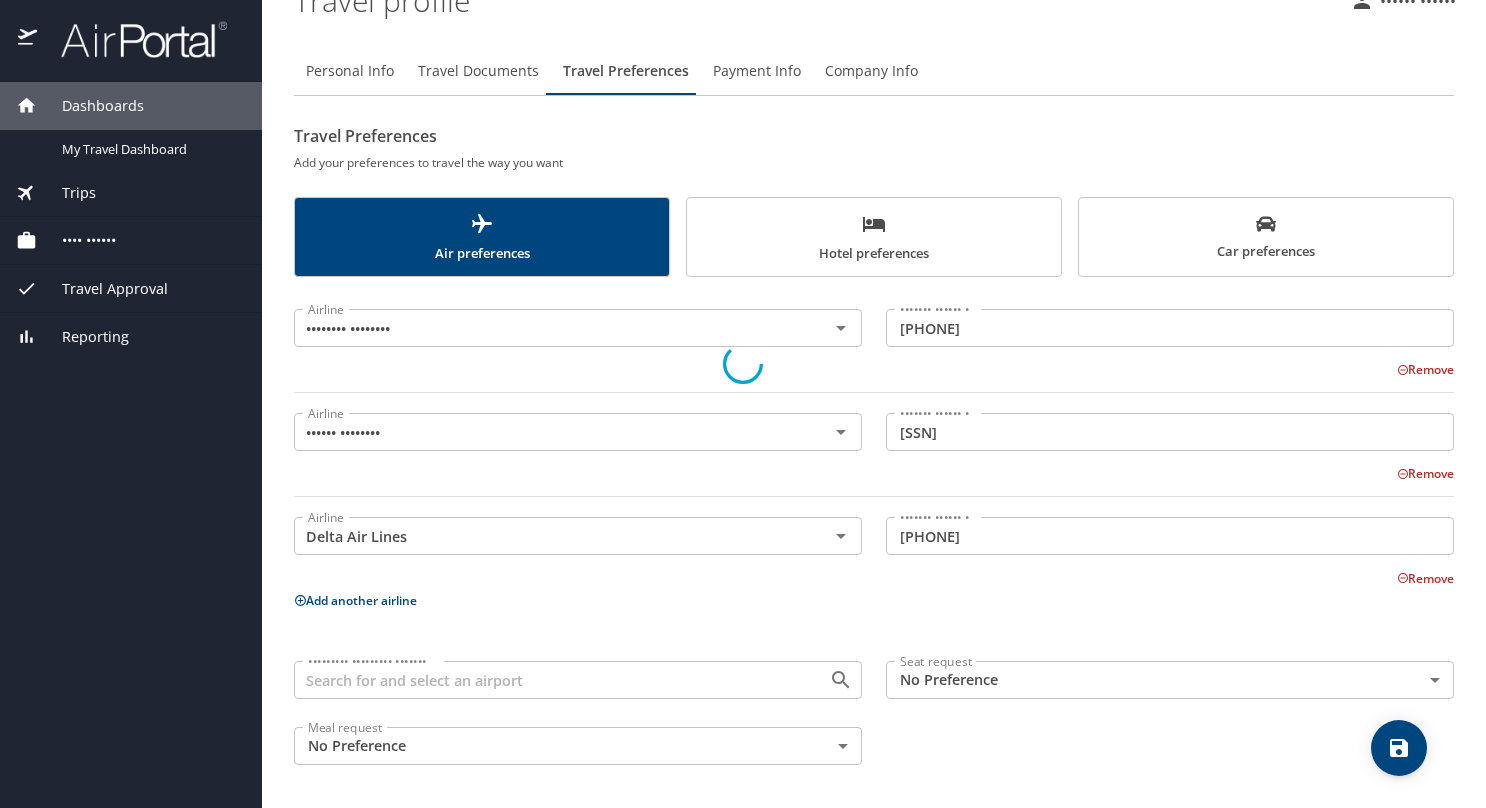 click at bounding box center (743, 363) 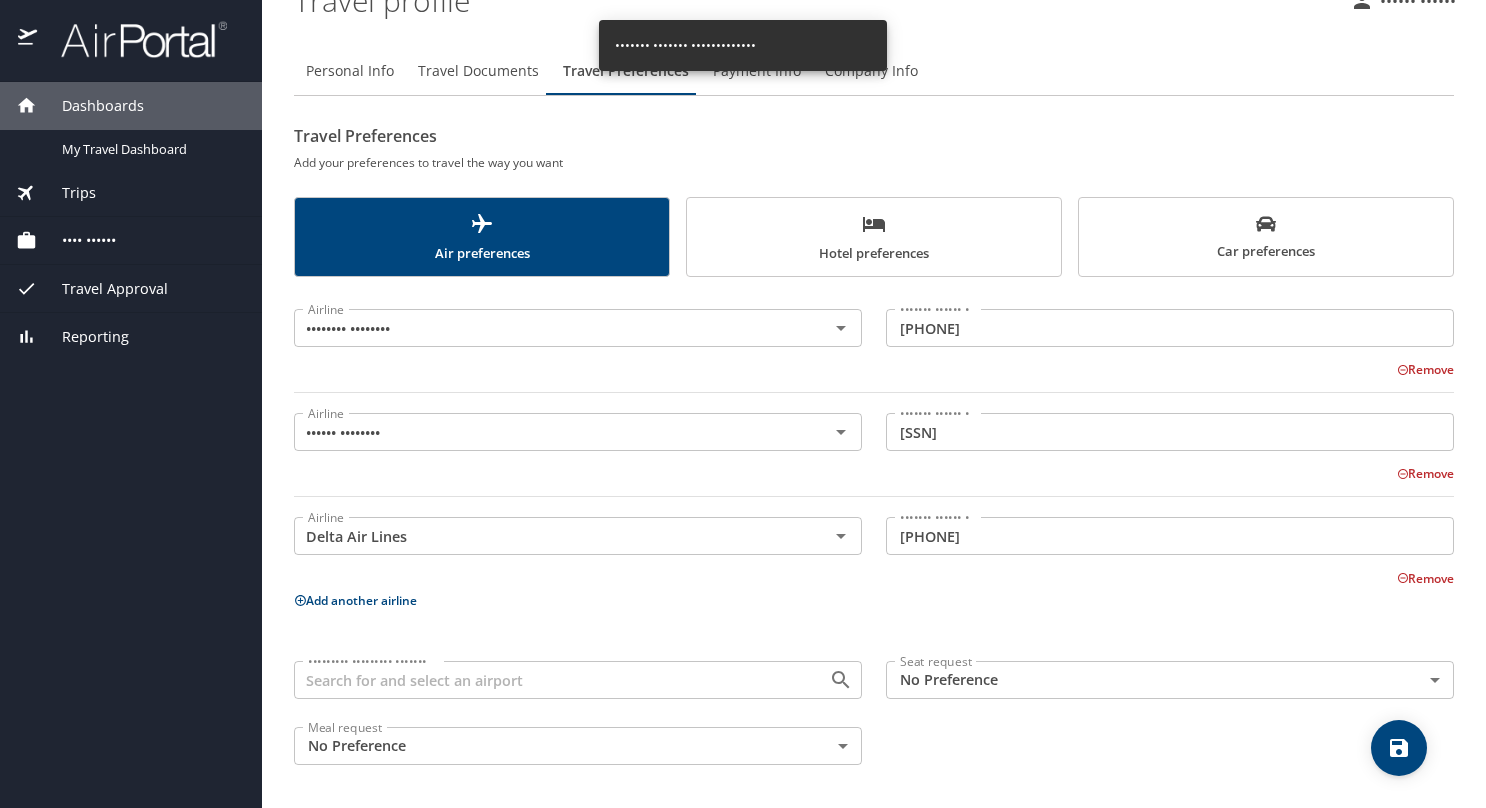 click on "Dashboards My Travel Dashboard Trips Current / Future Trips Past Trips Trips Missing Hotel Book Travel Request Agent Booking Approval Request (Beta) Book/Manage Online Trips Travel Approval Pending Trip Approvals Approved Trips Canceled Trips Approvals (Beta) Reporting Travel profile Odessa Quezon Personal Info Travel Documents Travel Preferences Payment Info Company Info Travel Preferences Add your preferences to travel the way you want Air preferences Hotel preferences Car preferences Airline American Airlines Airline   Loyalty member # 7MD7L80 Loyalty member #  Remove Airline United Airlines Airline   Loyalty member # SG140831 Loyalty member #  Remove Airline Delta Air Lines Airline   Loyalty member # 9700465769 Loyalty member #  Remove  Add another airline Preferred departing airport Preferred departing airport   Seat request No Preference NotApplicable Seat request   Meal request No Preference NotApplicable Meal request Profile updated successfully! My settings Travel agency contacts View travel profile" at bounding box center [743, 404] 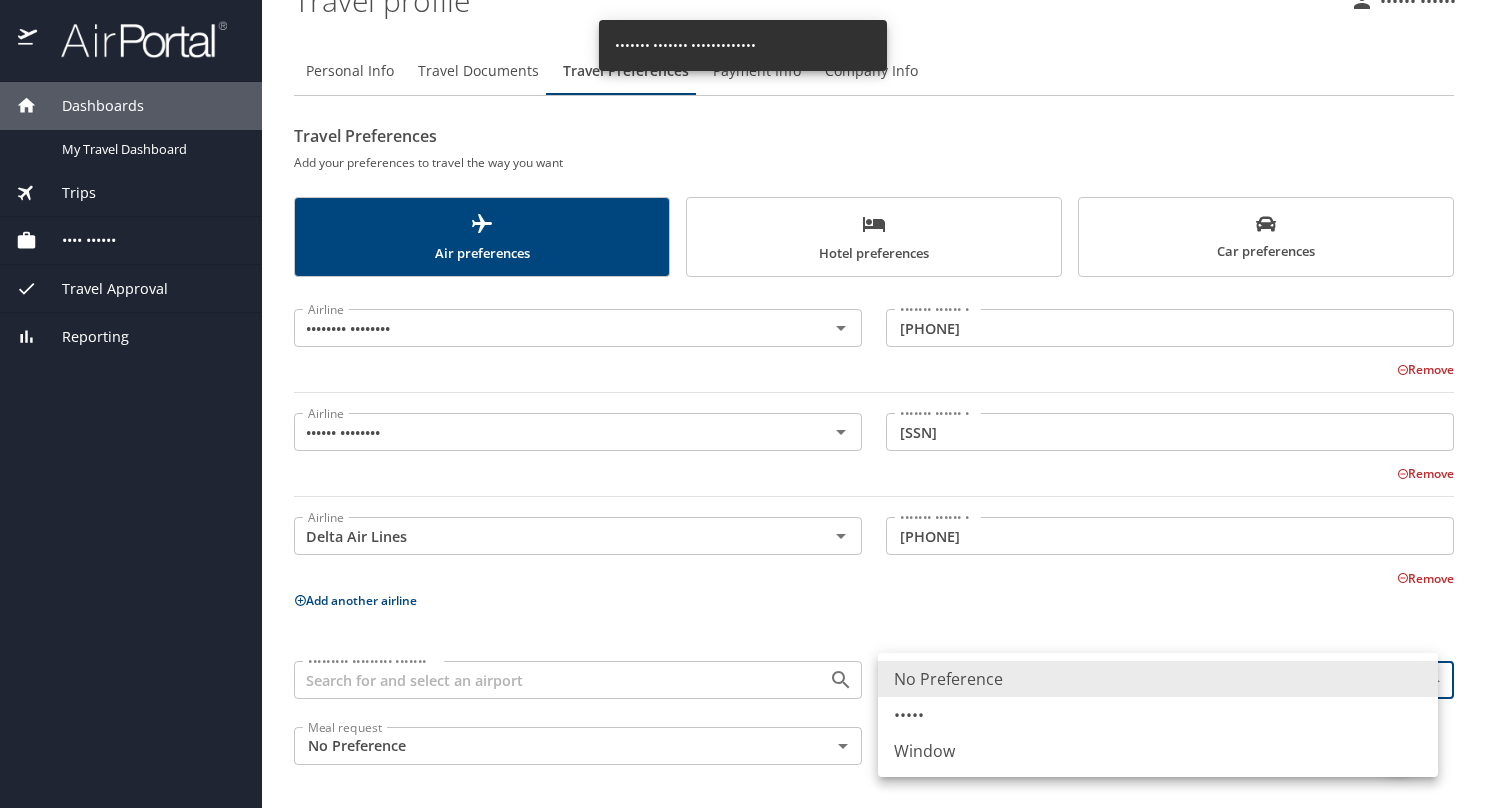 click on "Window" at bounding box center (1158, 751) 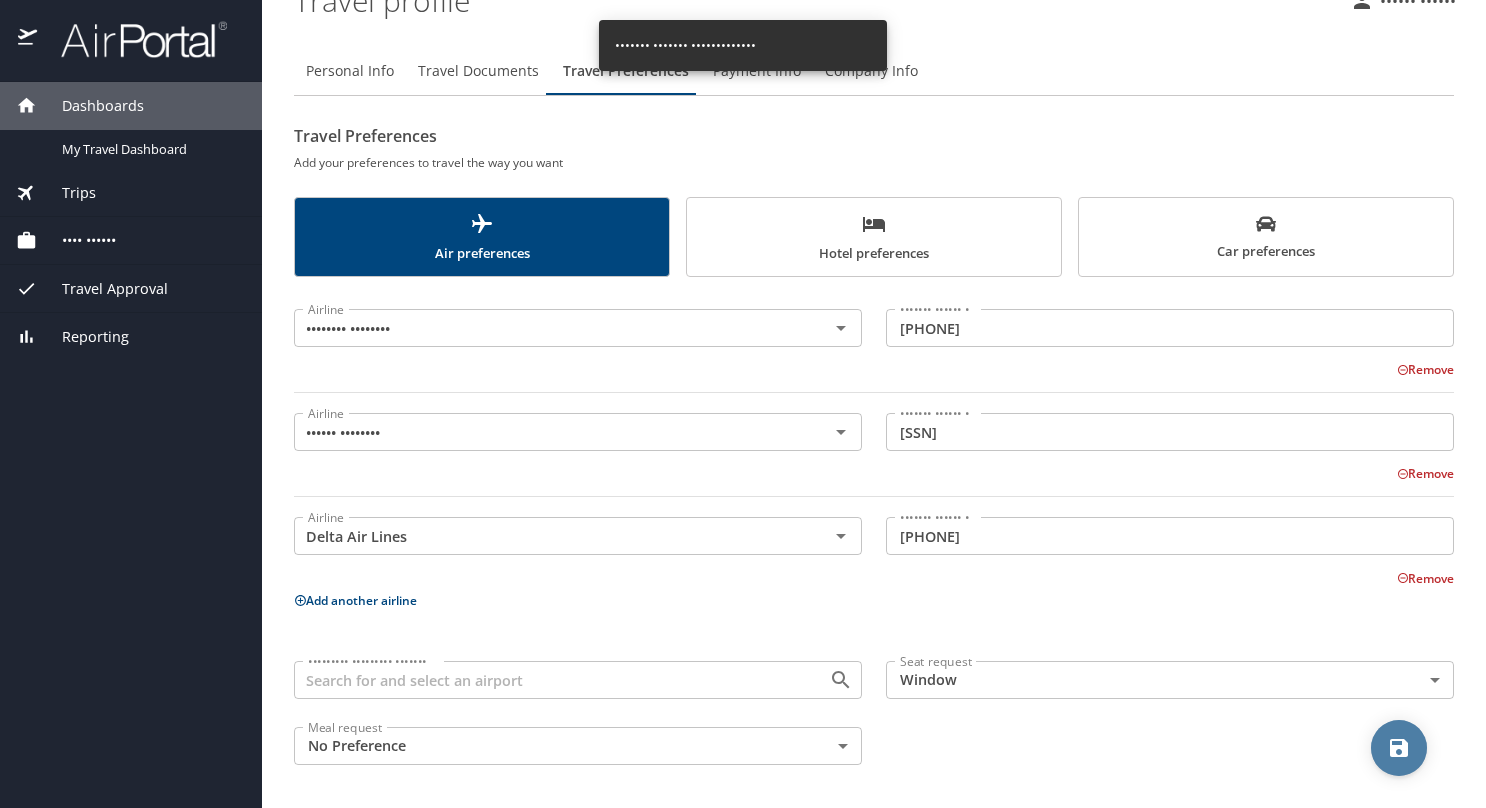 click at bounding box center [1399, 748] 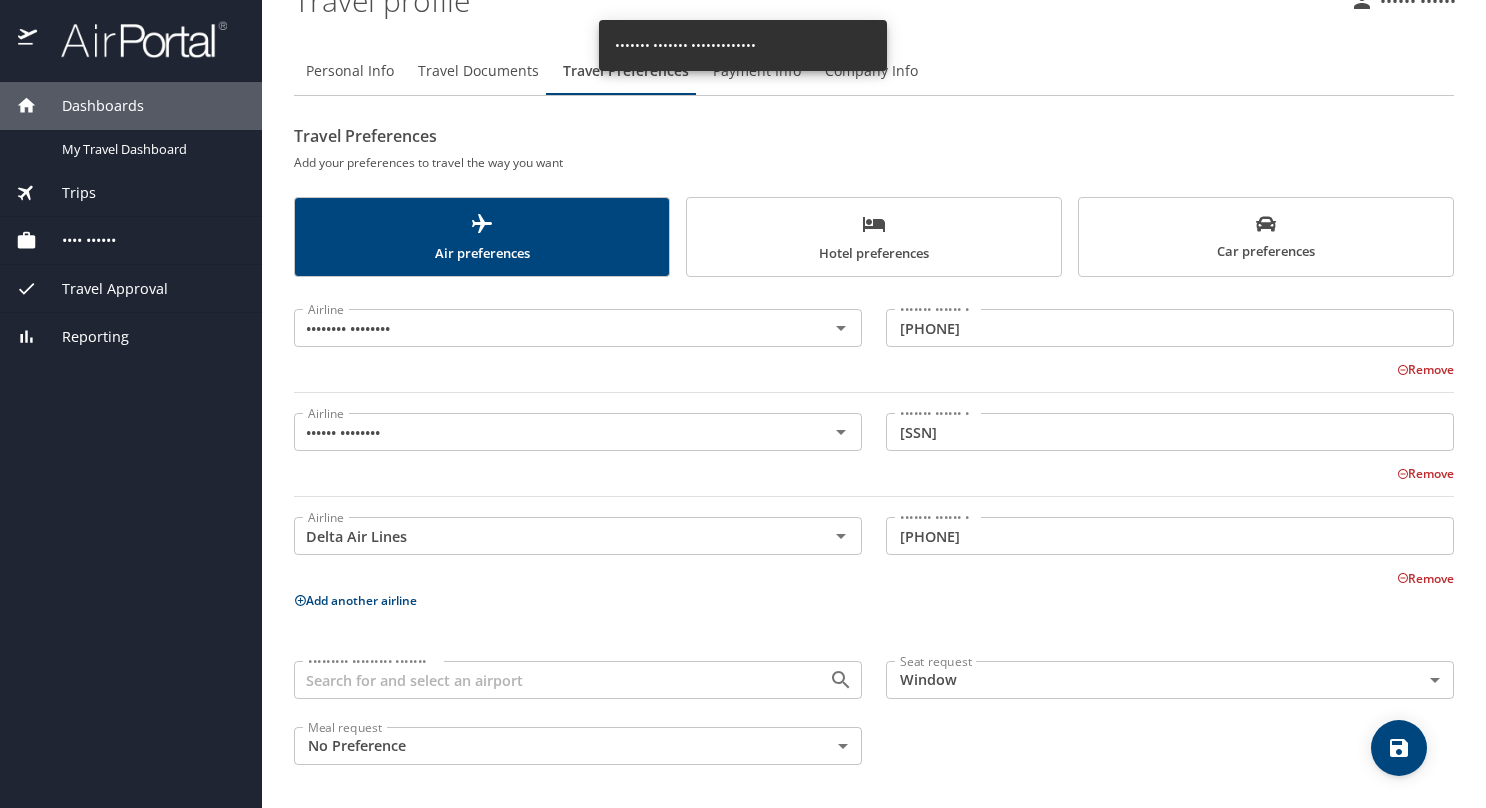 click on "Hotel preferences" at bounding box center (874, 238) 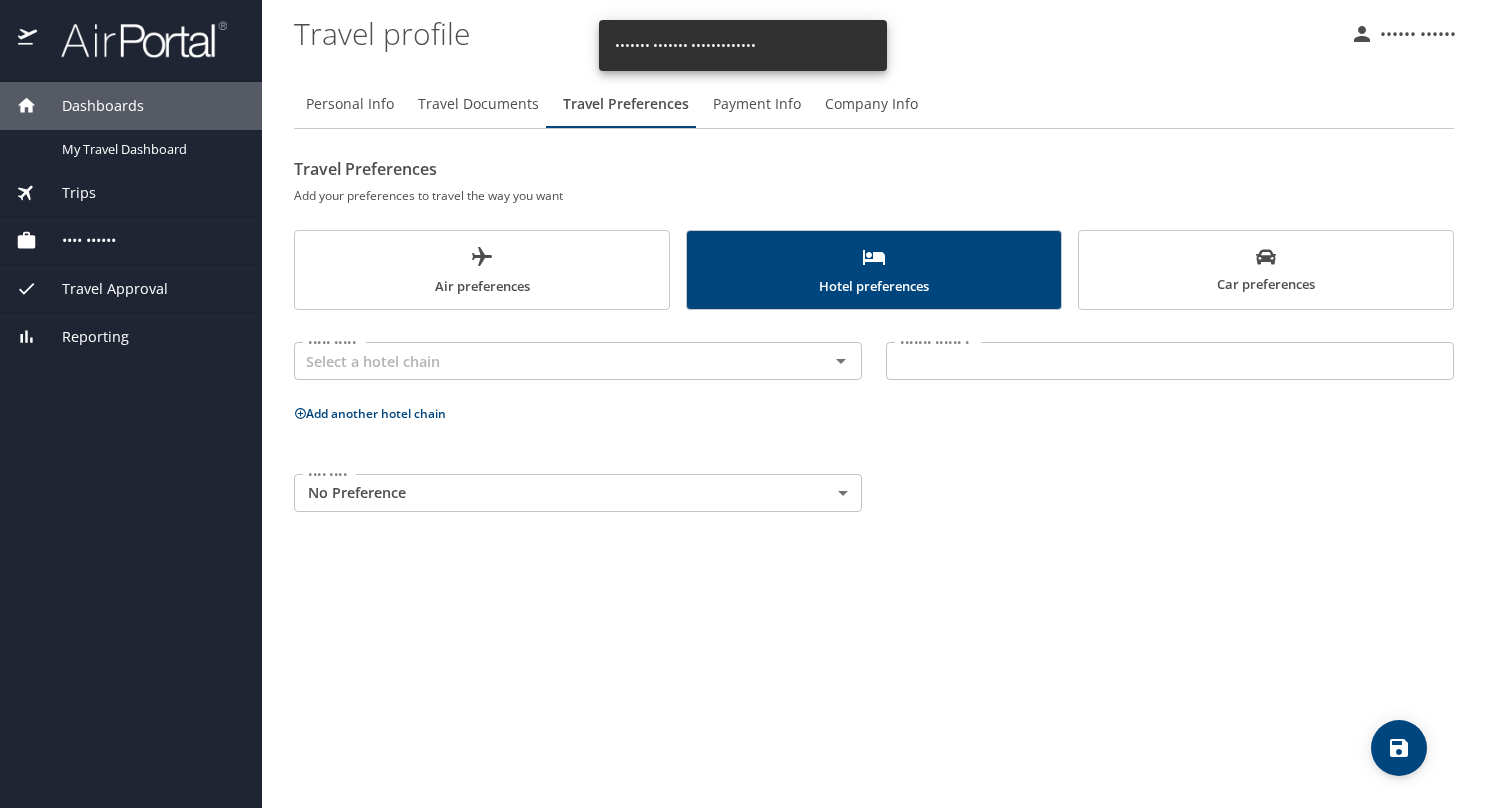 scroll, scrollTop: 0, scrollLeft: 0, axis: both 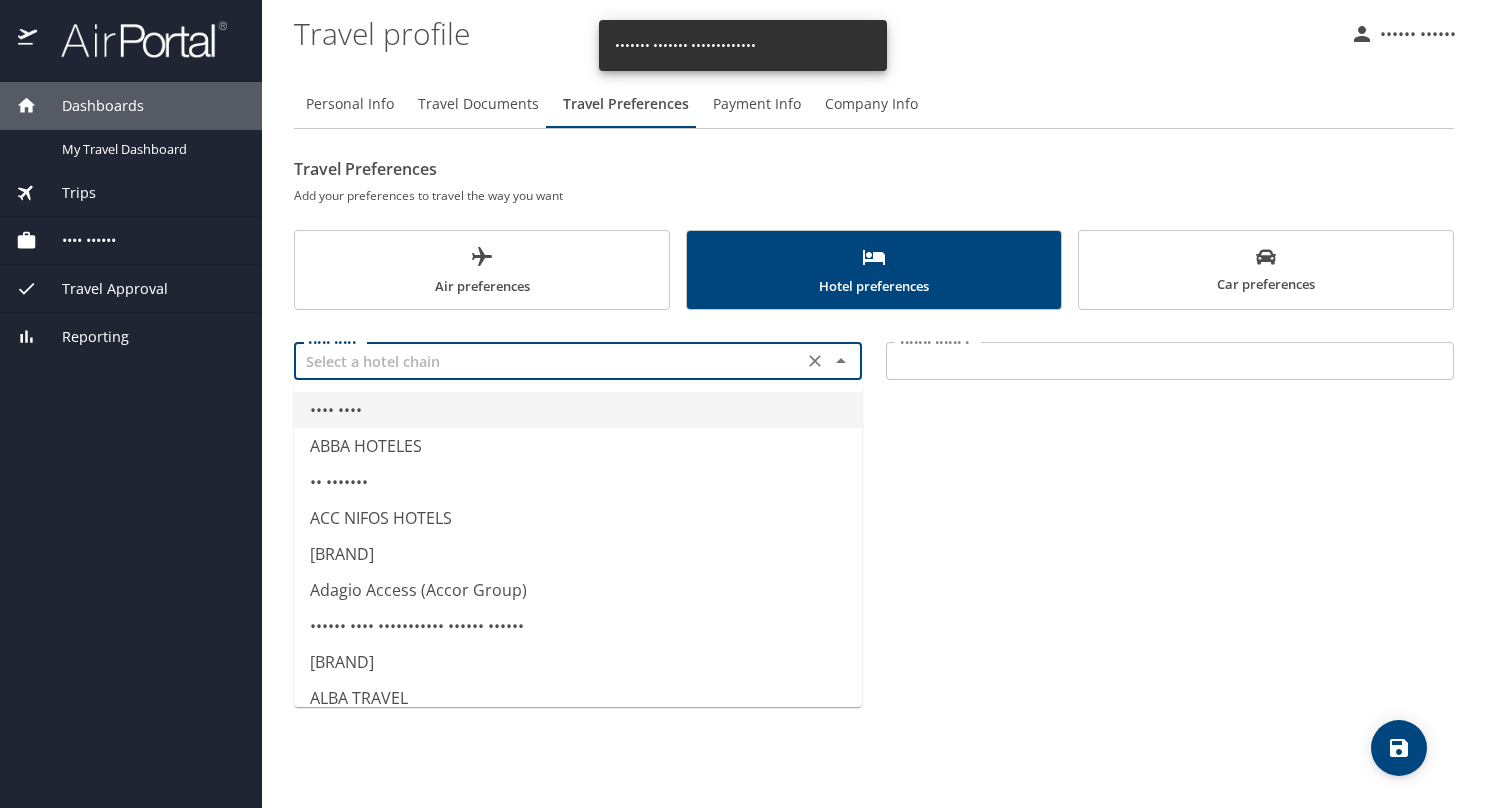 click at bounding box center [548, 361] 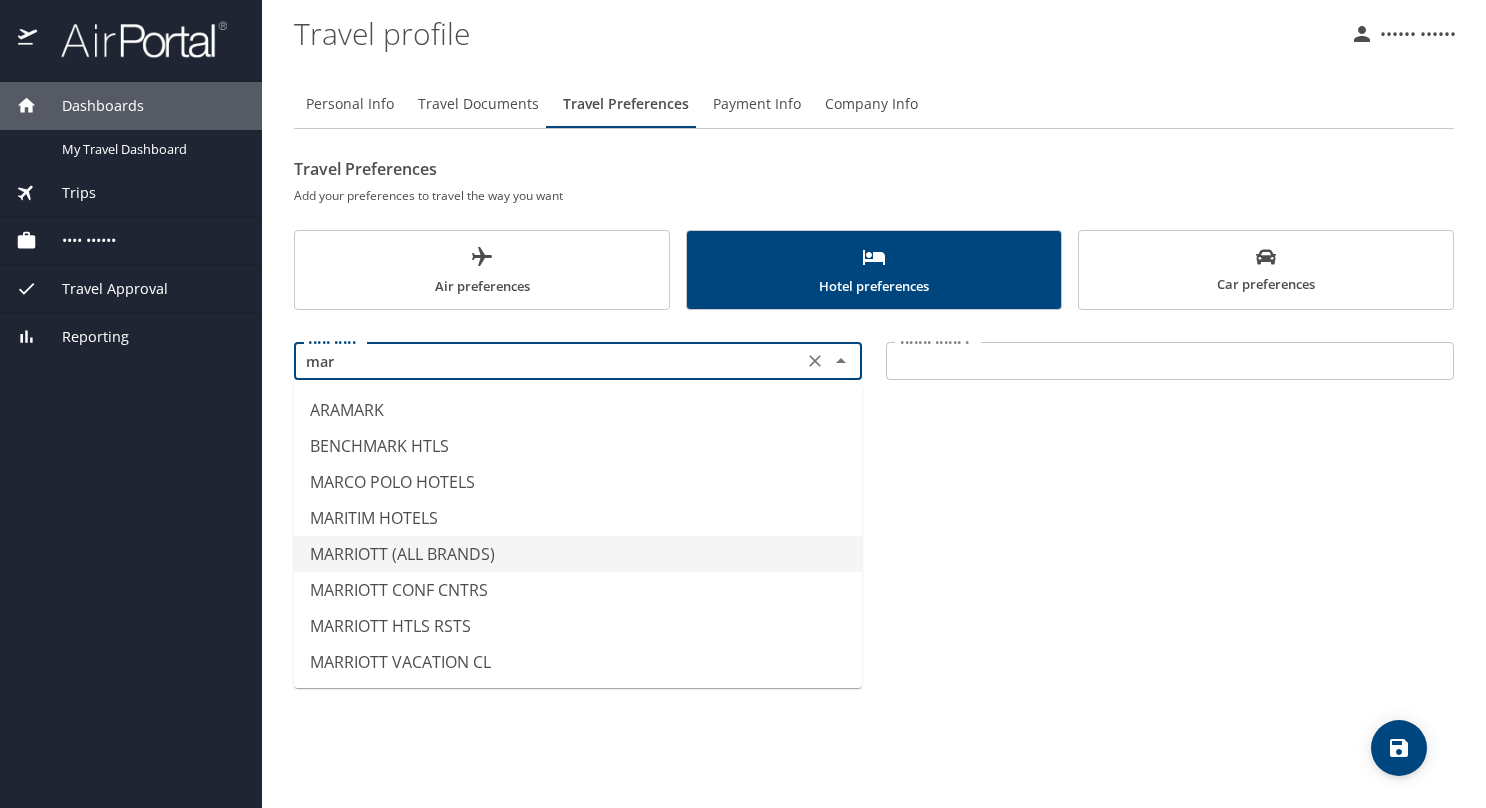 click on "MARRIOTT (ALL BRANDS)" at bounding box center (578, 554) 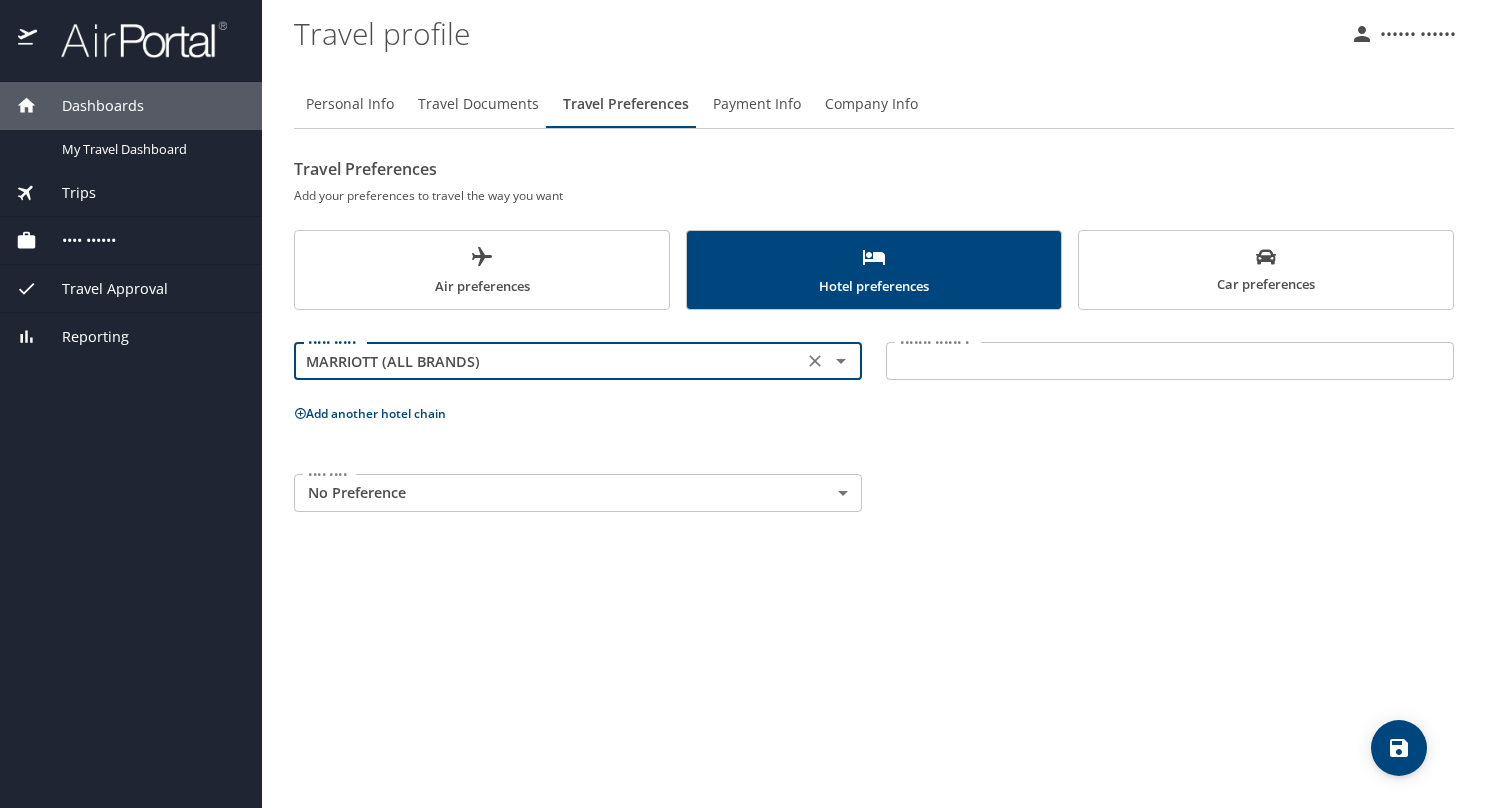 type on "MARRIOTT (ALL BRANDS)" 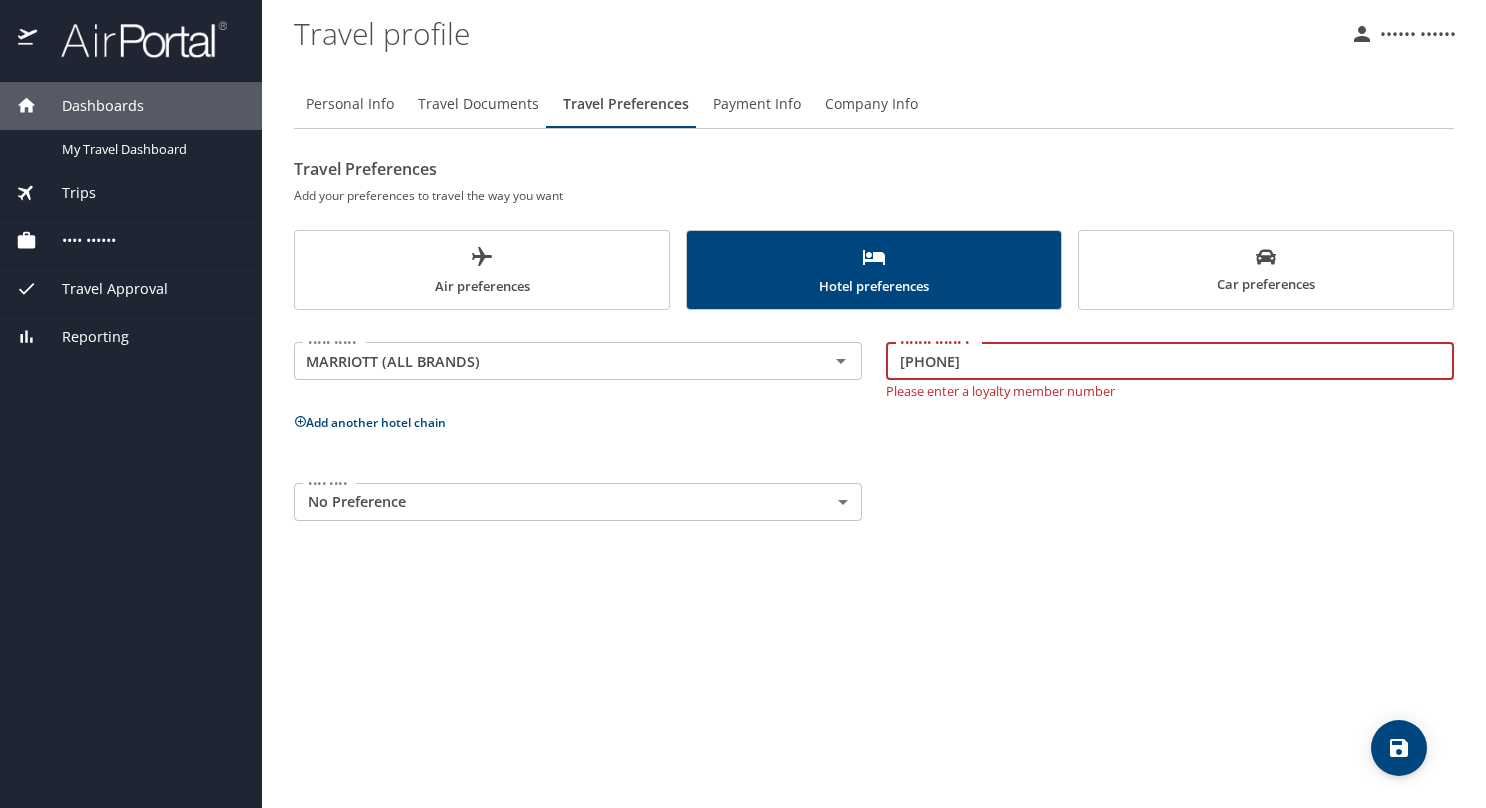 type on "496755469" 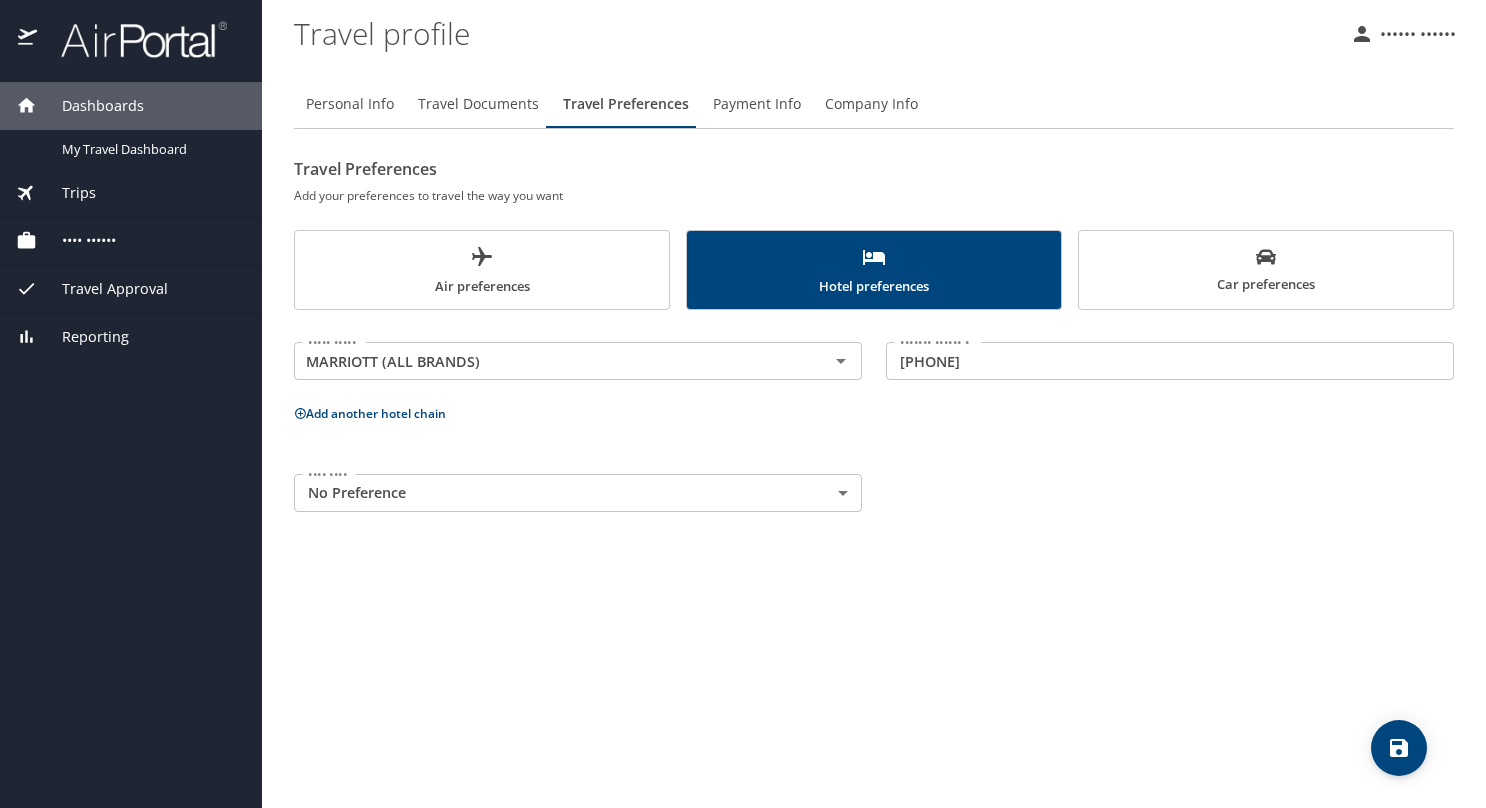 click on "Add another hotel chain" at bounding box center (370, 413) 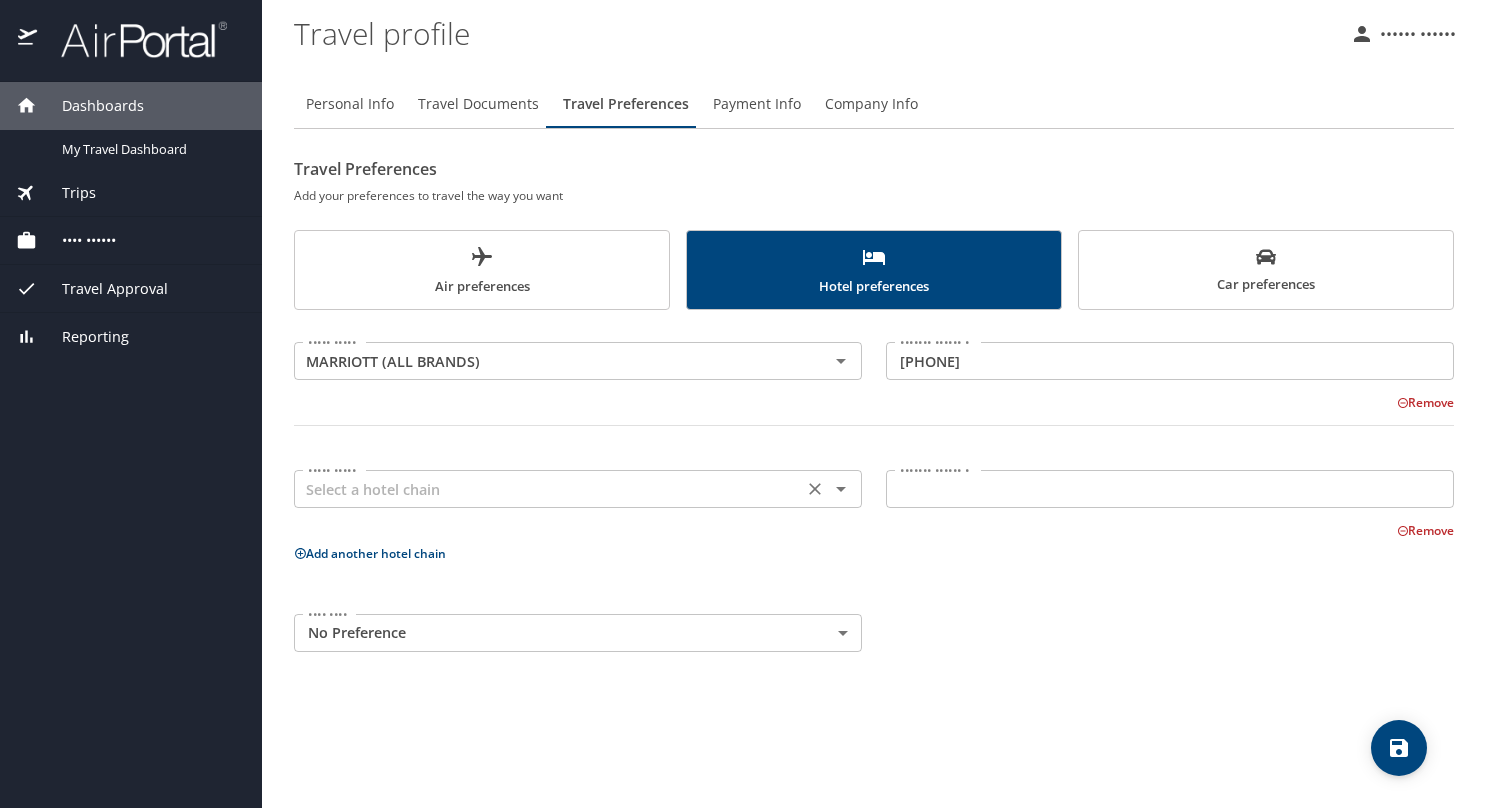 click at bounding box center [548, 489] 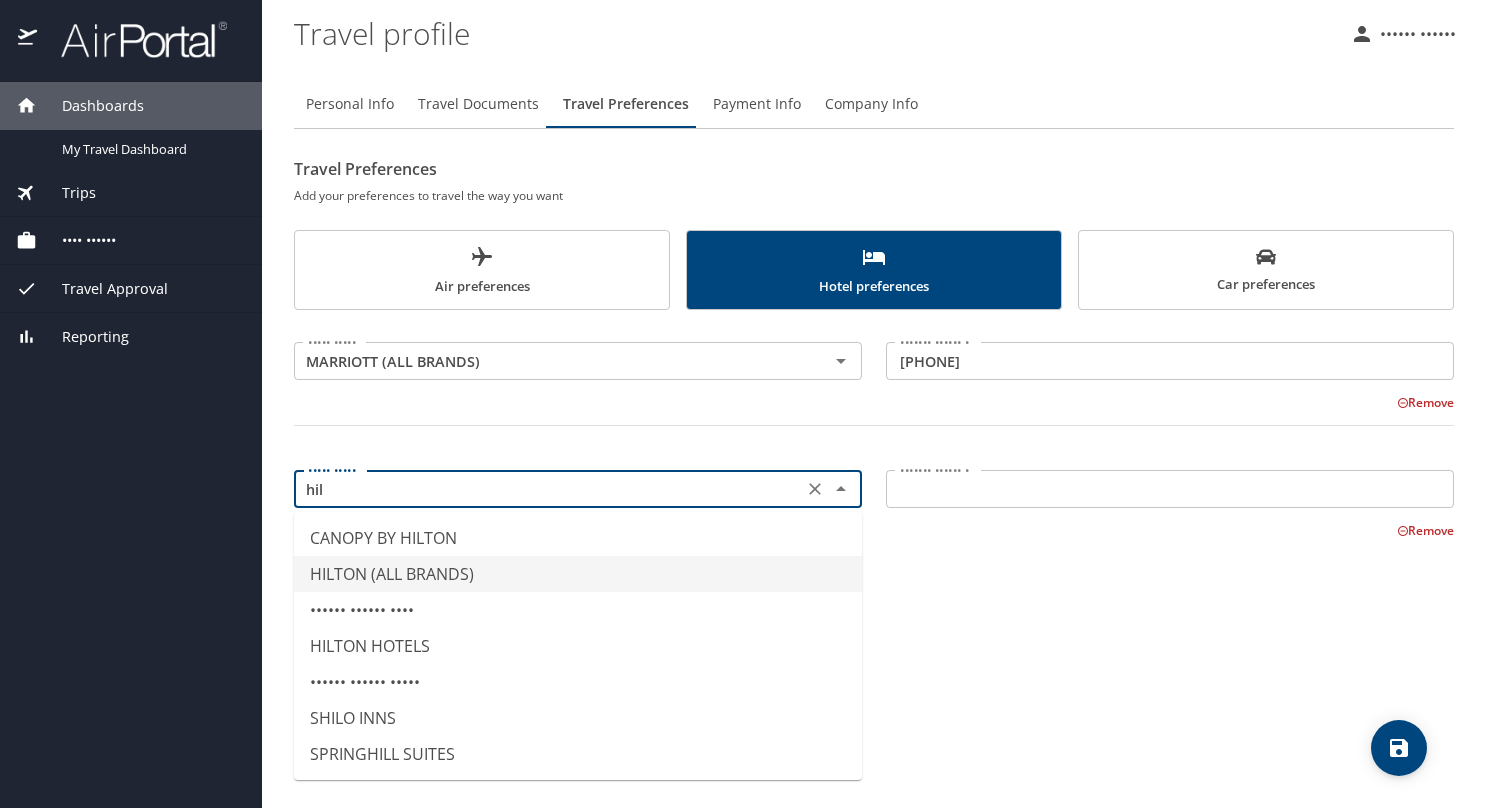 click on "HILTON (ALL BRANDS)" at bounding box center [578, 574] 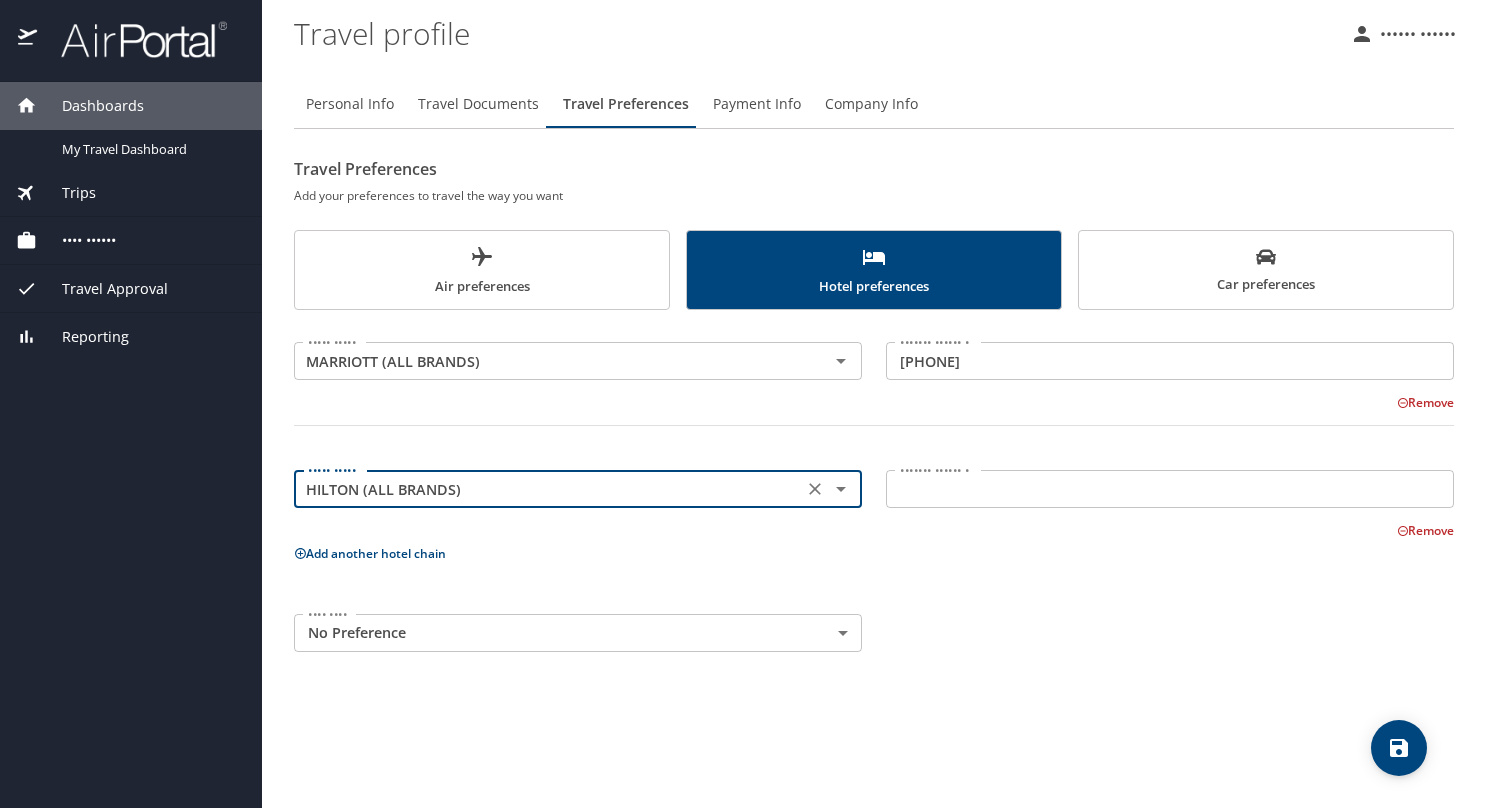 type on "HILTON (ALL BRANDS)" 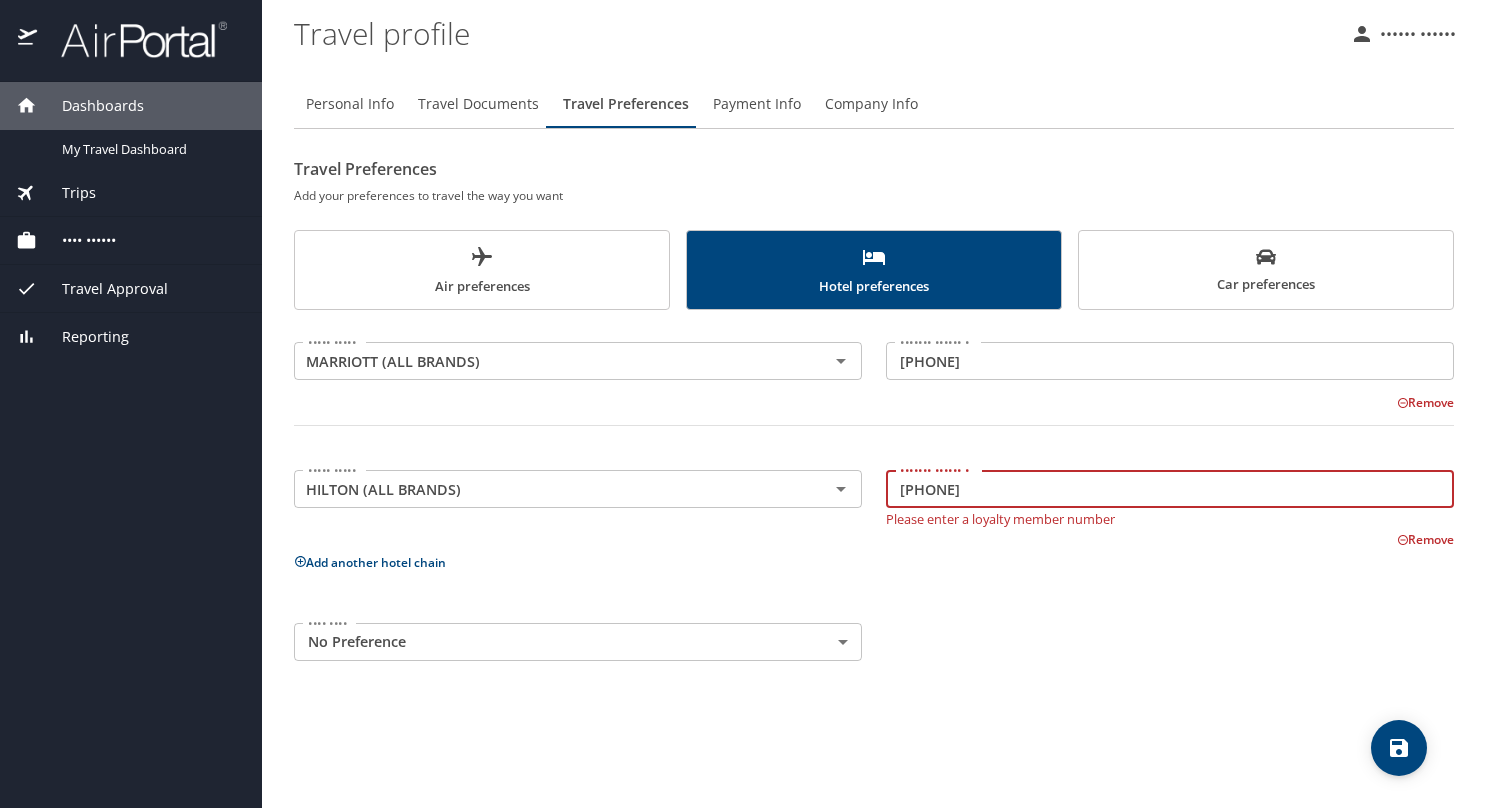 type on "1552118794" 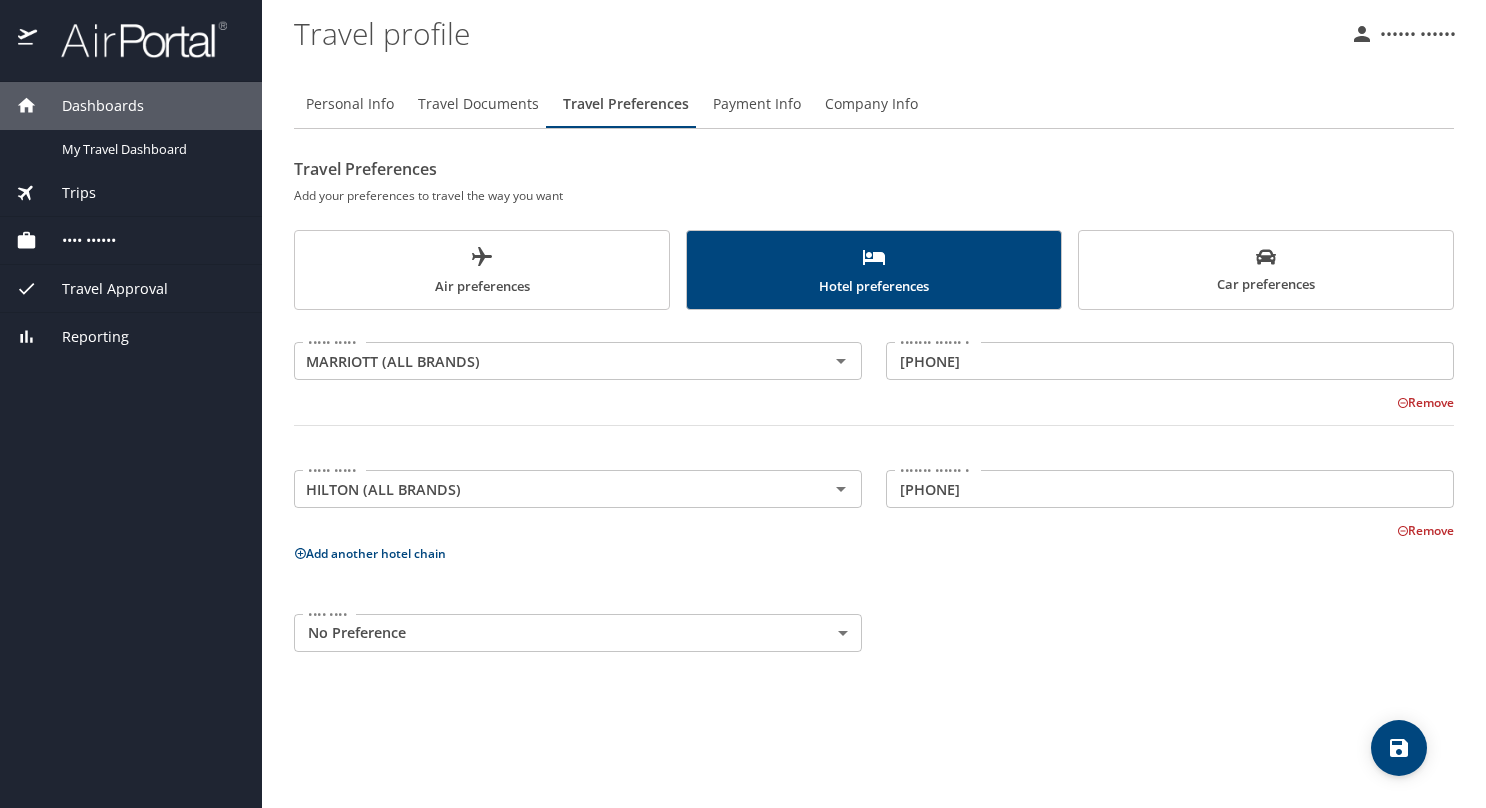 click on "Add another hotel chain" at bounding box center [370, 553] 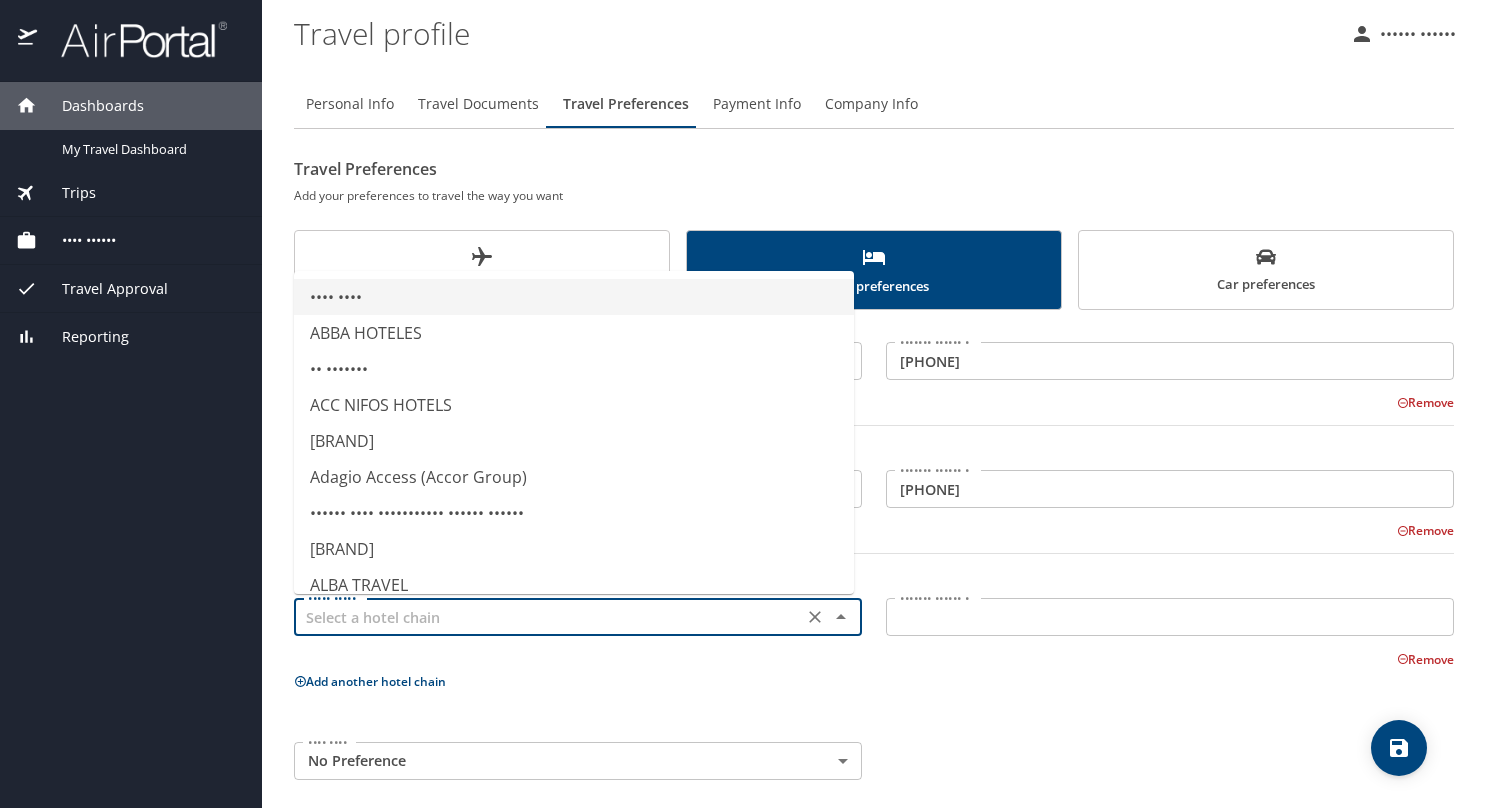 click at bounding box center [548, 617] 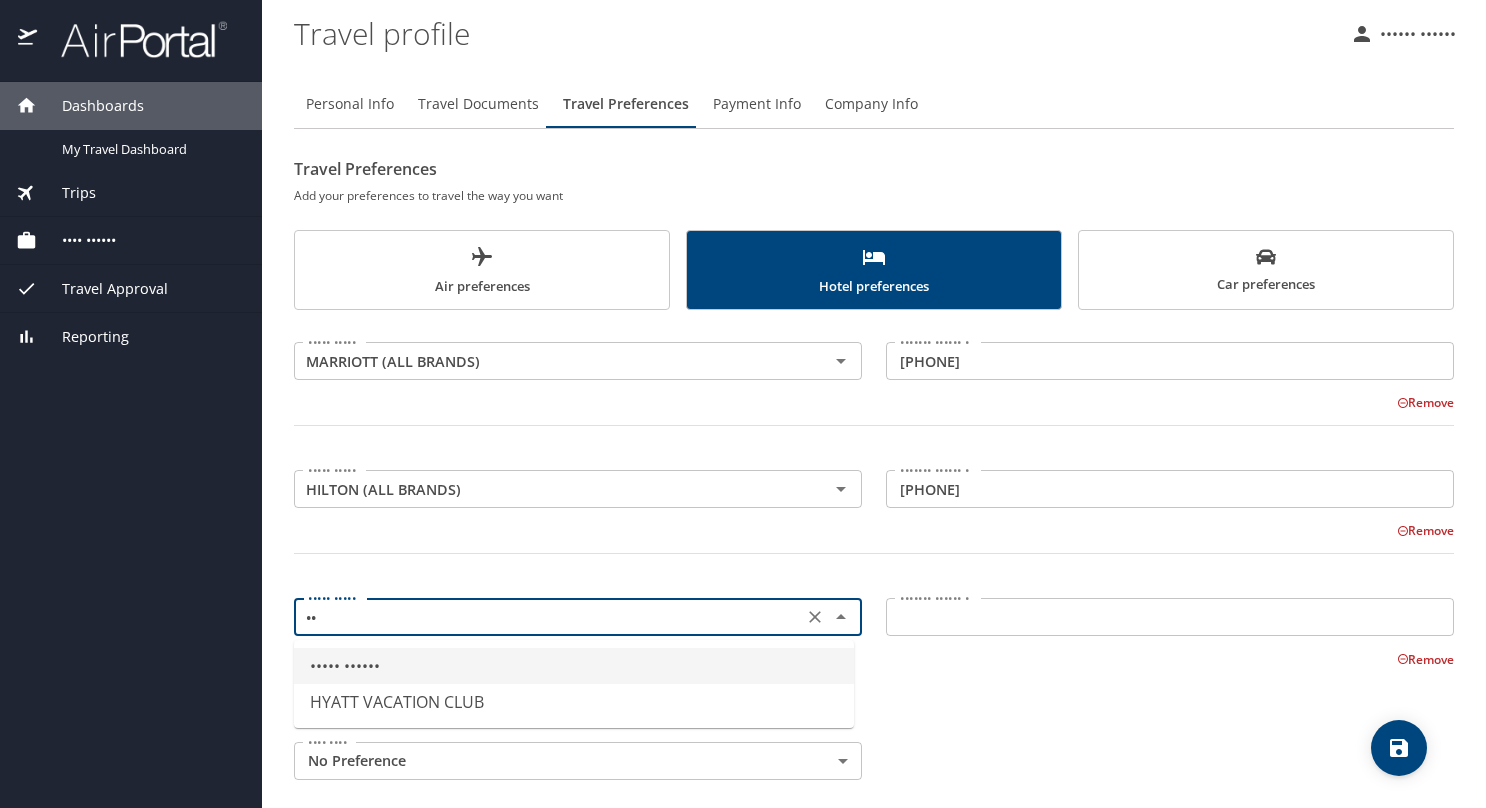 click on "HYATT HOTELS" at bounding box center [574, 666] 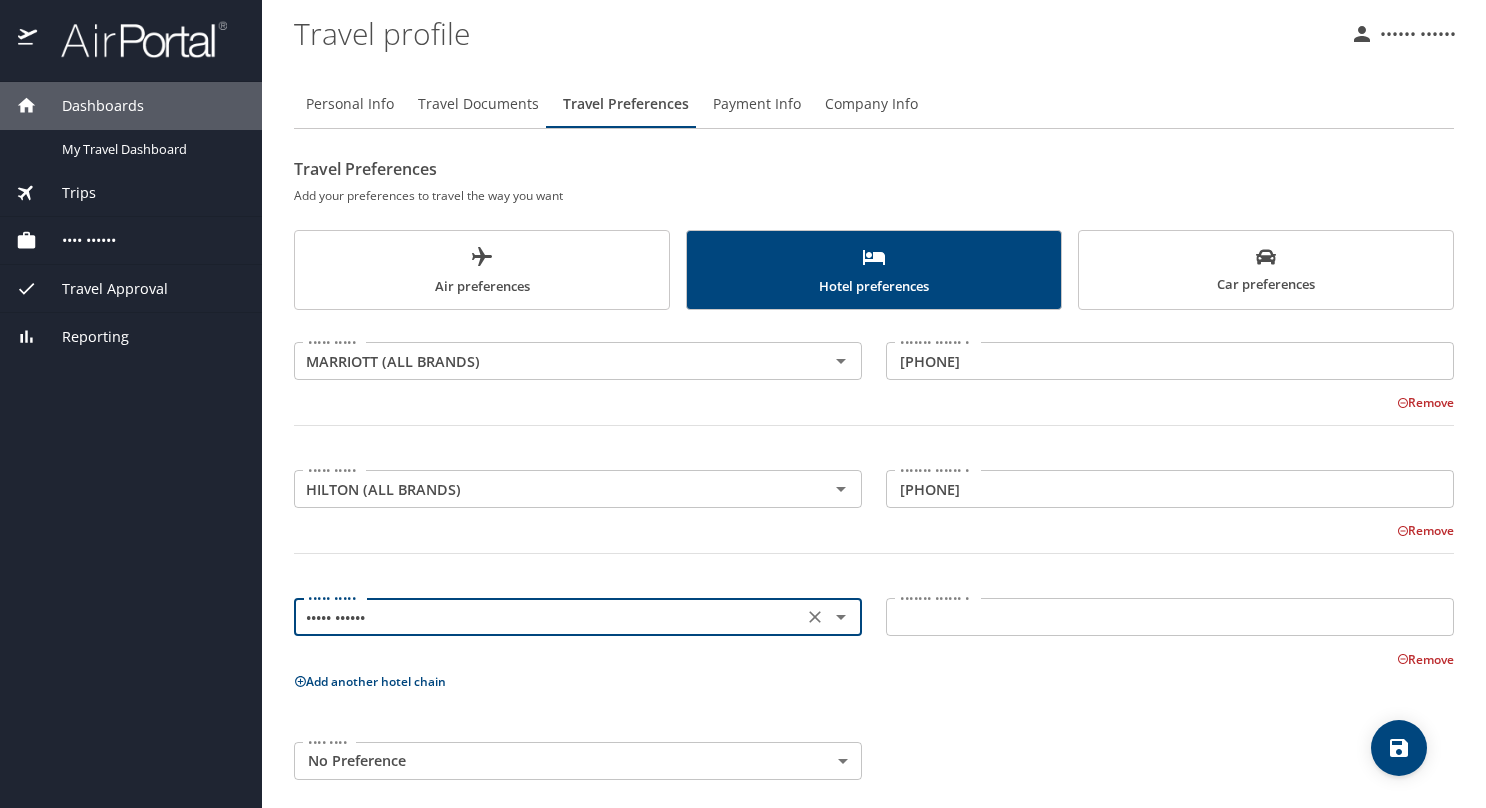 type on "HYATT HOTELS" 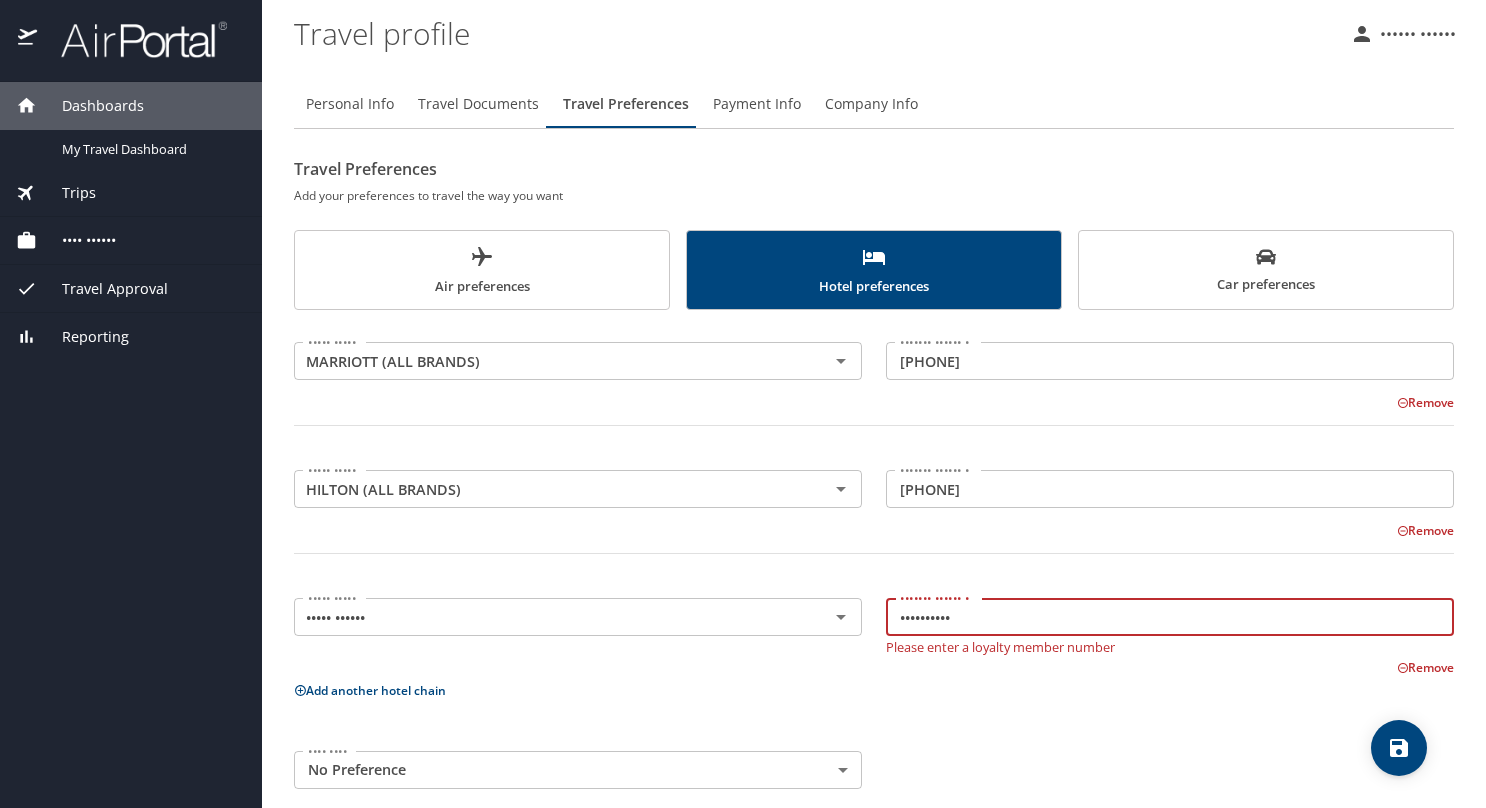 type on "574104745Y" 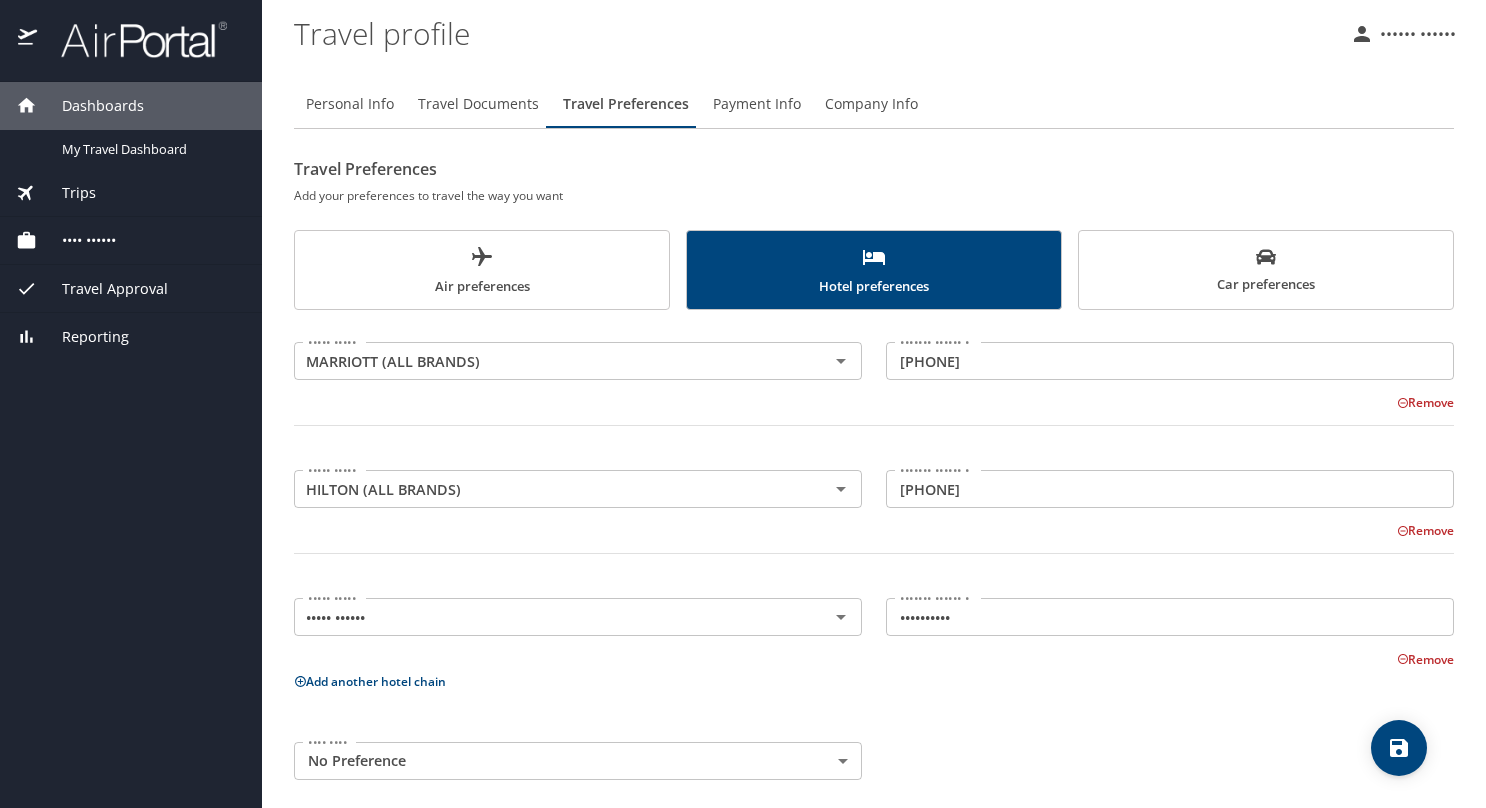 scroll, scrollTop: 14, scrollLeft: 0, axis: vertical 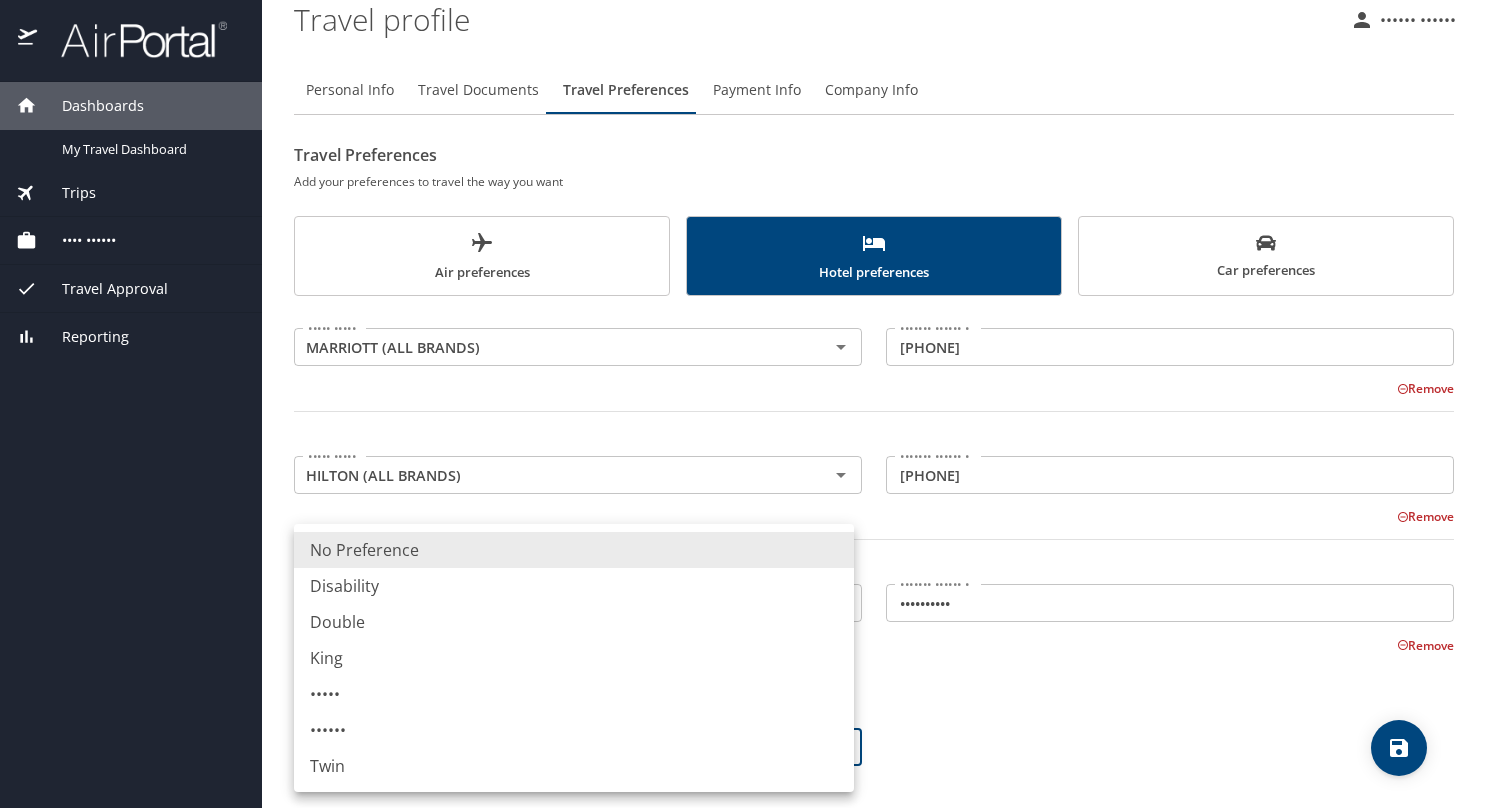 click on "Dashboards My Travel Dashboard Trips Current / Future Trips Past Trips Trips Missing Hotel Book Travel Request Agent Booking Approval Request (Beta) Book/Manage Online Trips Travel Approval Pending Trip Approvals Approved Trips Canceled Trips Approvals (Beta) Reporting Travel profile Odessa Quezon Personal Info Travel Documents Travel Preferences Payment Info Company Info Travel Preferences Add your preferences to travel the way you want Air preferences Hotel preferences Car preferences Hotel chain MARRIOTT (ALL BRANDS) Hotel chain   Loyalty member # 496755469 Loyalty member #  Remove Hotel chain HILTON (ALL BRANDS) Hotel chain   Loyalty member # 1552118794 Loyalty member #  Remove Hotel chain HYATT HOTELS Hotel chain   Loyalty member # 574104745Y Loyalty member #  Remove  Add another hotel chain   Room type No Preference NotApplicable Room type My settings Travel agency contacts View travel profile Give feedback Sign out No Preference Disability Double King Queen Single Twin" at bounding box center [743, 404] 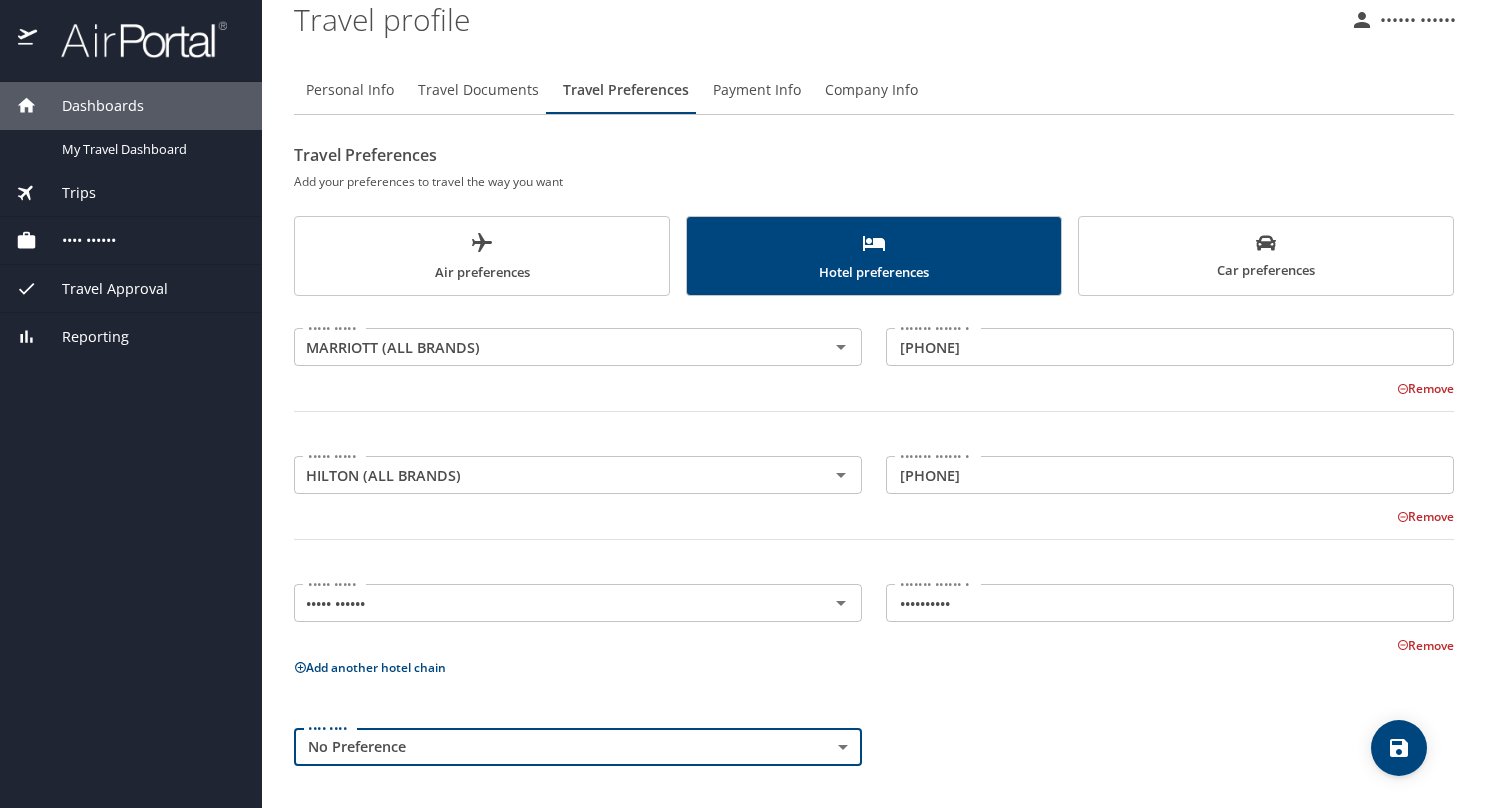 click on "Car preferences" at bounding box center (1266, 257) 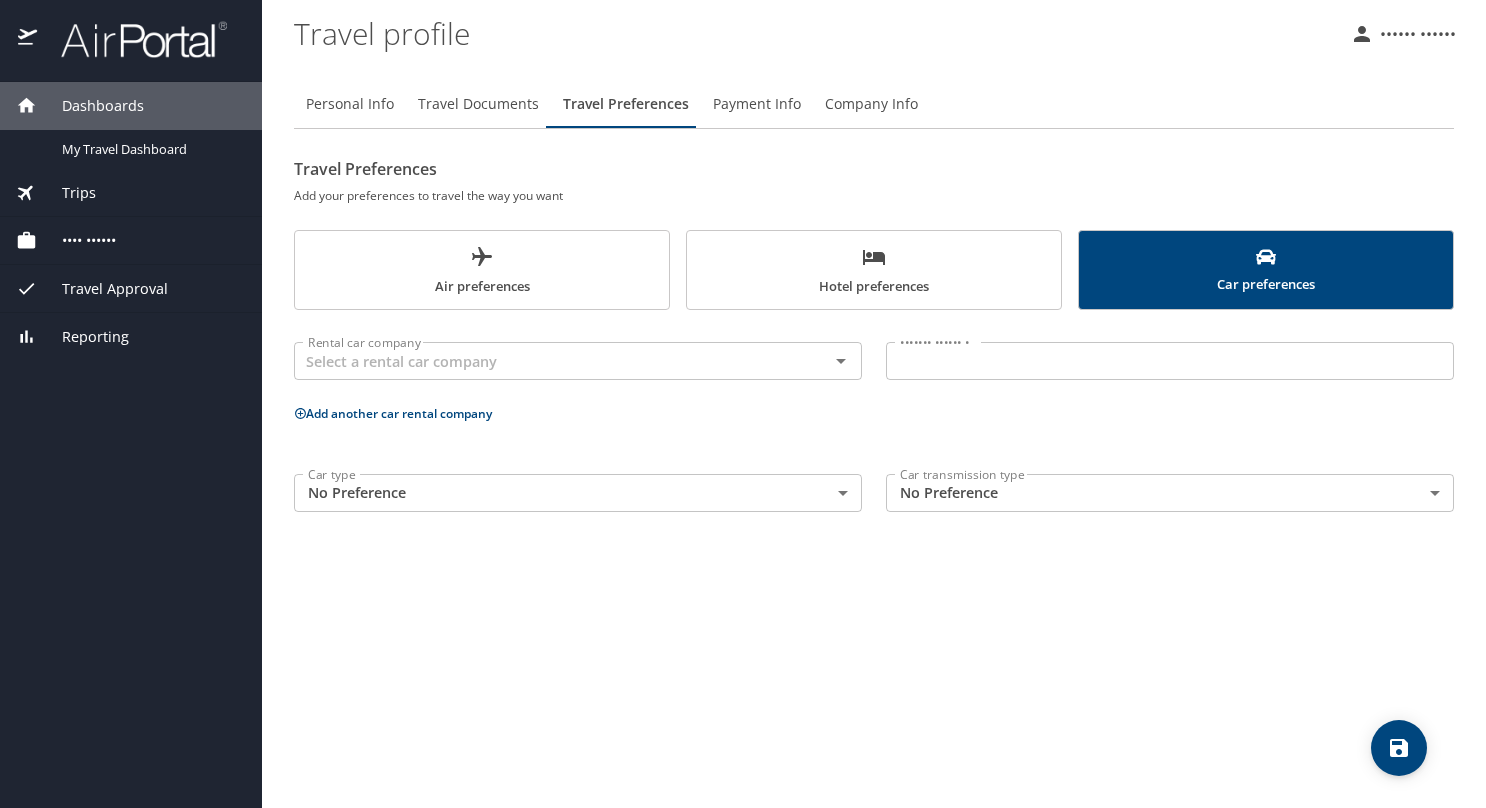 scroll, scrollTop: 0, scrollLeft: 0, axis: both 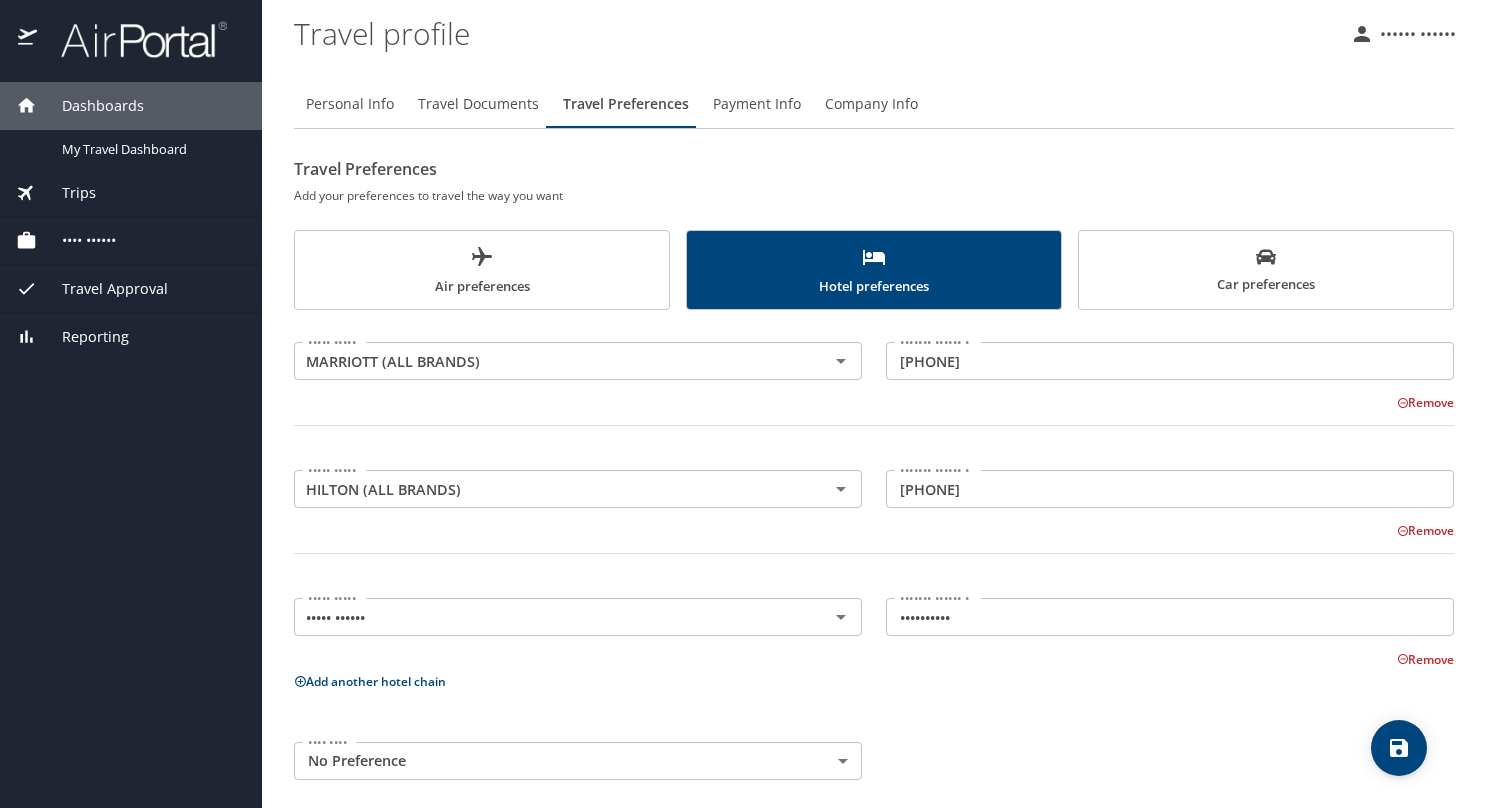 click at bounding box center (1399, 748) 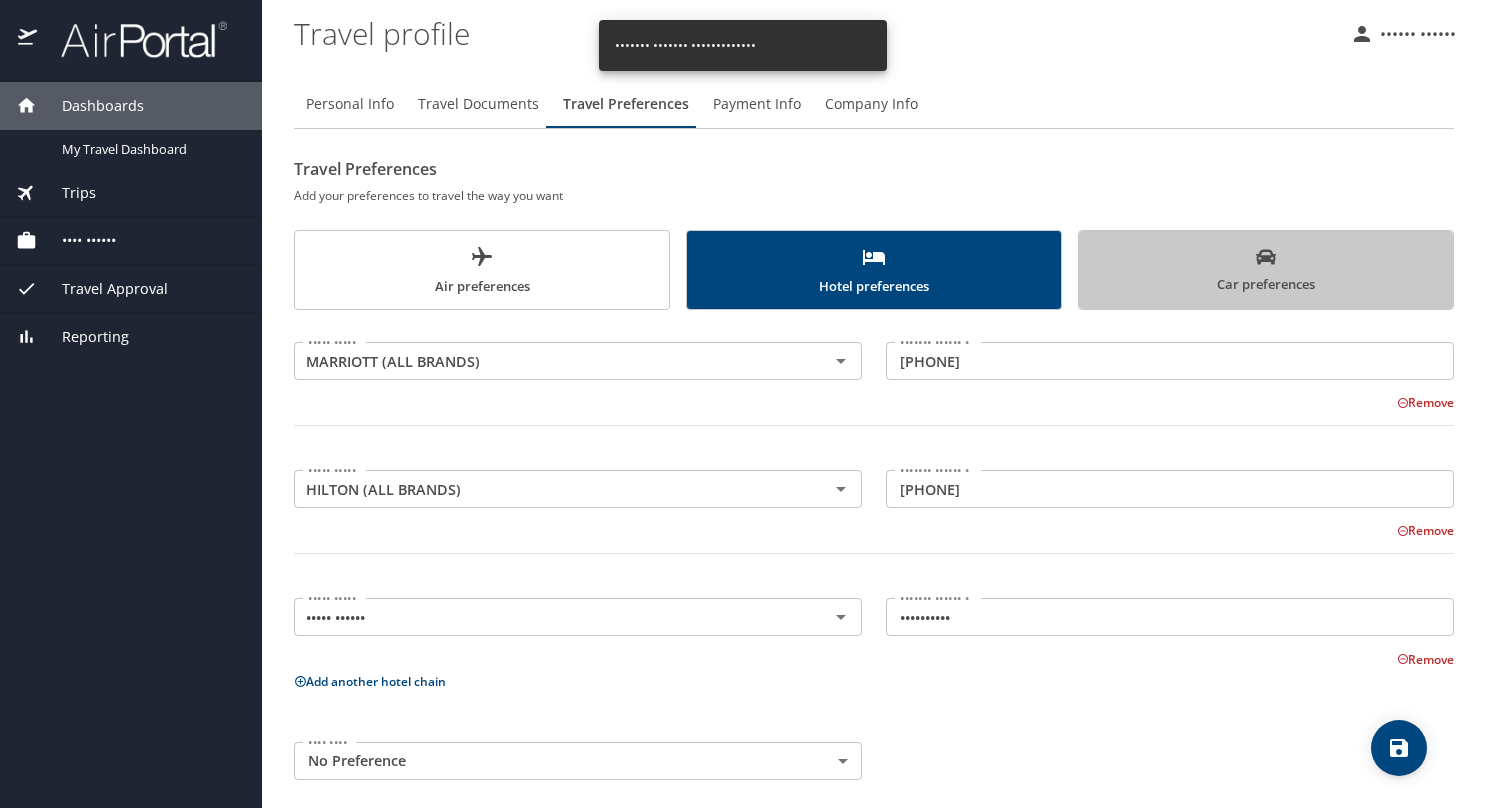 click on "Car preferences" at bounding box center [1266, 271] 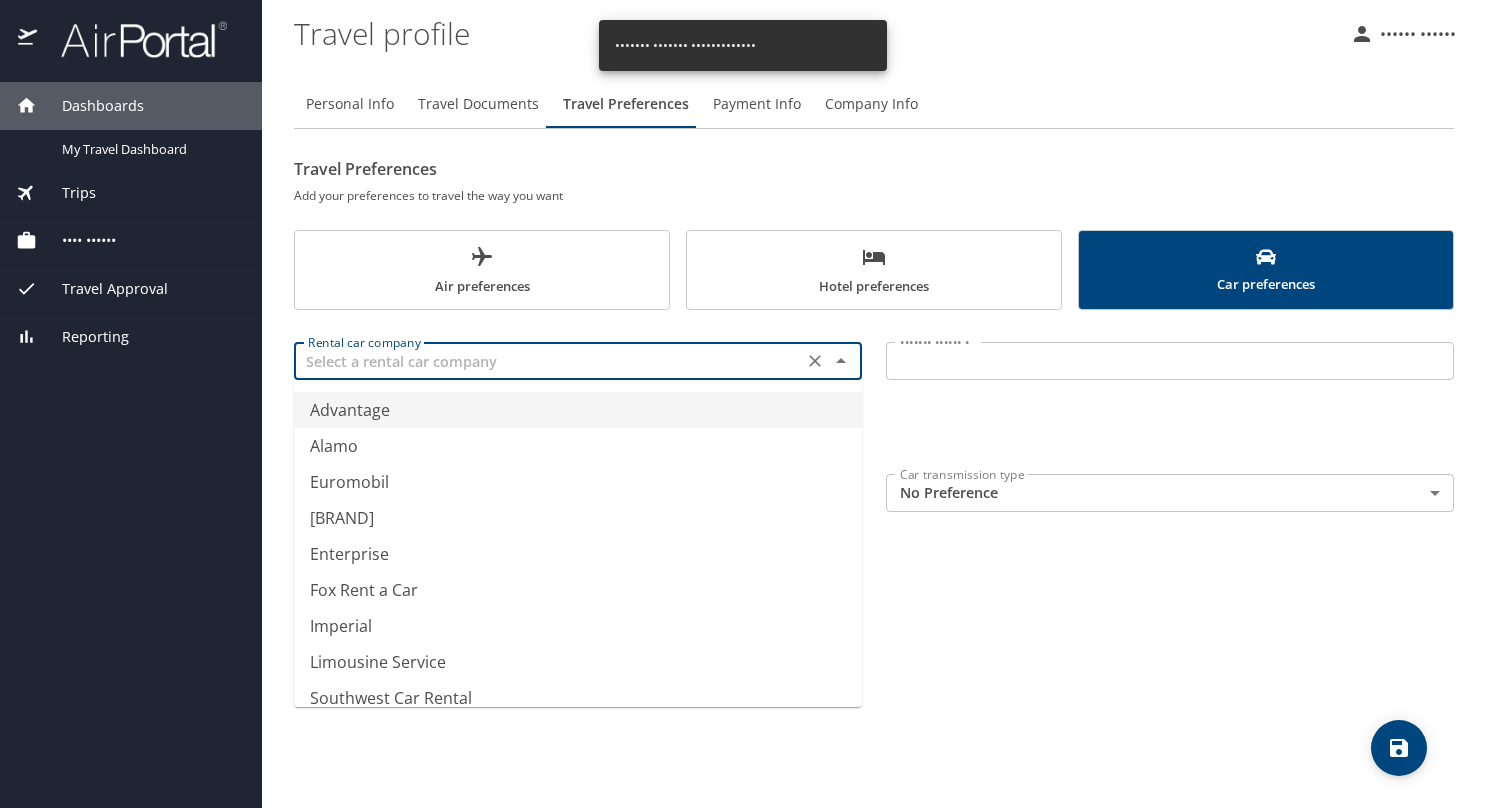 click at bounding box center [548, 361] 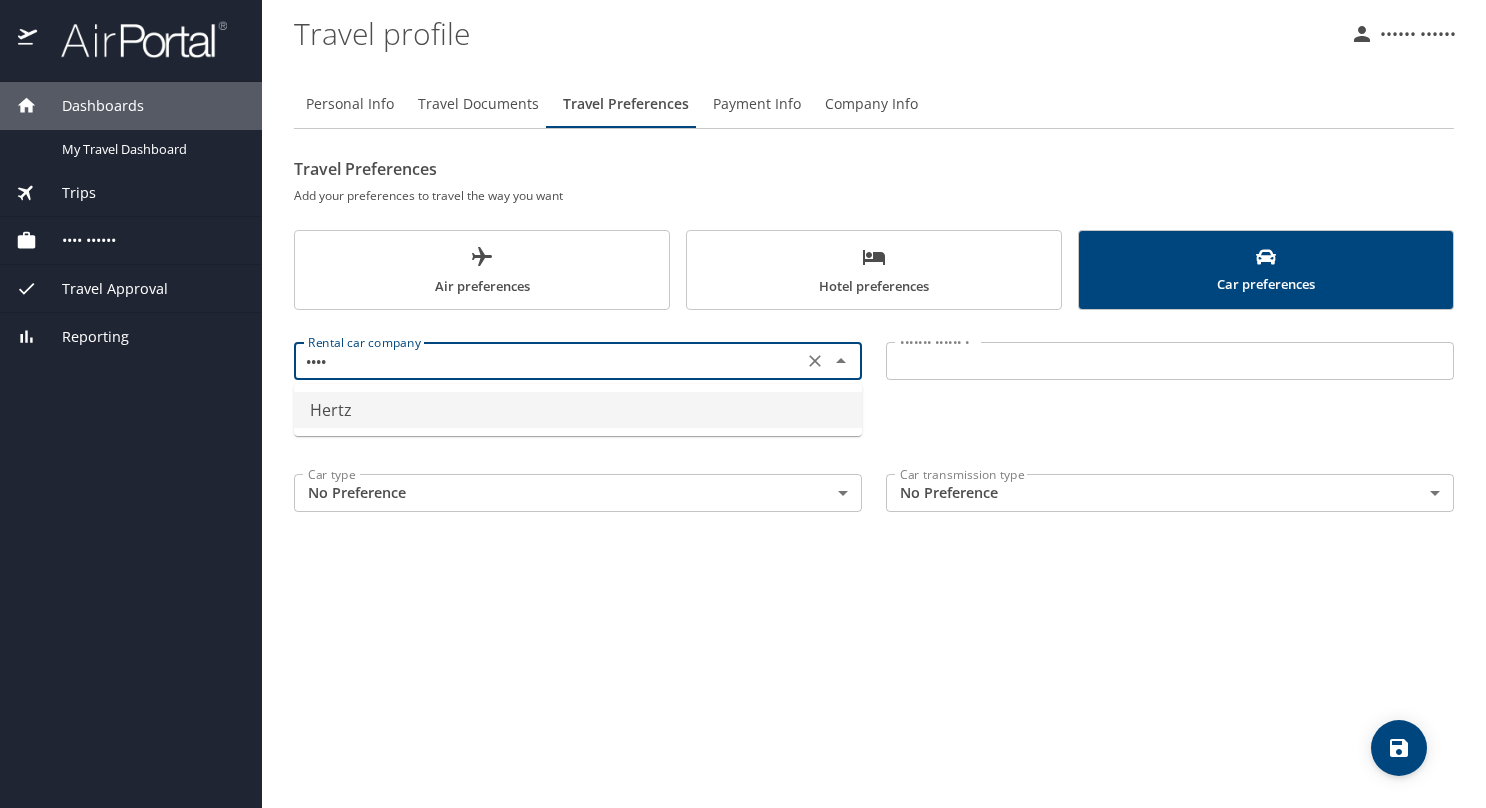 click on "Hertz" at bounding box center [578, 410] 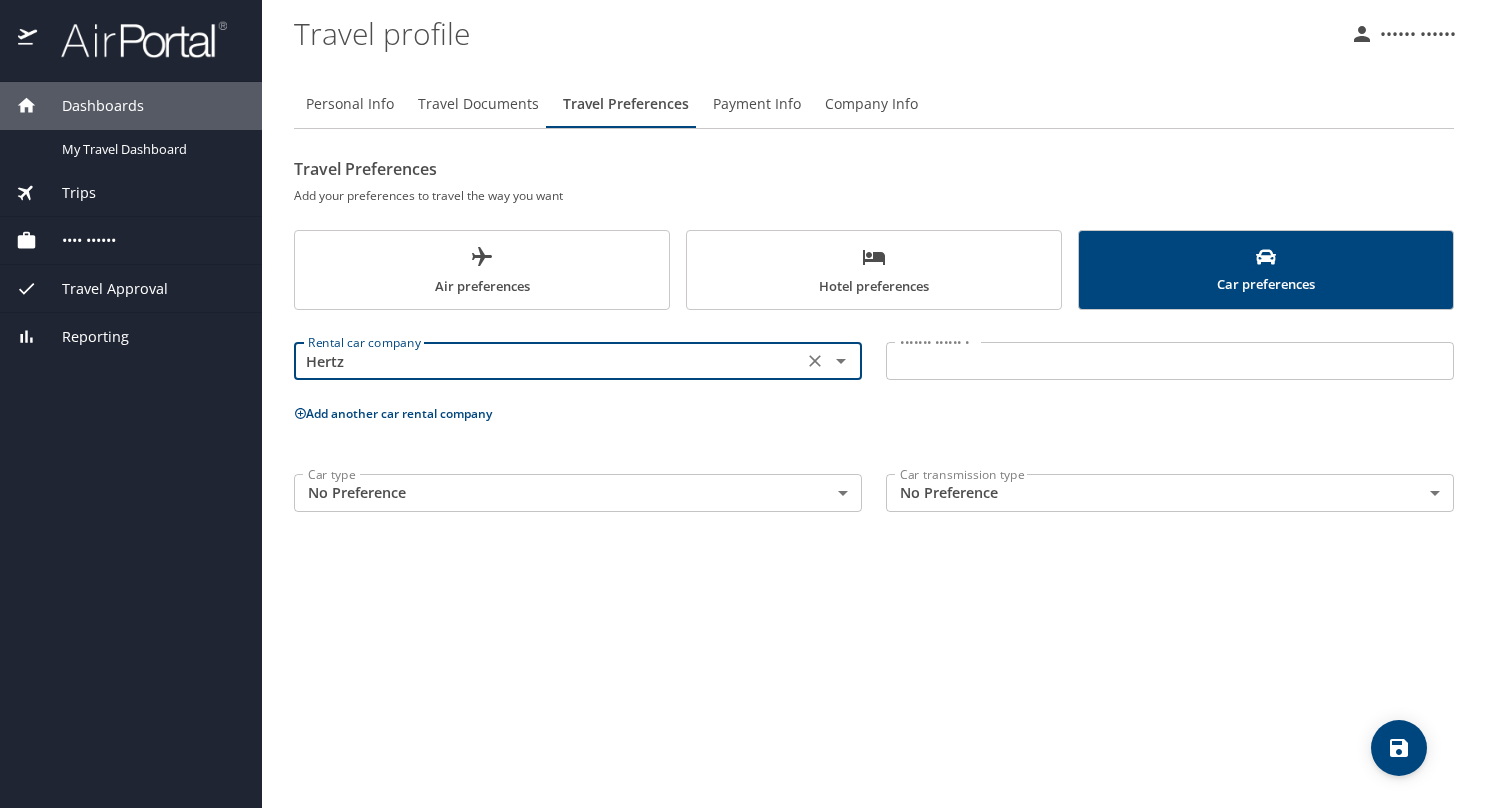 type on "Hertz" 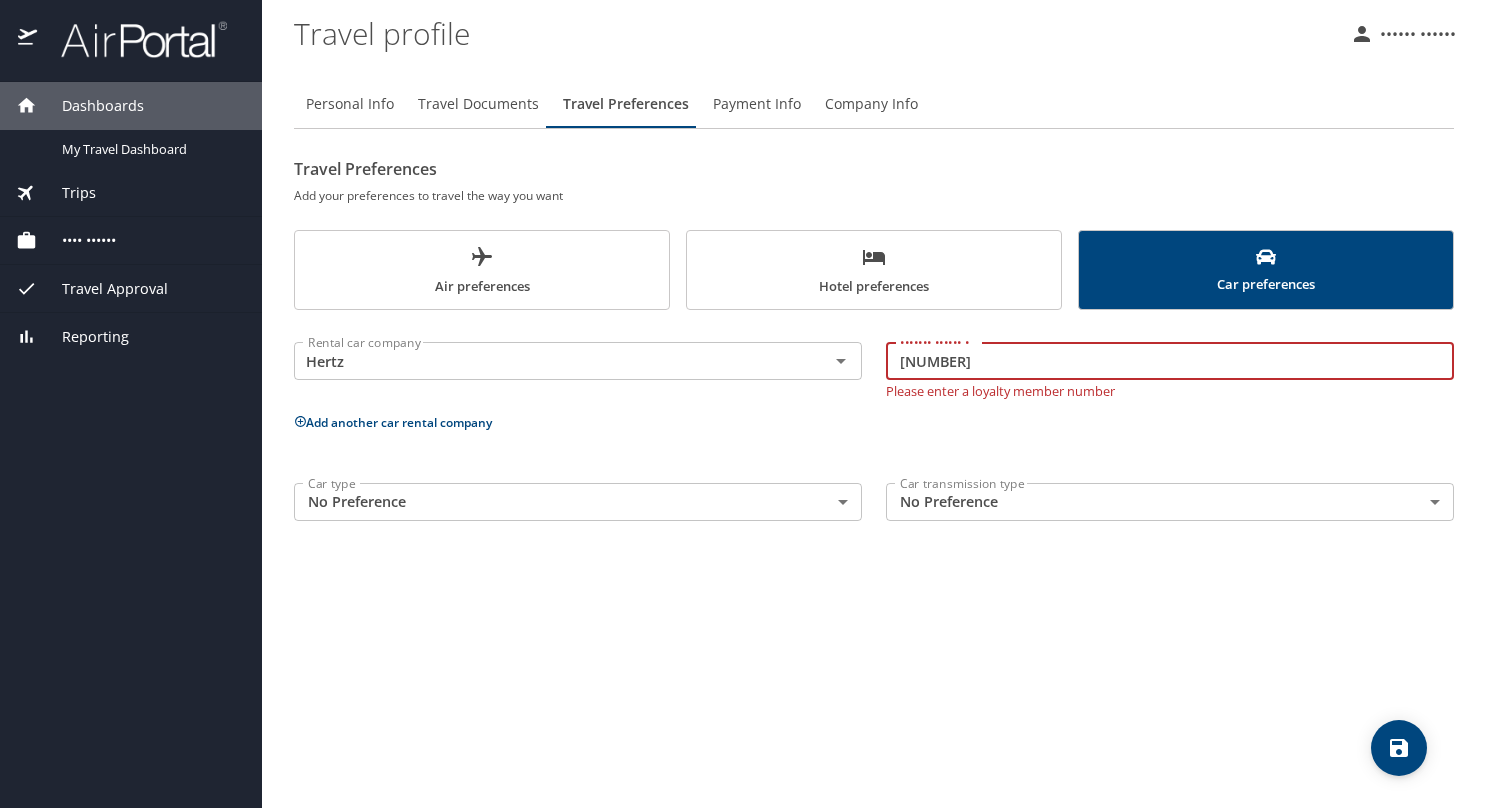 type on "57285991" 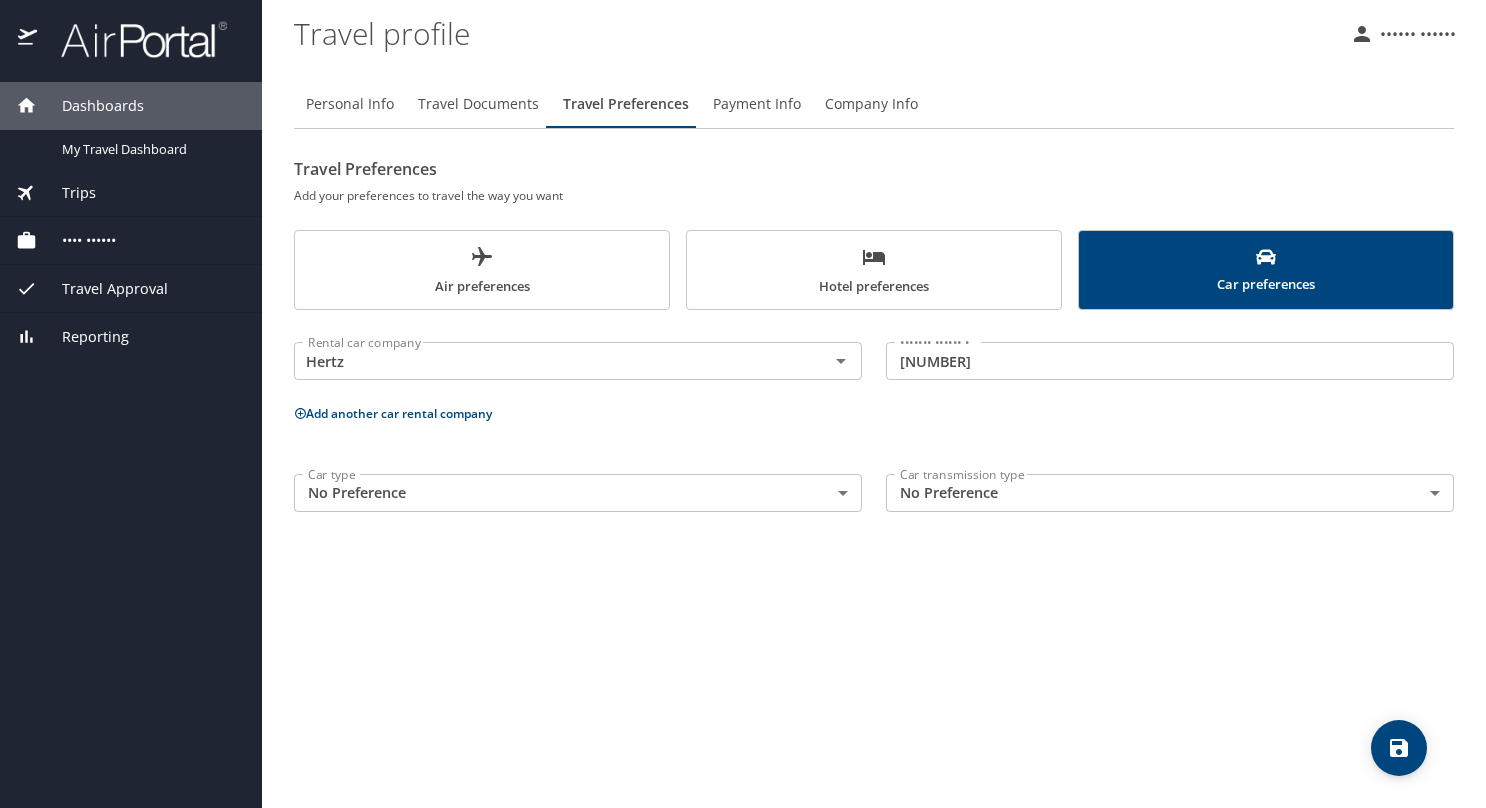 click on "Personal Info Travel Documents Travel Preferences Payment Info Company Info Travel Preferences Add your preferences to travel the way you want Air preferences Hotel preferences Car preferences Rental car company Hertz Rental car company   Loyalty member # 57285991 Loyalty member #  Add another car rental company   Car type No Preference NotApplicable Car type   Car transmission type No Preference NotApplicable Car transmission type" at bounding box center [874, 436] 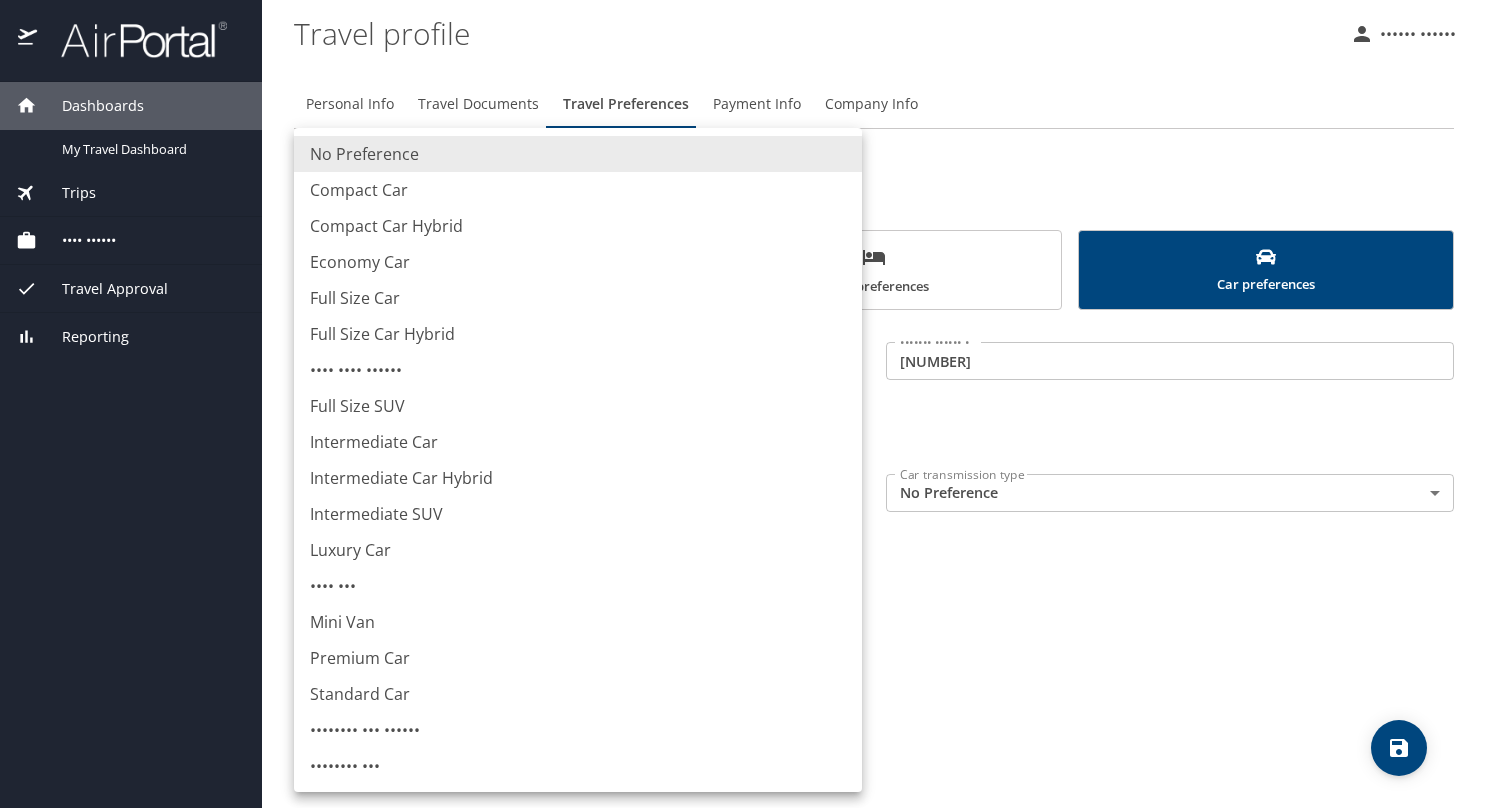 click on "Dashboards My Travel Dashboard Trips Current / Future Trips Past Trips Trips Missing Hotel Book Travel Request Agent Booking Approval Request (Beta) Book/Manage Online Trips Travel Approval Pending Trip Approvals Approved Trips Canceled Trips Approvals (Beta) Reporting Travel profile Odessa Quezon Personal Info Travel Documents Travel Preferences Payment Info Company Info Travel Preferences Add your preferences to travel the way you want Air preferences Hotel preferences Car preferences Rental car company Hertz Rental car company   Loyalty member # 57285991 Loyalty member #  Add another car rental company   Car type No Preference NotApplicable Car type   Car transmission type No Preference NotApplicable Car transmission type My settings Travel agency contacts View travel profile Give feedback Sign out No Preference Compact Car Compact Car Hybrid Economy Car Full Size Car Full Size Car Hybrid Full Size Pickup Full Size SUV Intermediate Car Intermediate Car Hybrid Intermediate SUV Luxury Car Mini Car Mini Van" at bounding box center (743, 404) 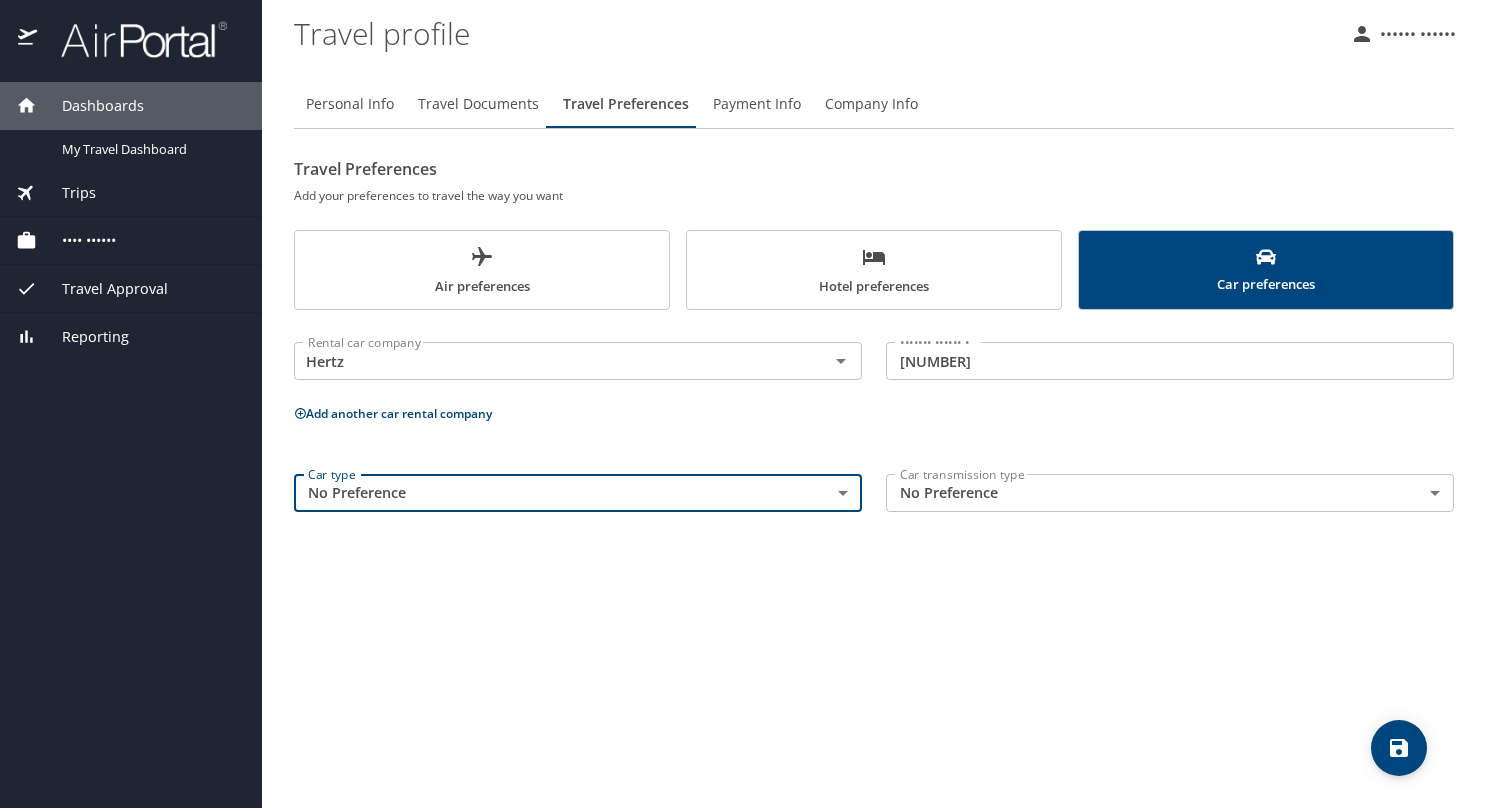 click on "Dashboards My Travel Dashboard Trips Current / Future Trips Past Trips Trips Missing Hotel Book Travel Request Agent Booking Approval Request (Beta) Book/Manage Online Trips Travel Approval Pending Trip Approvals Approved Trips Canceled Trips Approvals (Beta) Reporting Travel profile Odessa Quezon Personal Info Travel Documents Travel Preferences Payment Info Company Info Travel Preferences Add your preferences to travel the way you want Air preferences Hotel preferences Car preferences Rental car company Hertz Rental car company   Loyalty member # 57285991 Loyalty member #  Add another car rental company   Car type No Preference NotApplicable Car type   Car transmission type No Preference NotApplicable Car transmission type My settings Travel agency contacts View travel profile Give feedback Sign out" at bounding box center [743, 404] 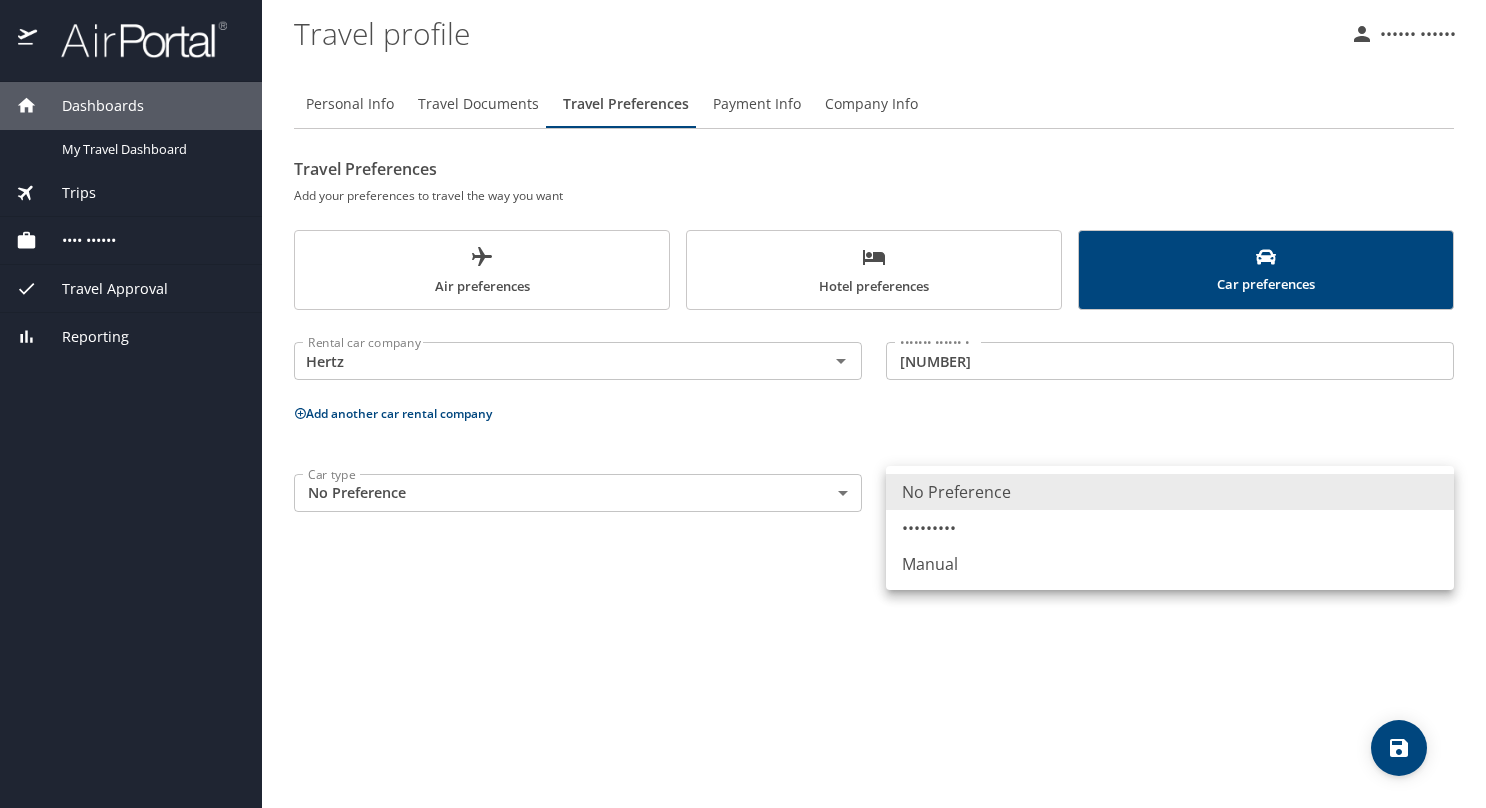 click on "Automatic" at bounding box center (1170, 528) 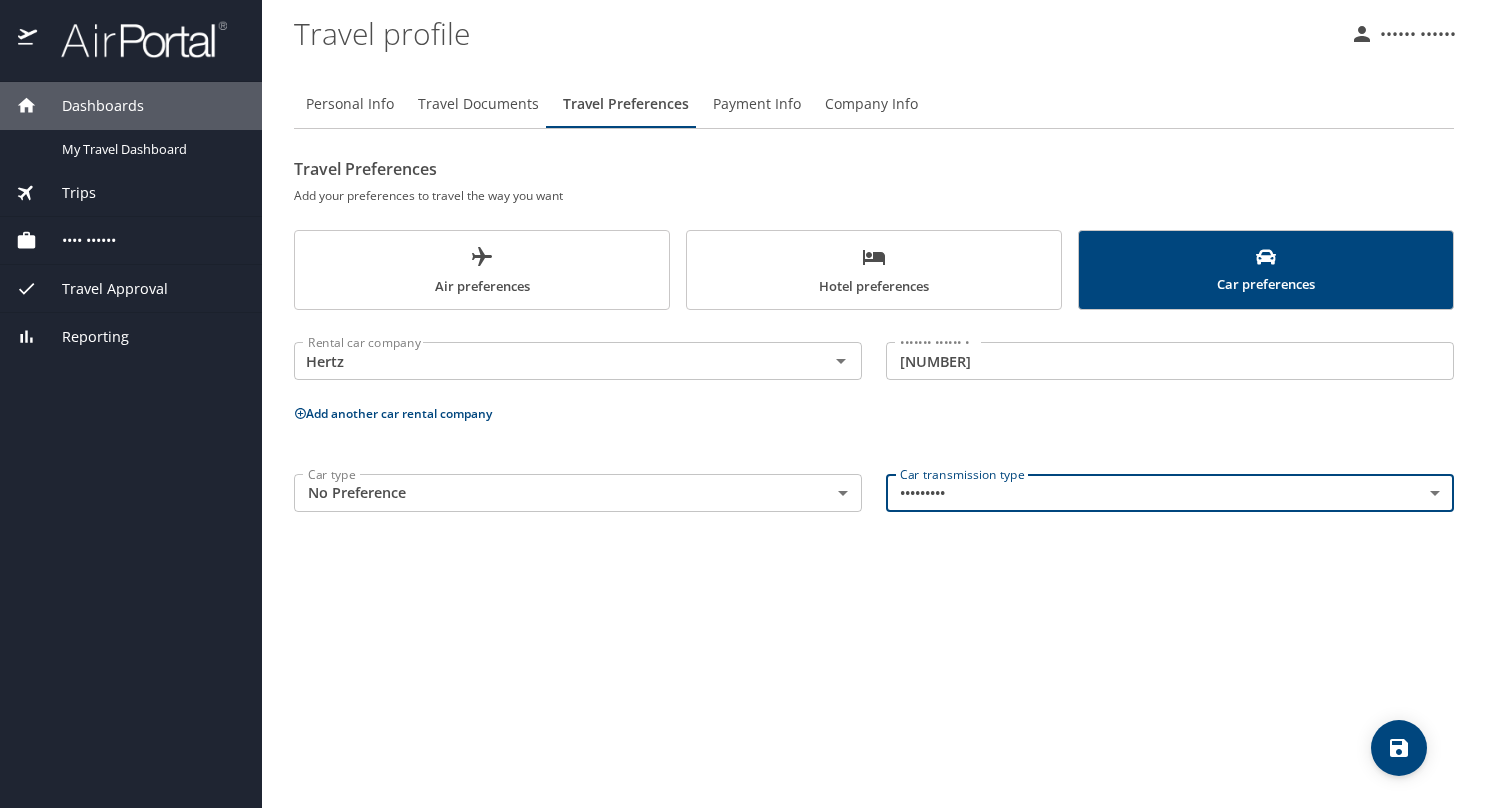click on "Personal Info Travel Documents Travel Preferences Payment Info Company Info Travel Preferences Add your preferences to travel the way you want Air preferences Hotel preferences Car preferences Rental car company Hertz Rental car company   Loyalty member # 57285991 Loyalty member #  Add another car rental company   Car type No Preference NotApplicable Car type   Car transmission type Automatic Automatic Car transmission type" at bounding box center (874, 436) 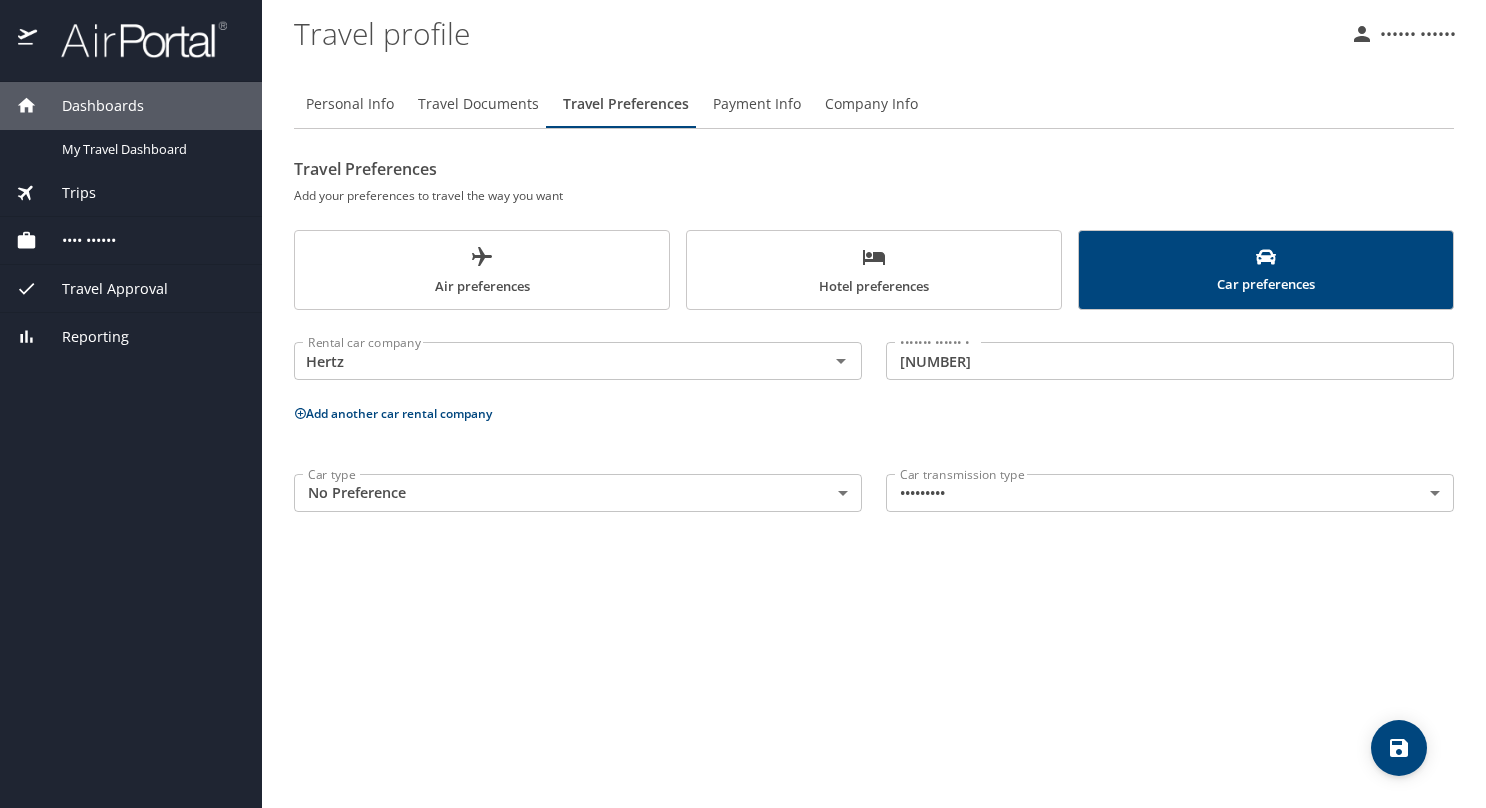 click at bounding box center [1399, 748] 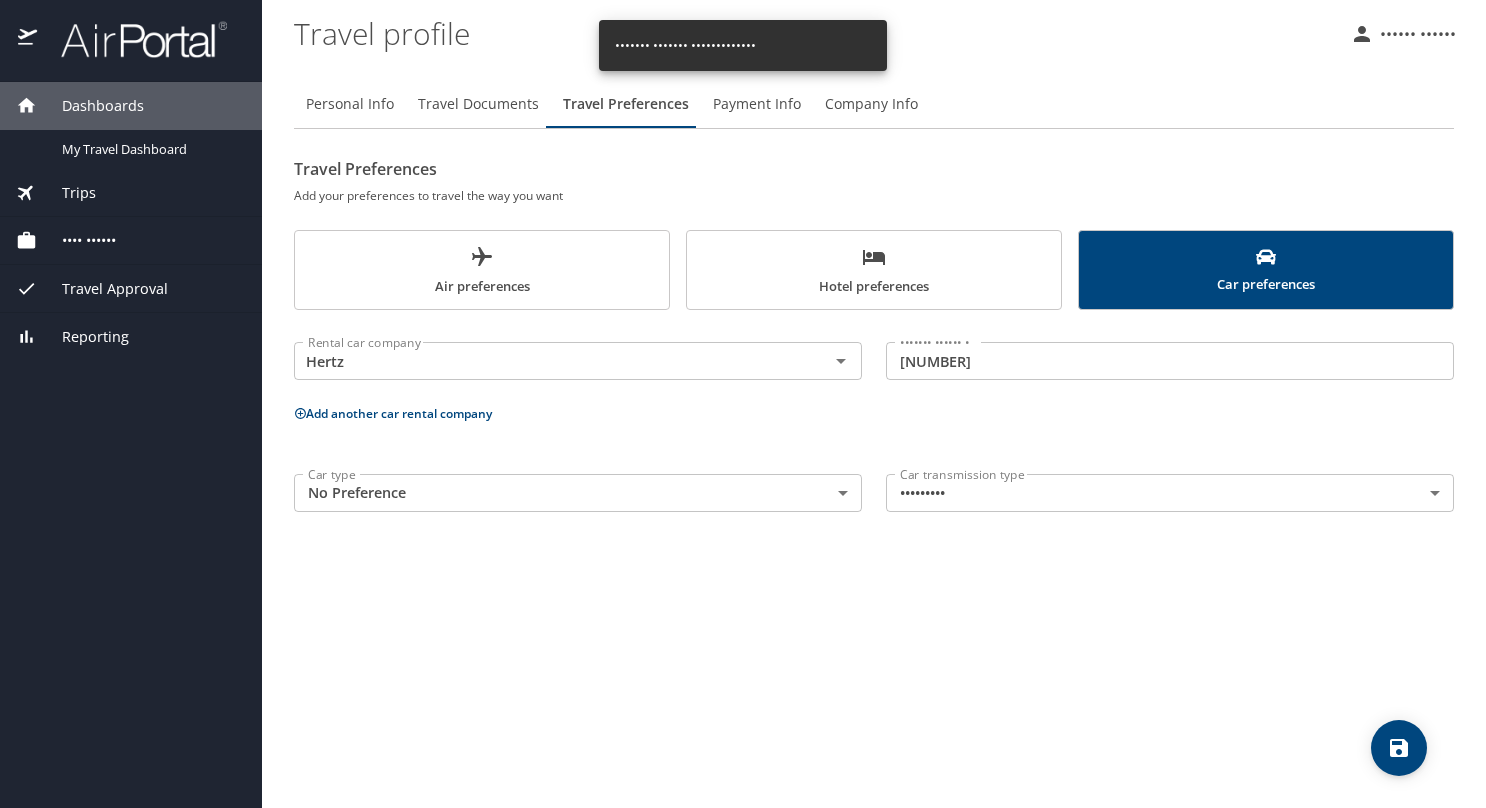 click on "Payment Info" at bounding box center [757, 104] 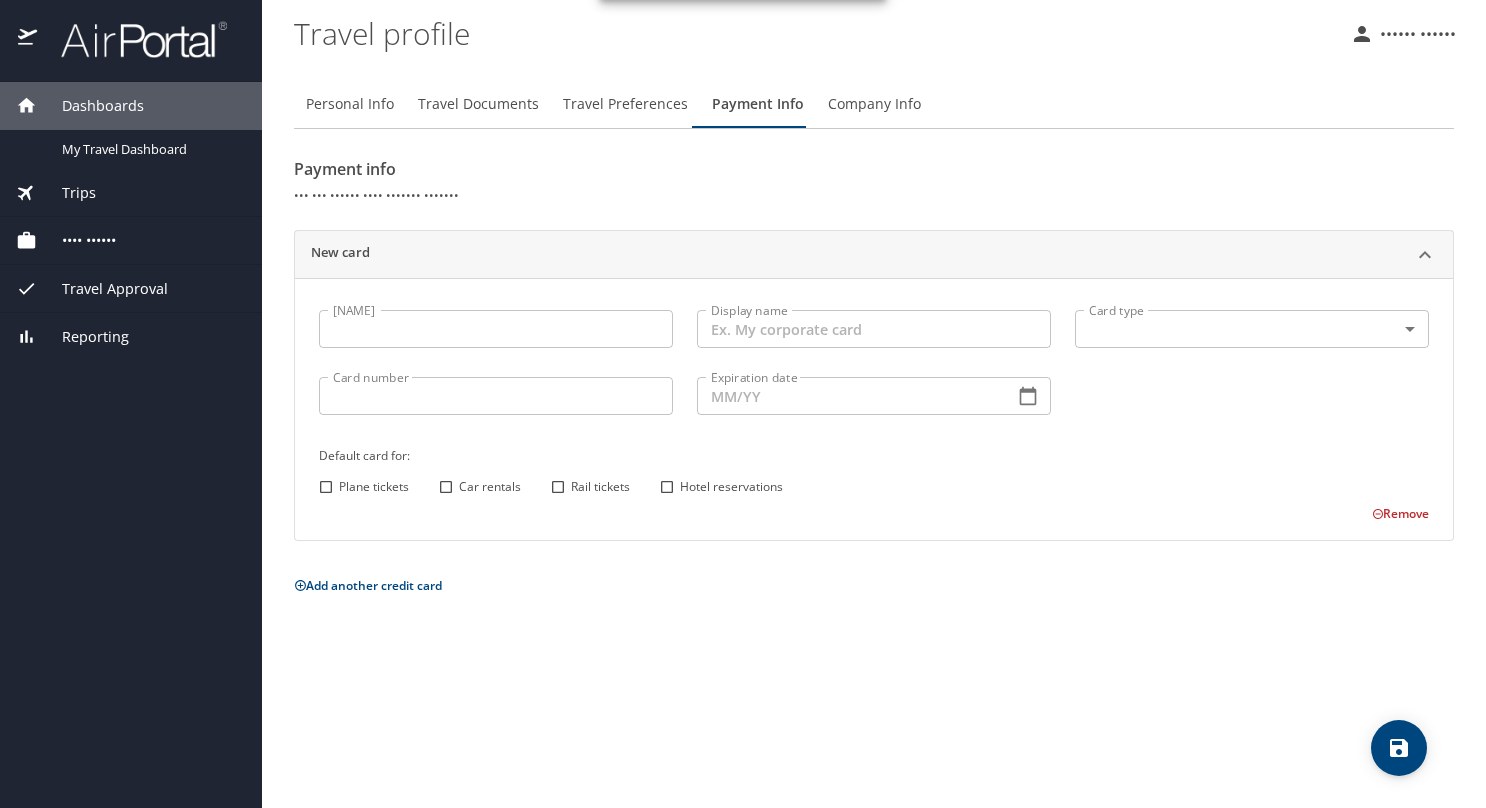 click on "Company Info" at bounding box center (874, 104) 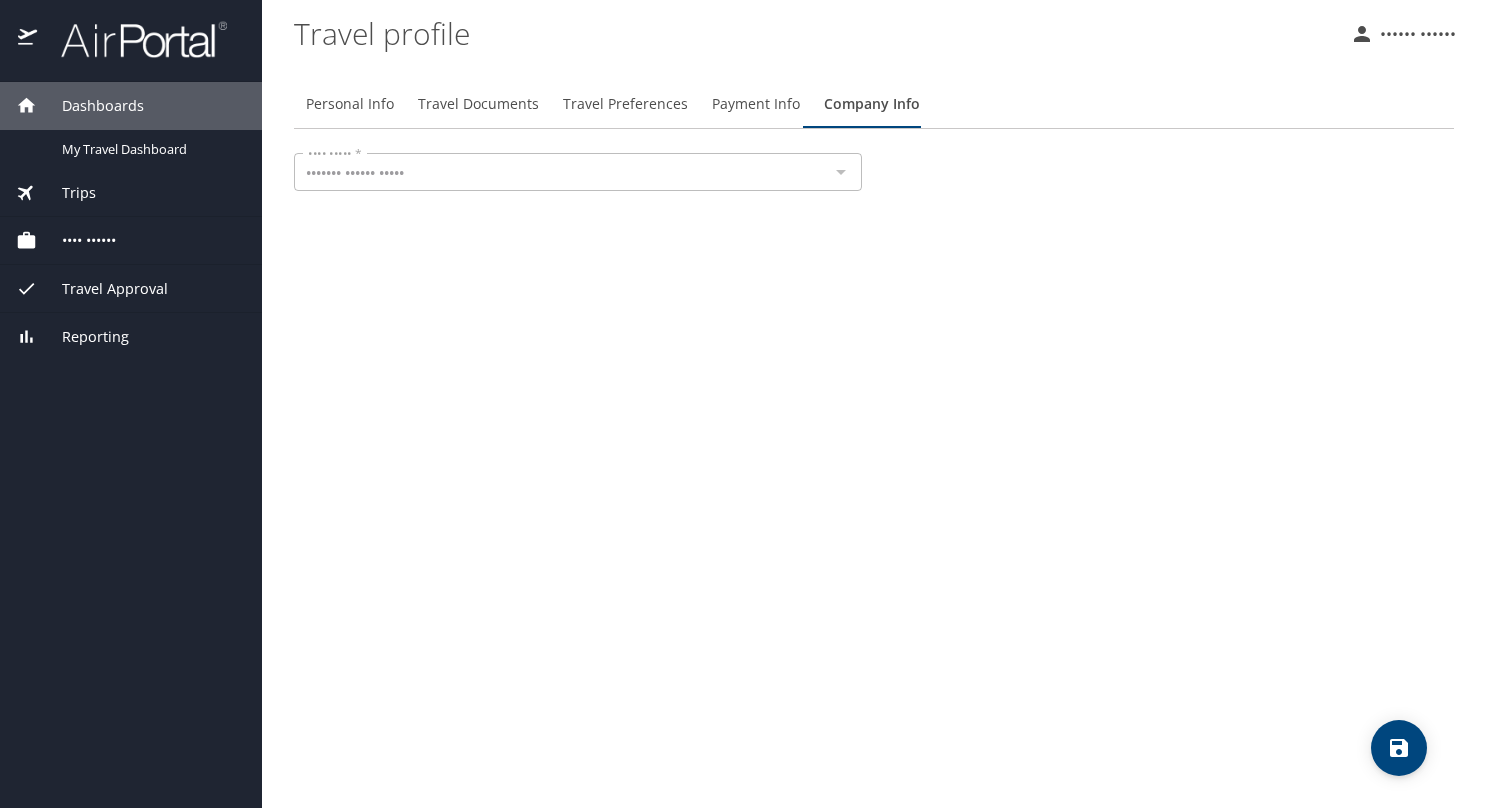 click on "Trips" at bounding box center [131, 193] 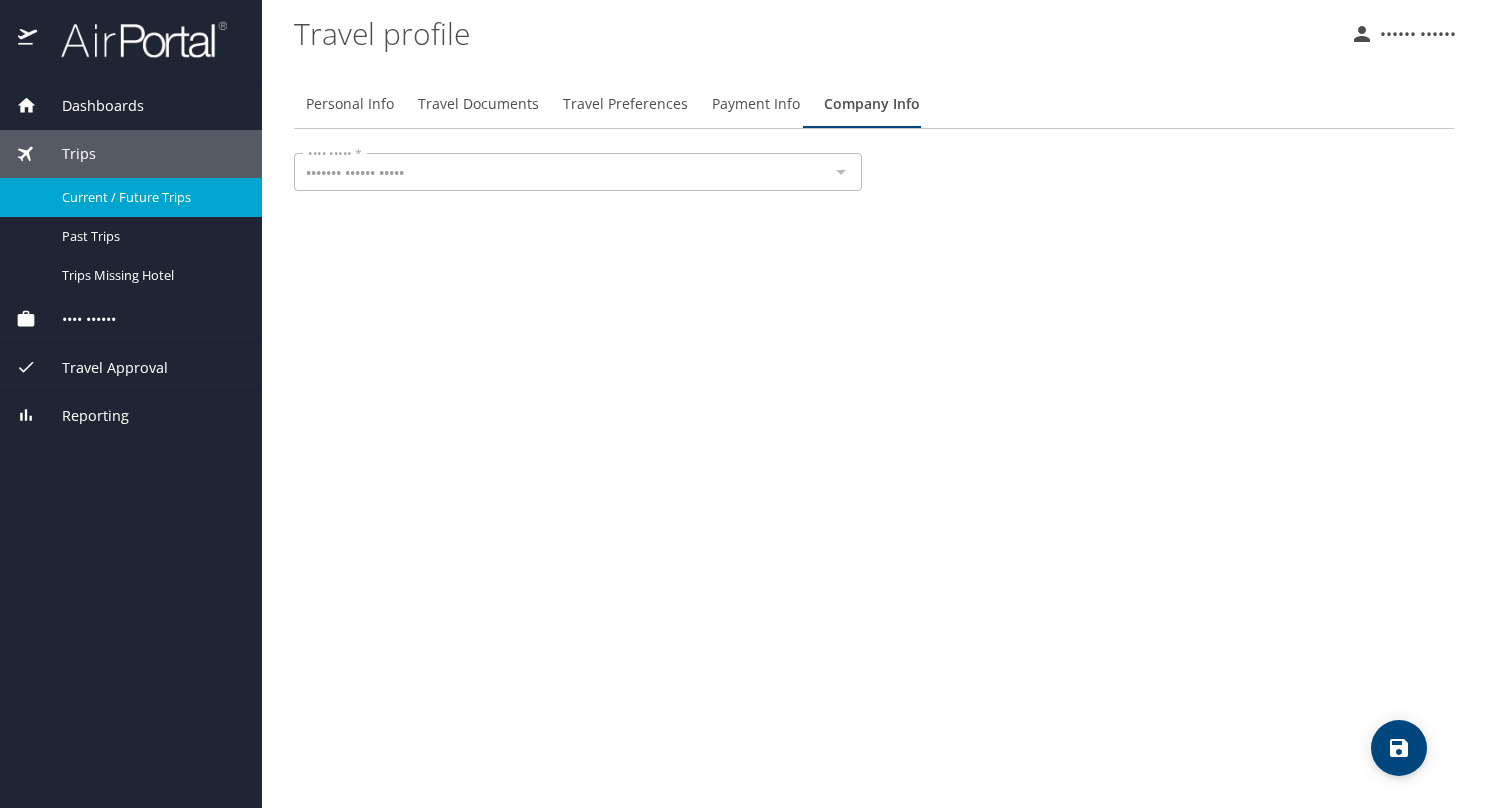 click on "Current / Future Trips" at bounding box center (150, 197) 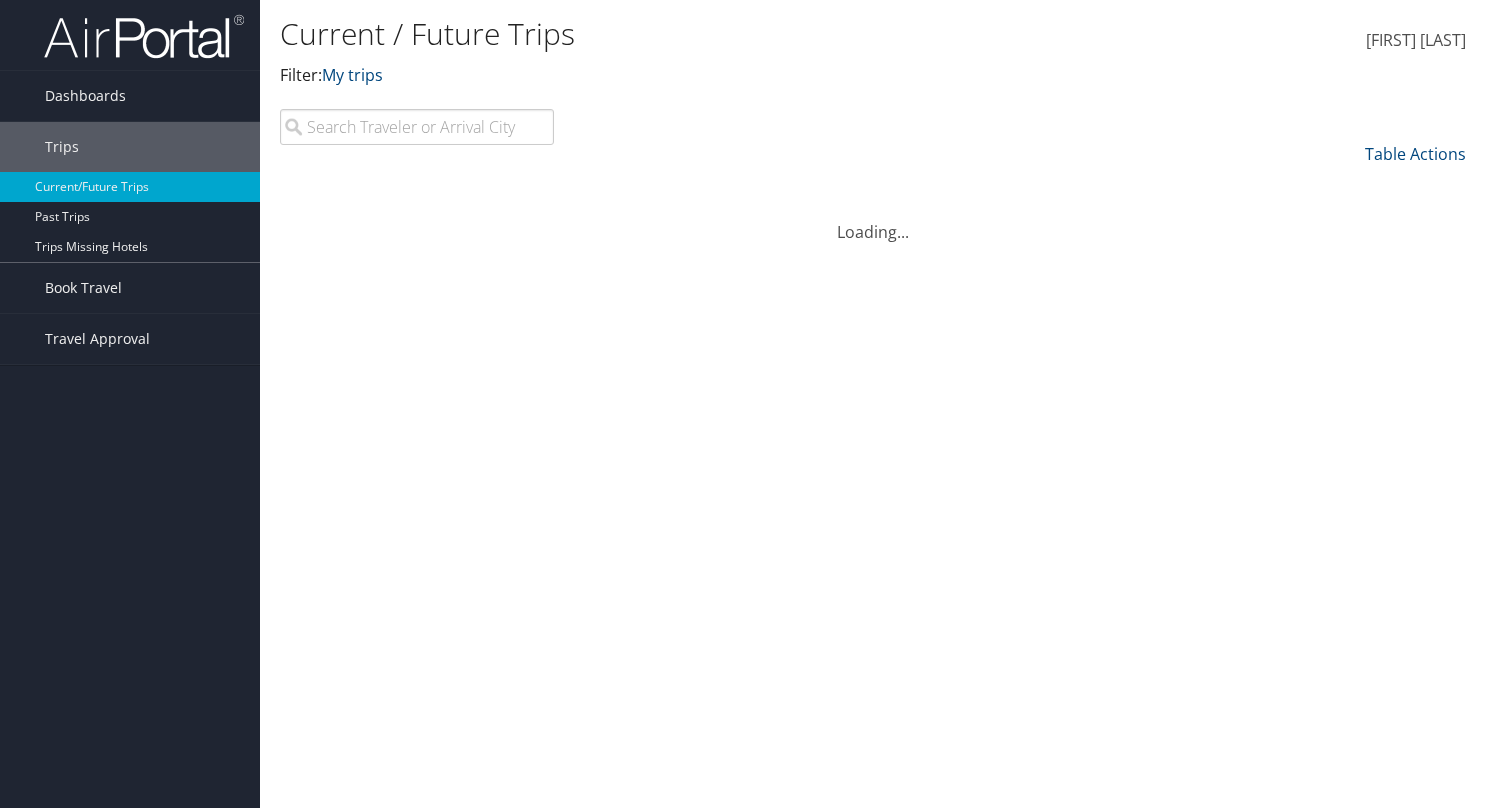 scroll, scrollTop: 0, scrollLeft: 0, axis: both 